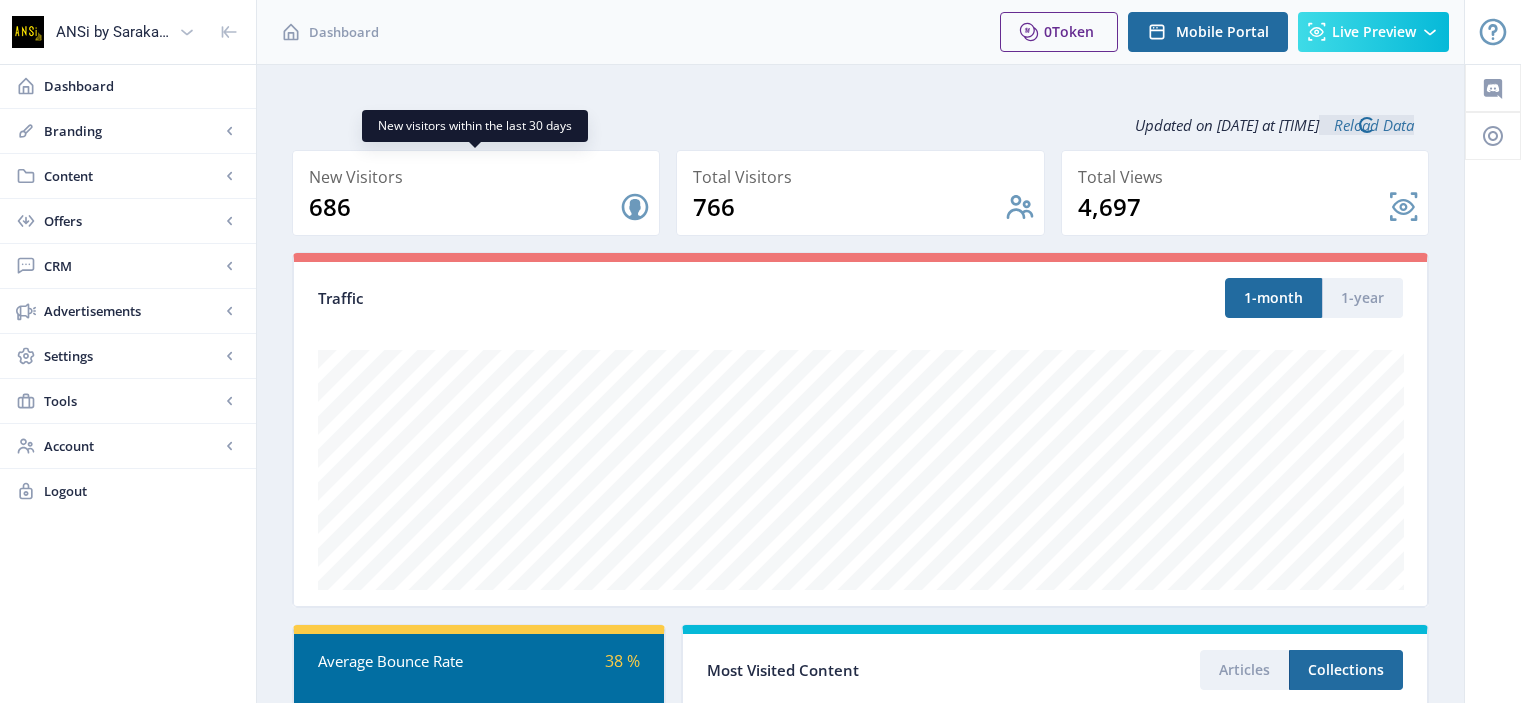 scroll, scrollTop: 0, scrollLeft: 0, axis: both 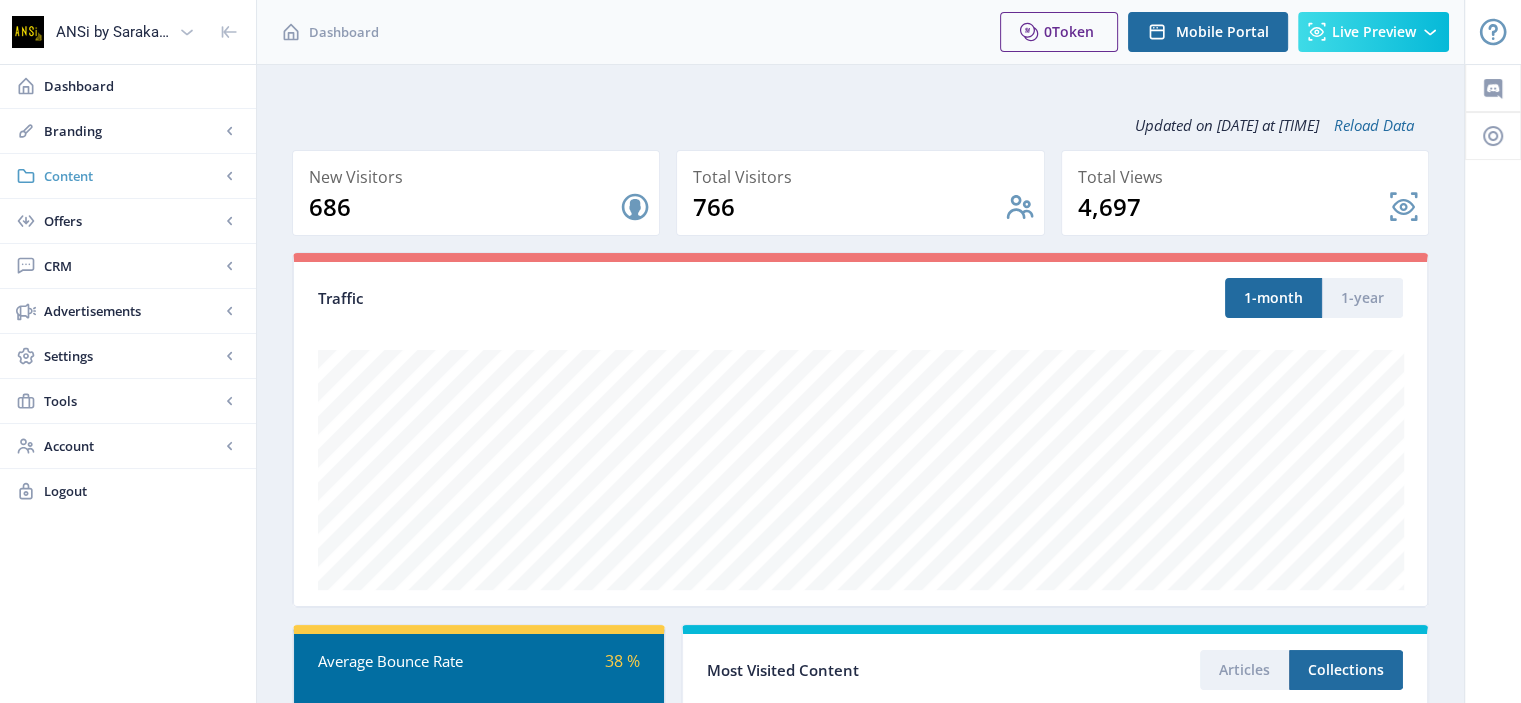click on "Content" at bounding box center (132, 176) 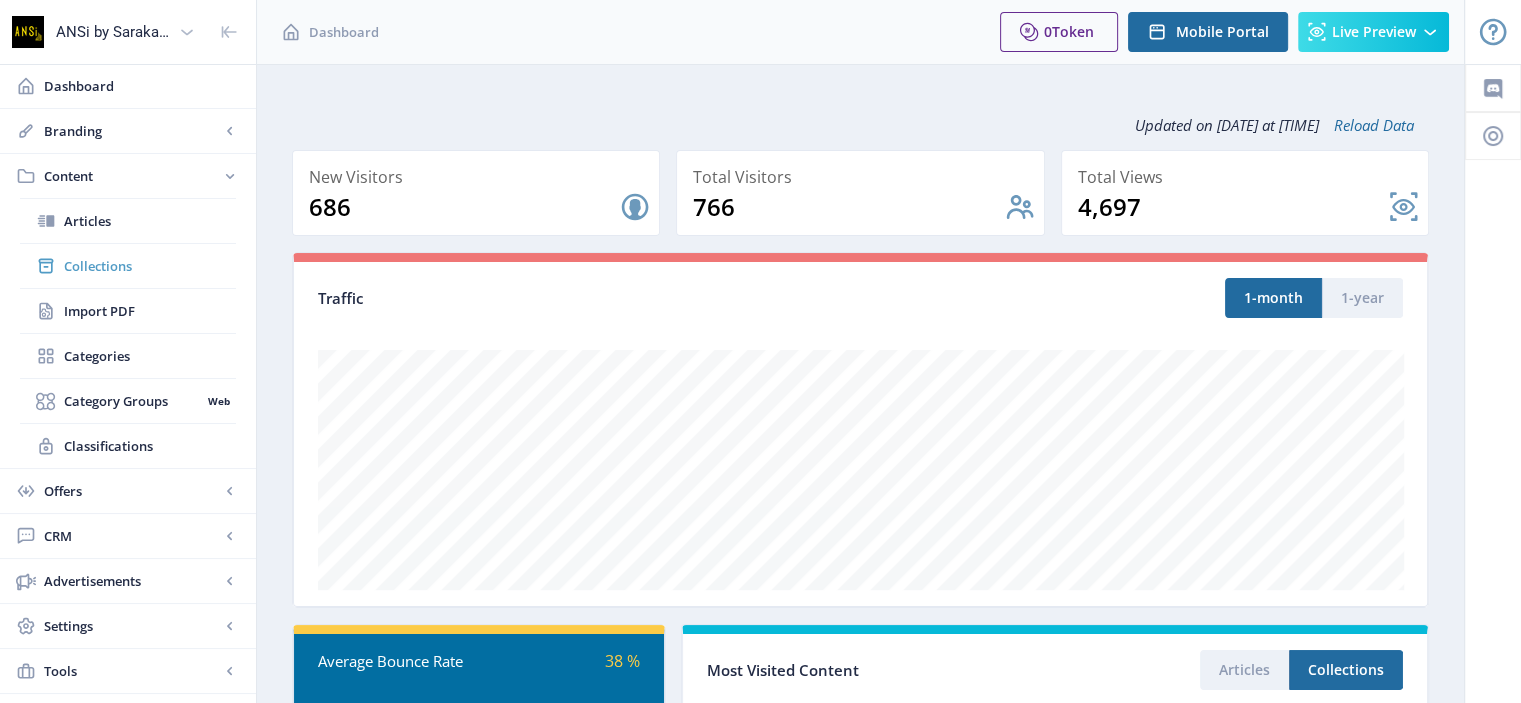 click on "Collections" at bounding box center (150, 266) 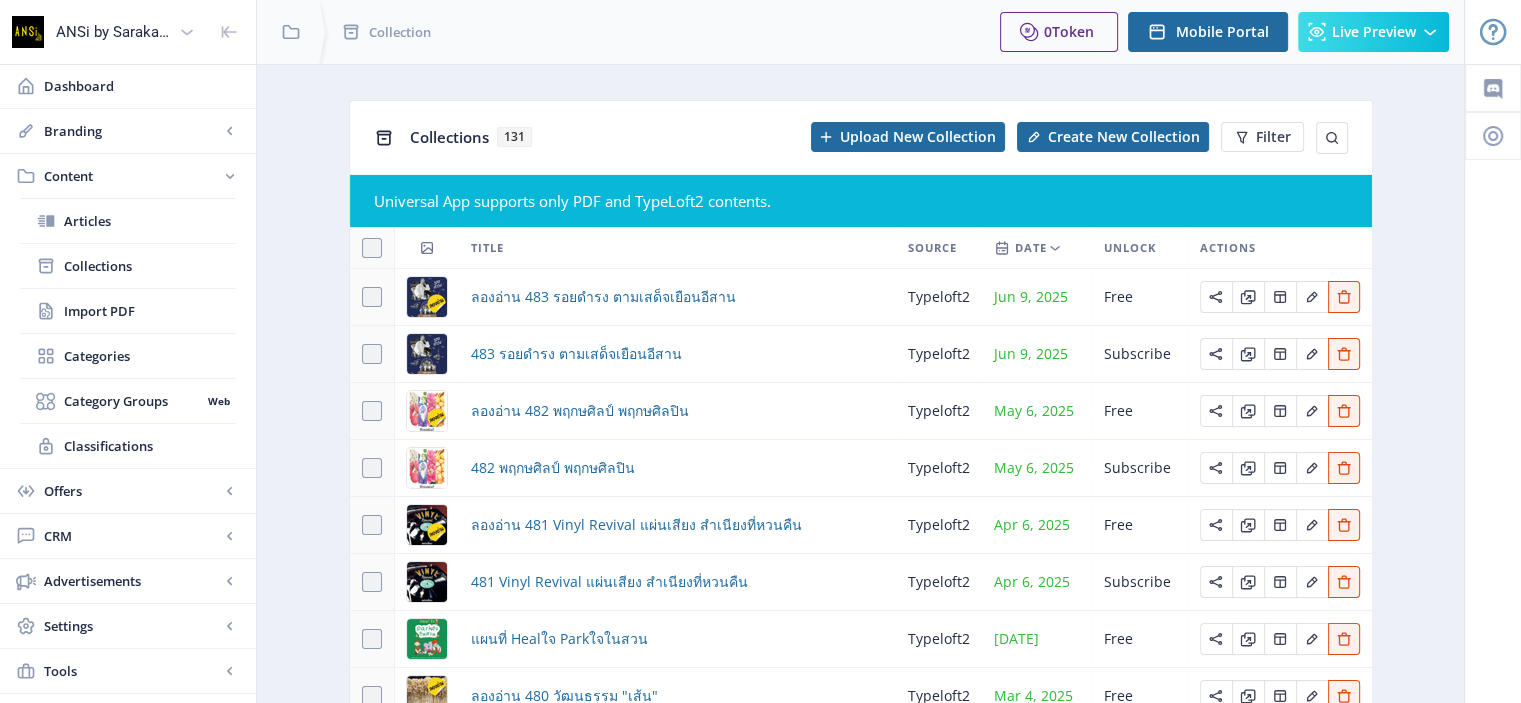 scroll, scrollTop: 268, scrollLeft: 0, axis: vertical 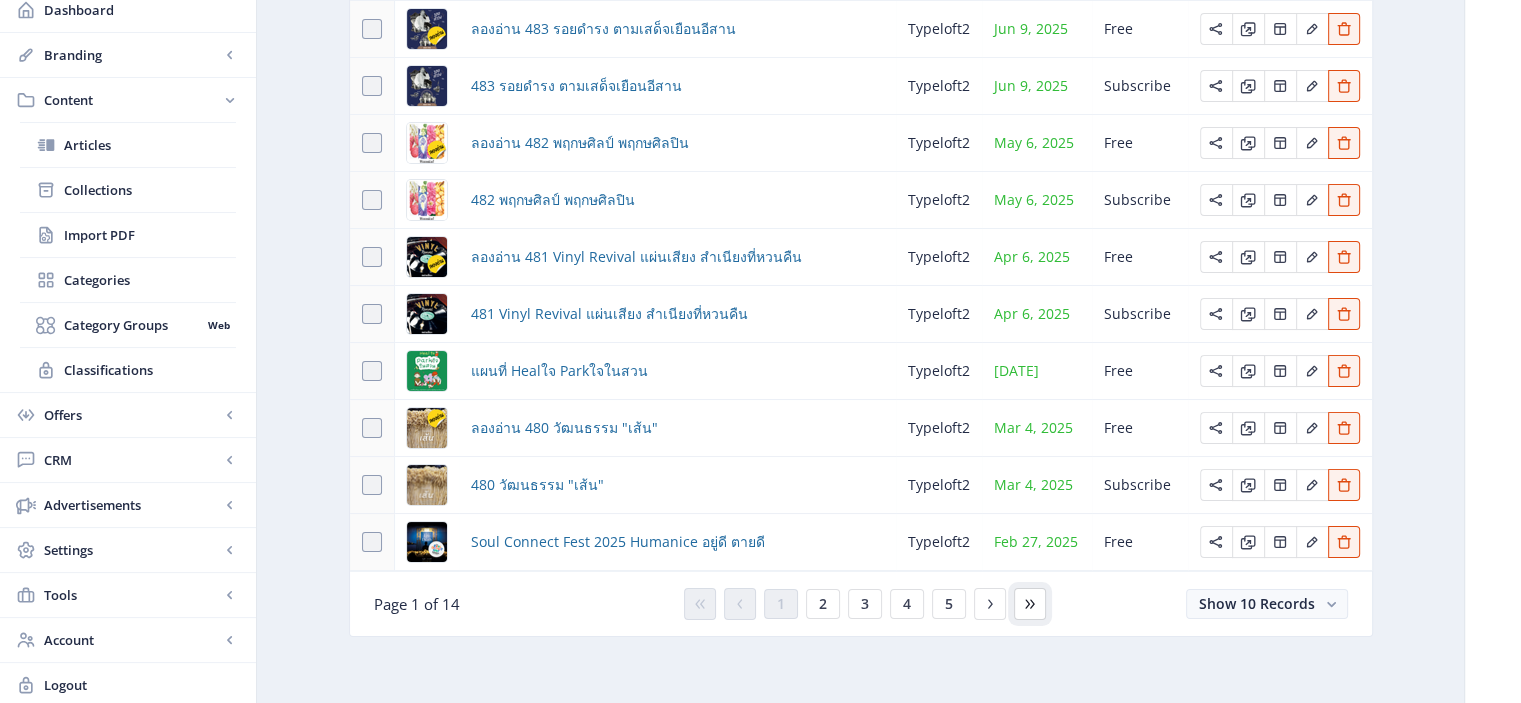 click at bounding box center [700, 604] 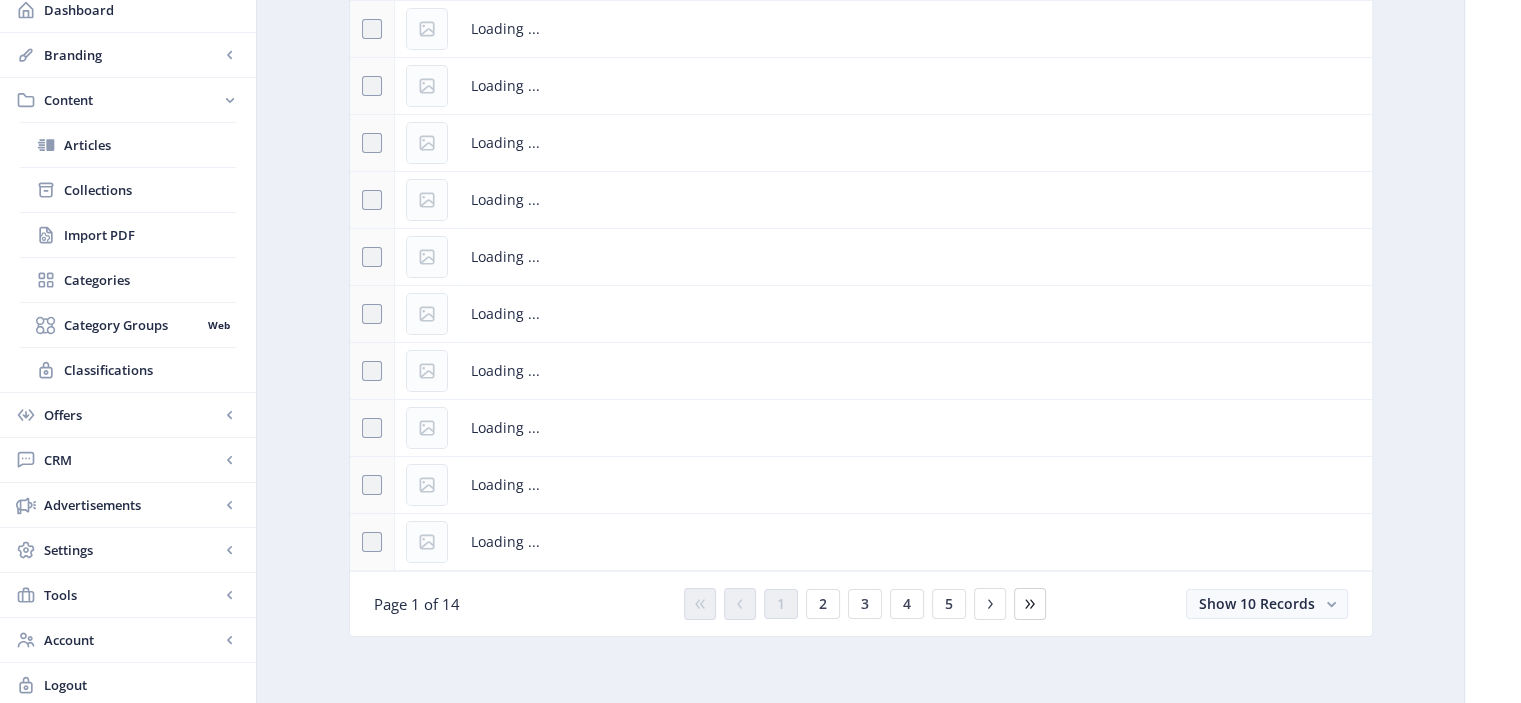scroll, scrollTop: 76, scrollLeft: 0, axis: vertical 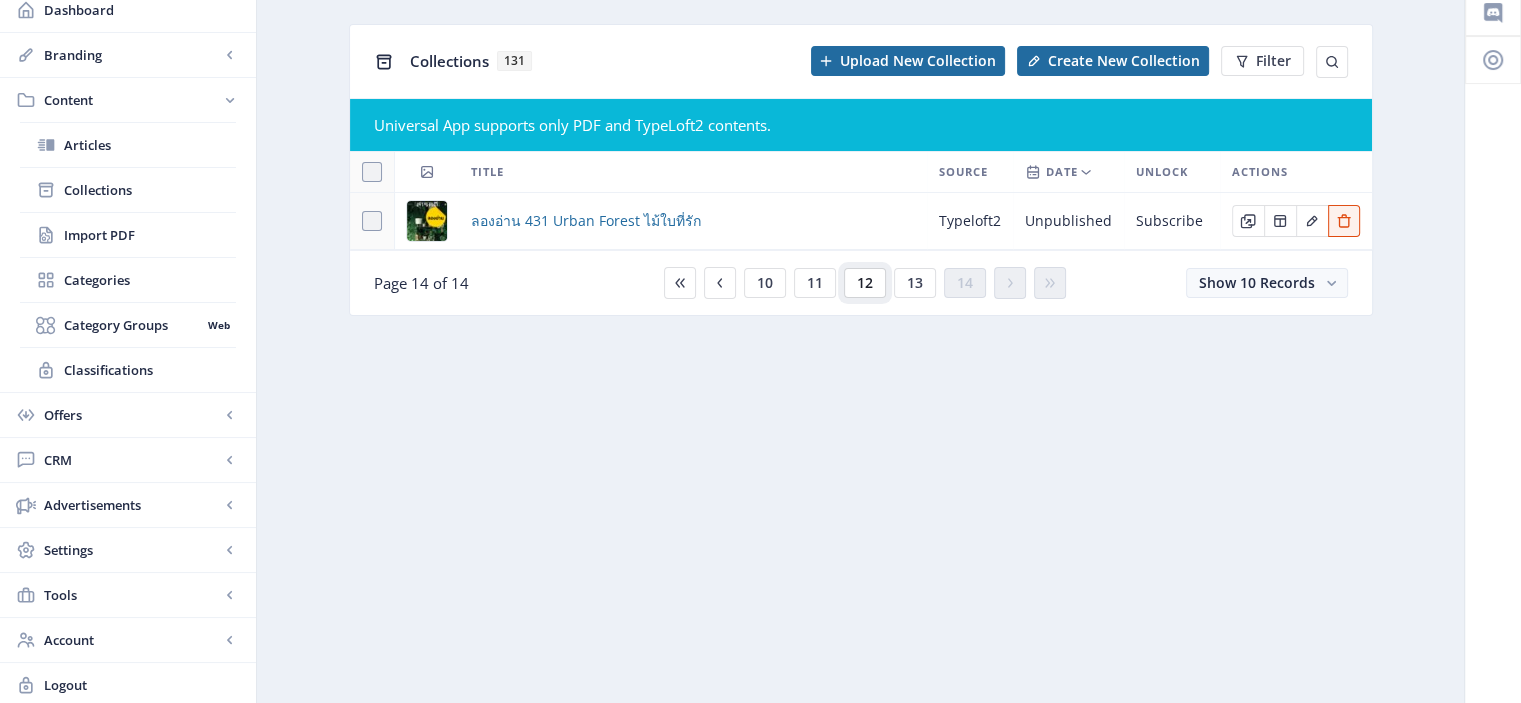click on "12" at bounding box center [765, 283] 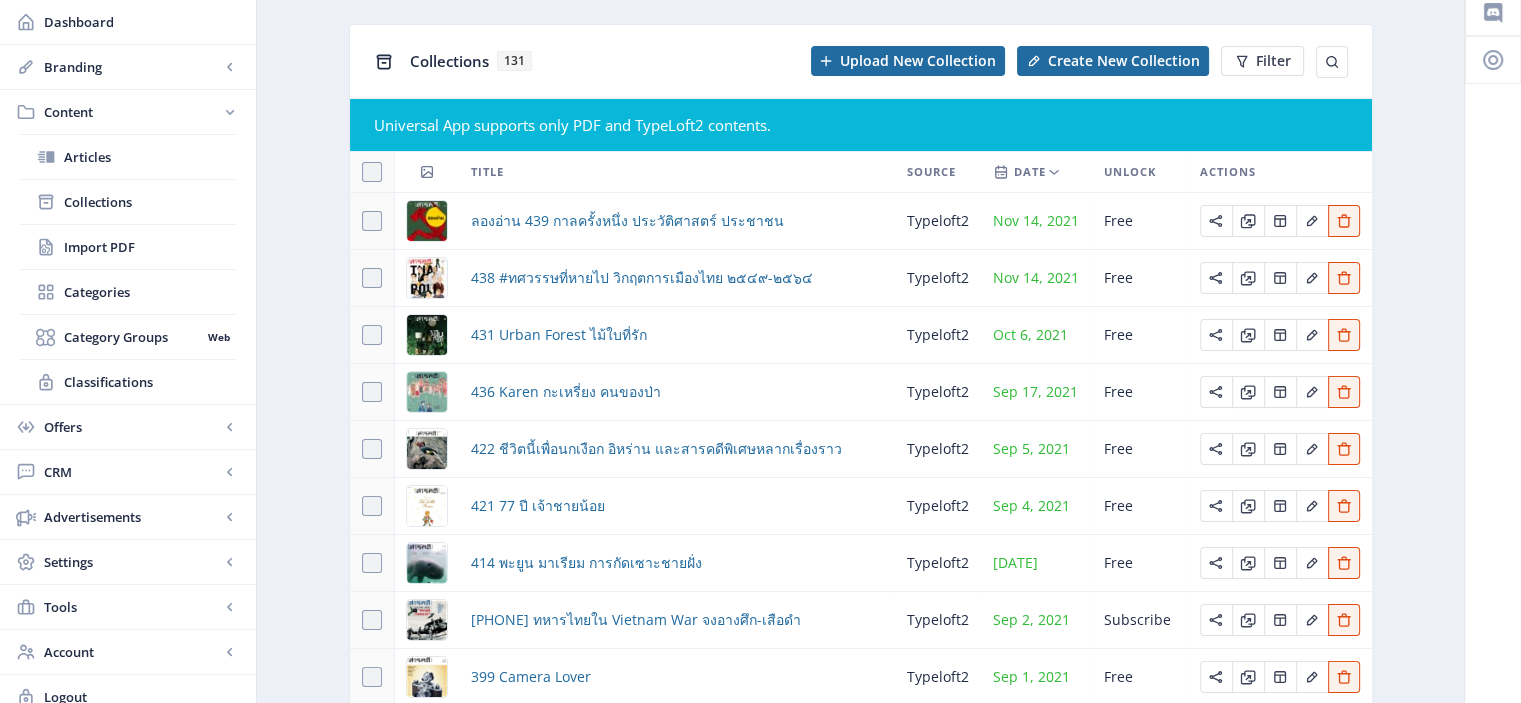 scroll, scrollTop: 268, scrollLeft: 0, axis: vertical 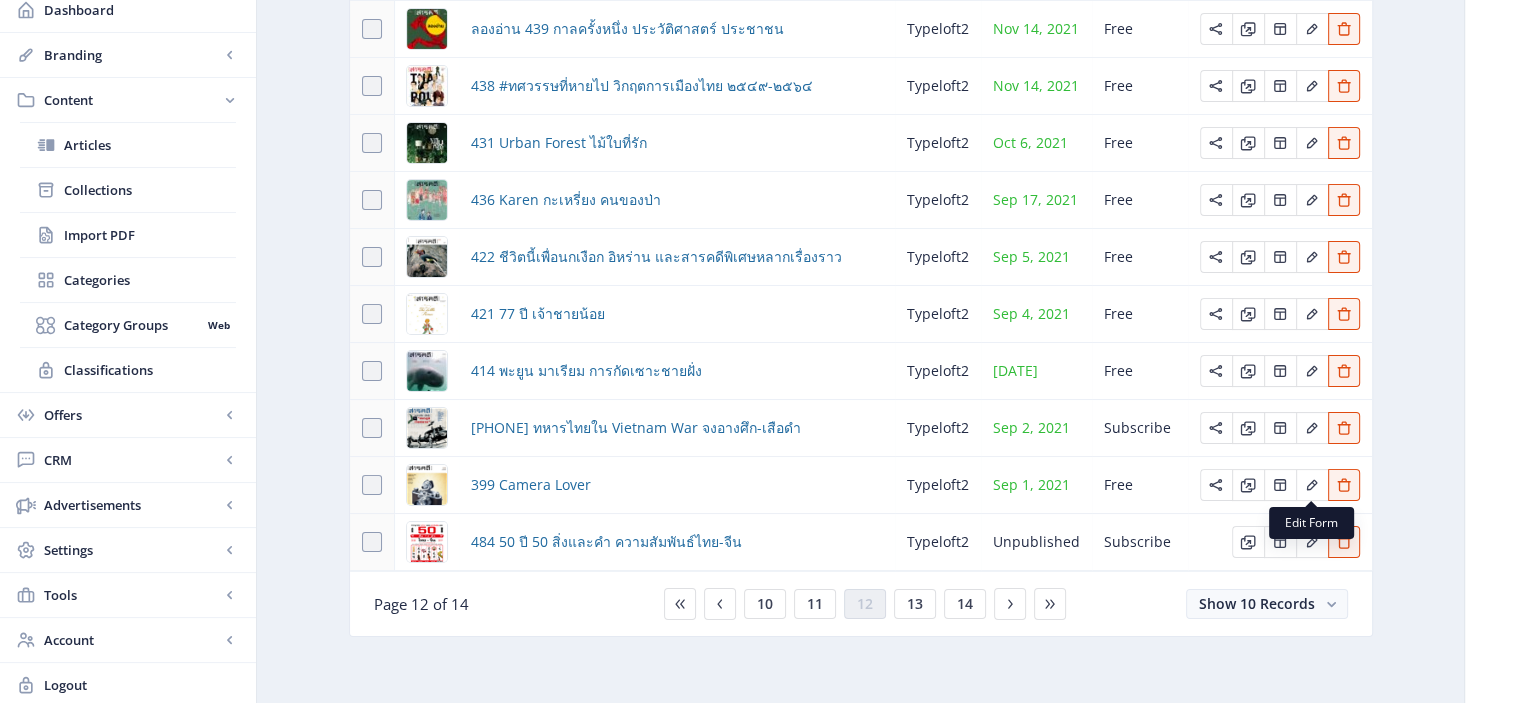 click on "Edit Form" at bounding box center [1311, 523] 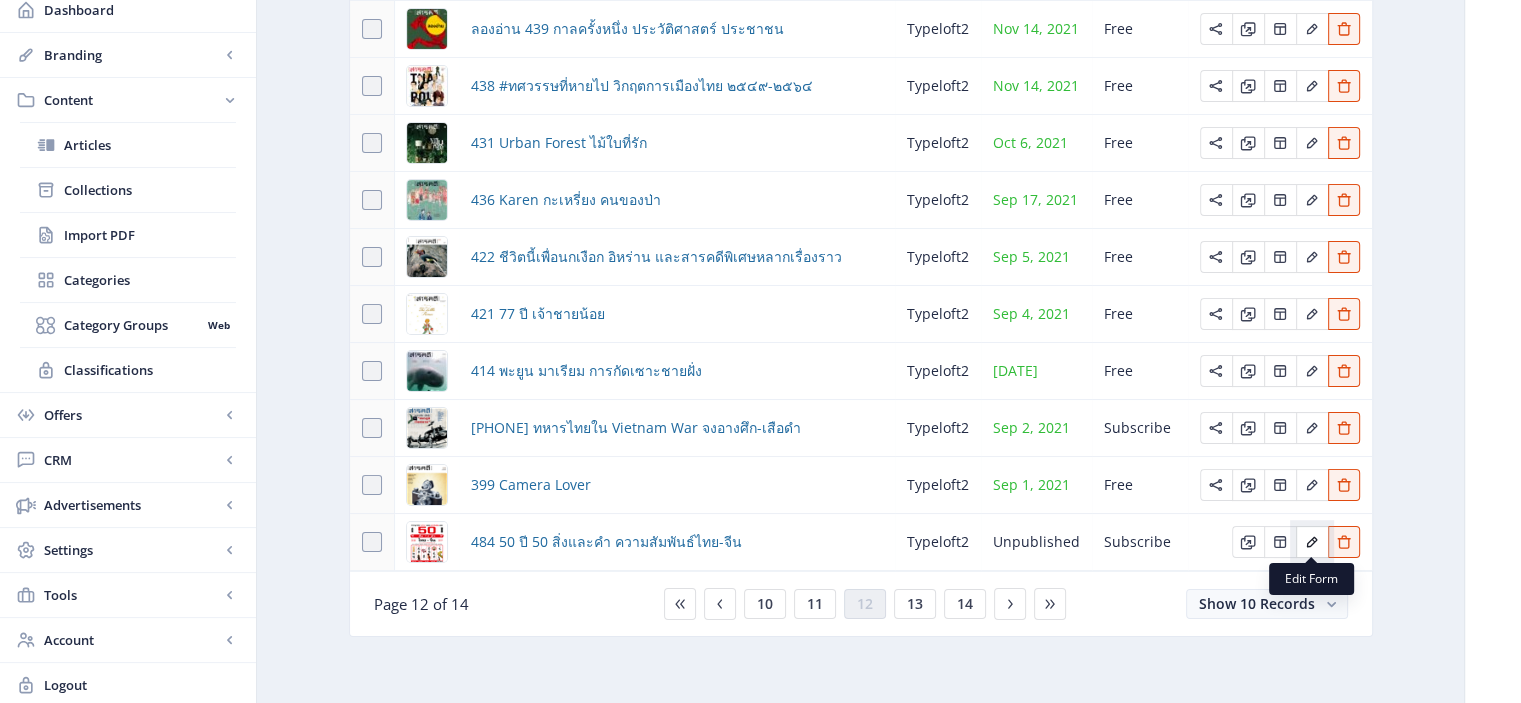 click at bounding box center (1312, 542) 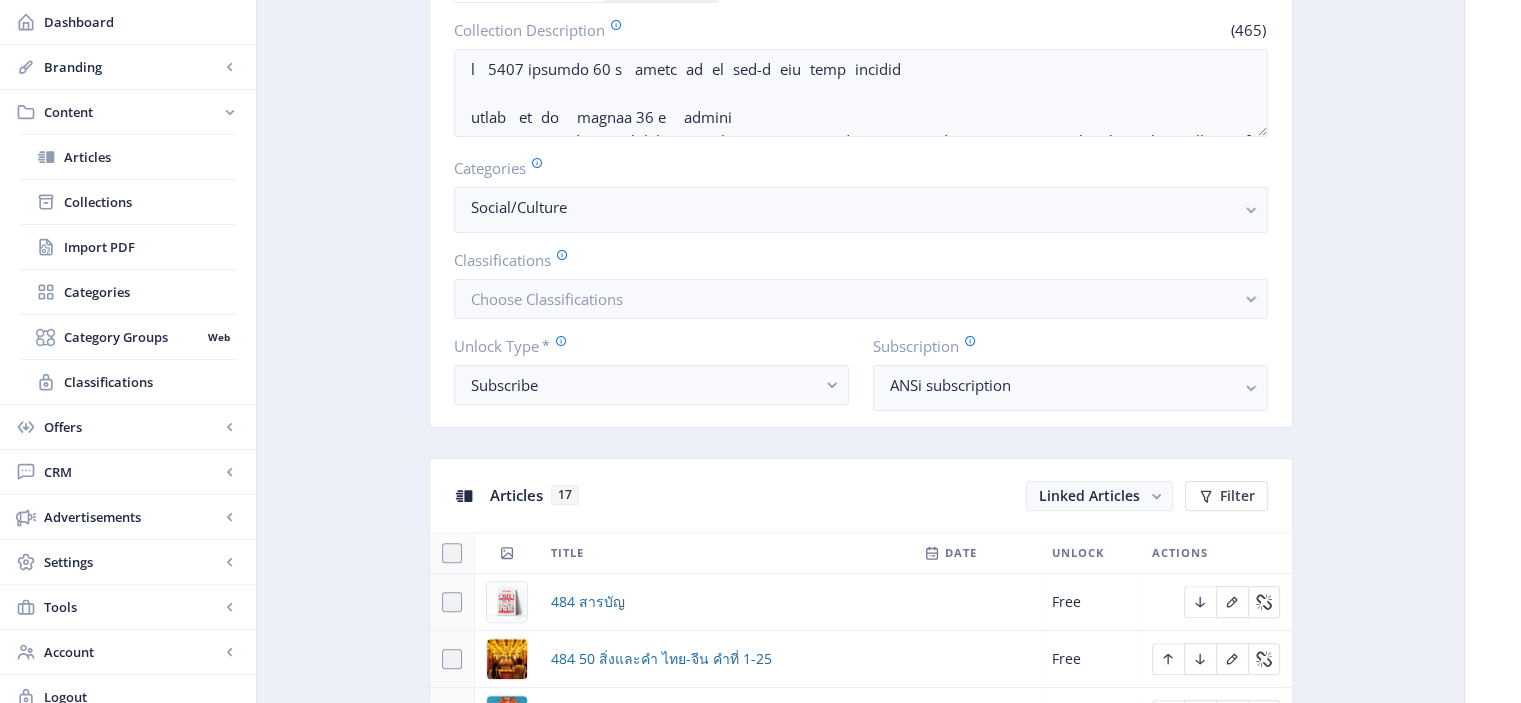 scroll, scrollTop: 0, scrollLeft: 0, axis: both 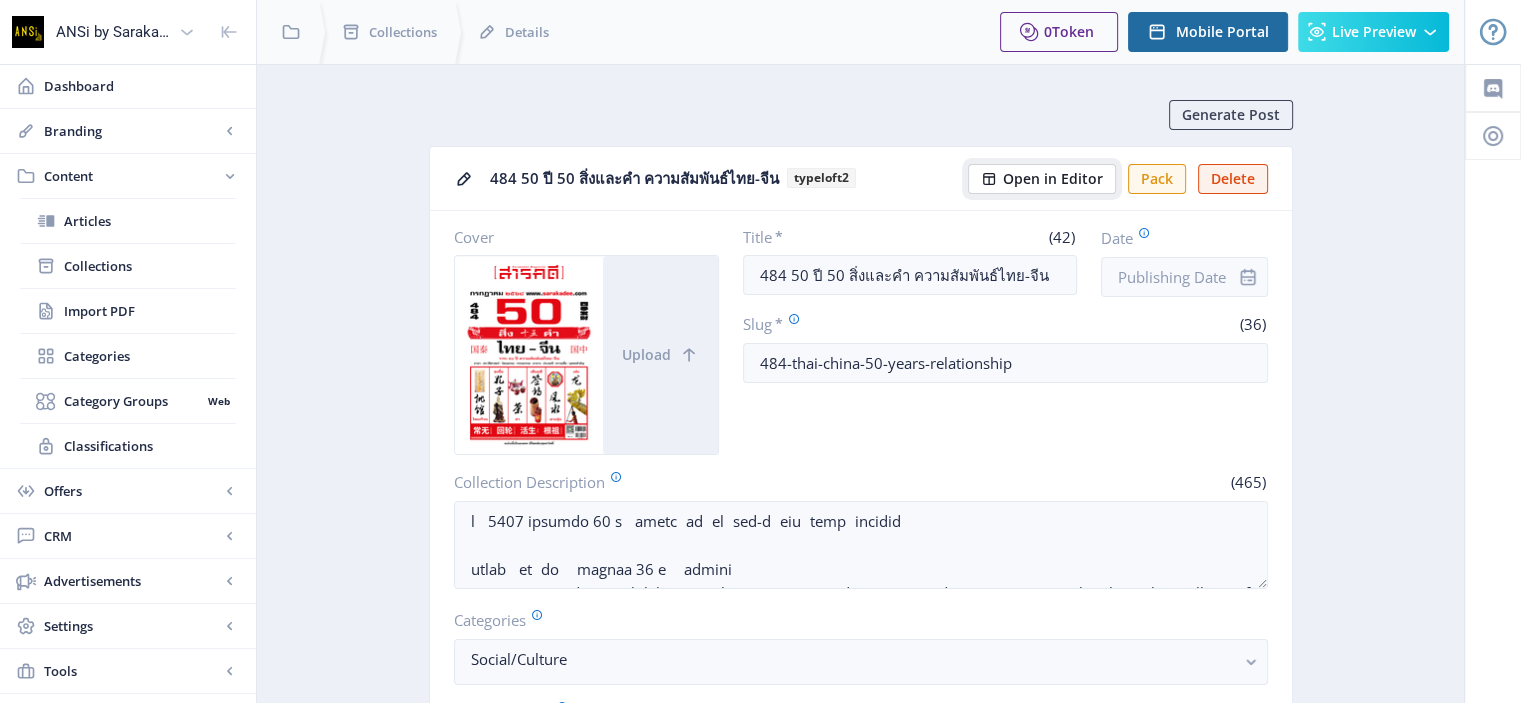 click on "Open in Editor" at bounding box center [1053, 179] 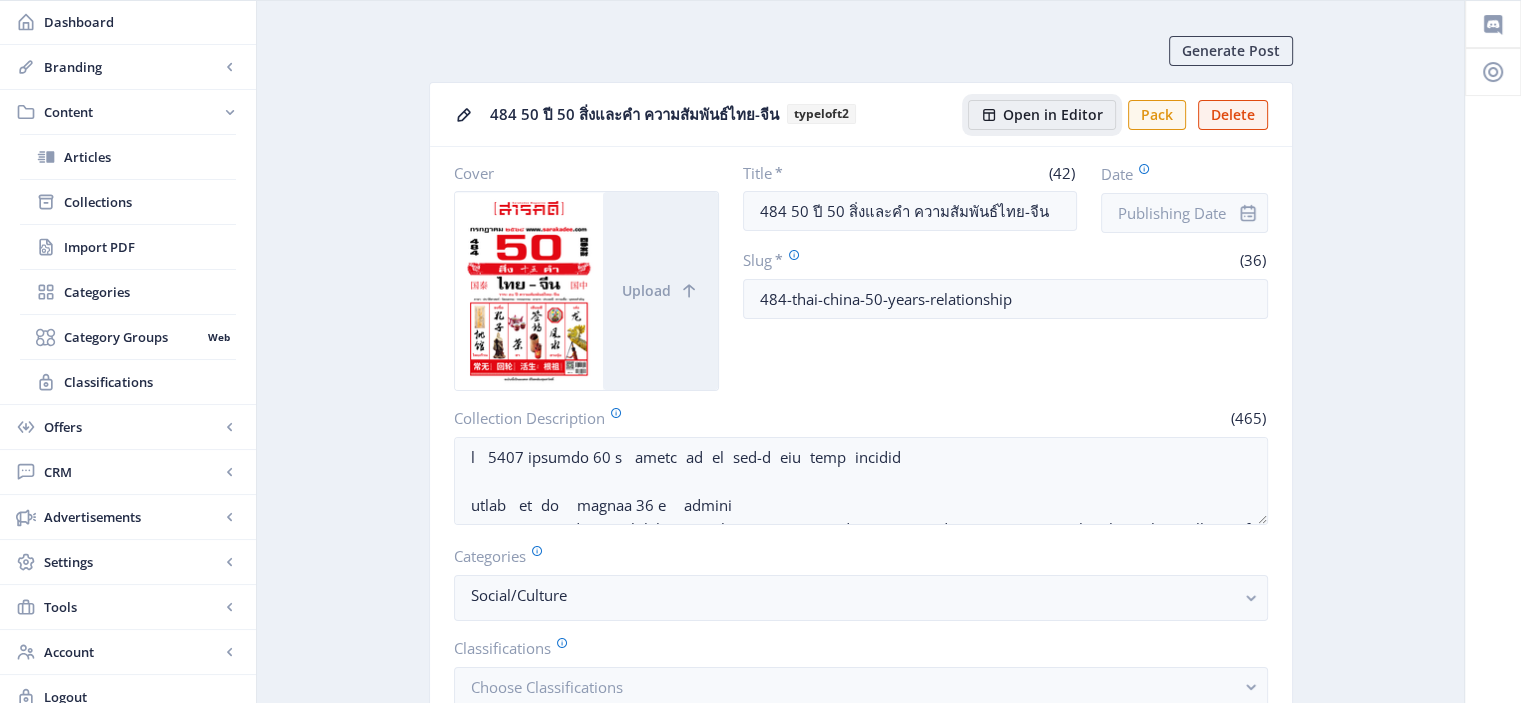 scroll, scrollTop: 67, scrollLeft: 0, axis: vertical 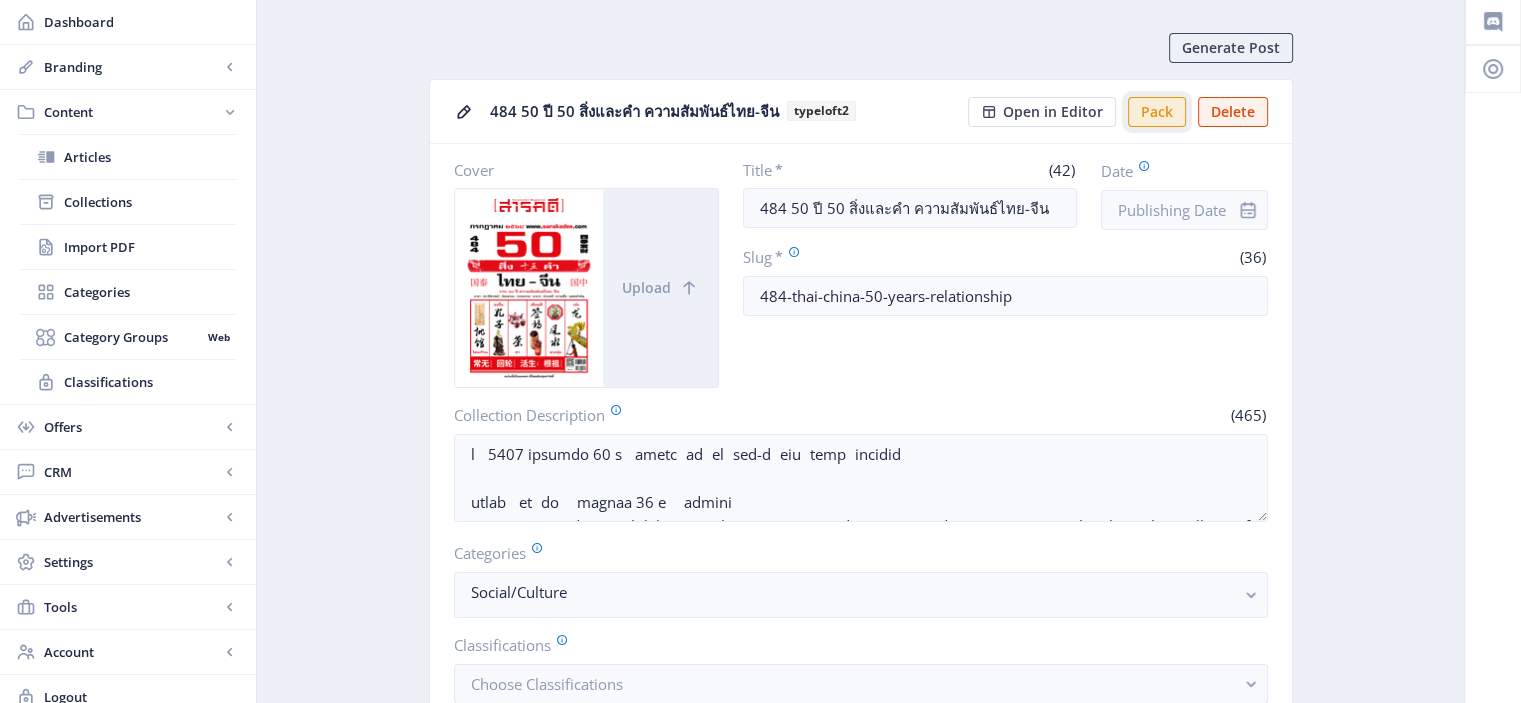 click on "Pack" at bounding box center (1157, 112) 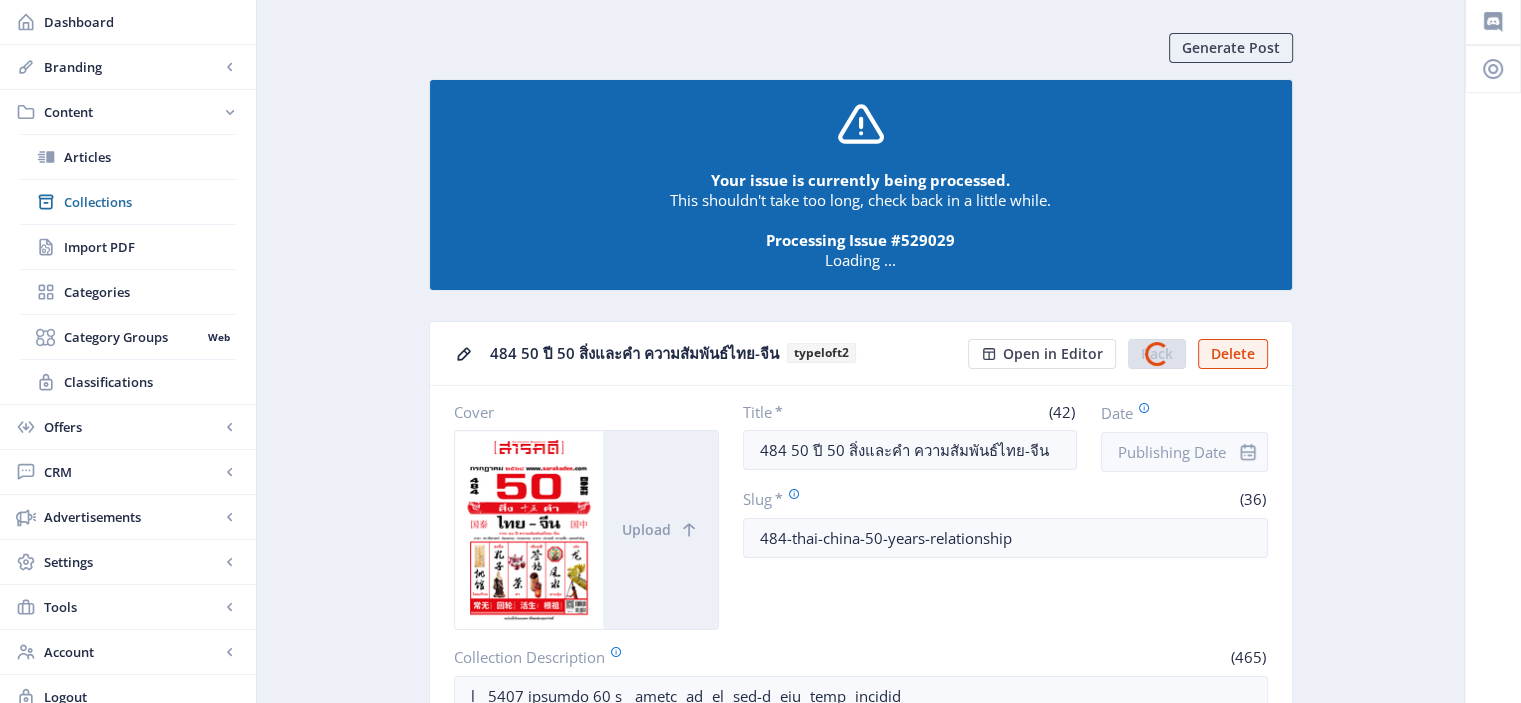 scroll, scrollTop: 0, scrollLeft: 0, axis: both 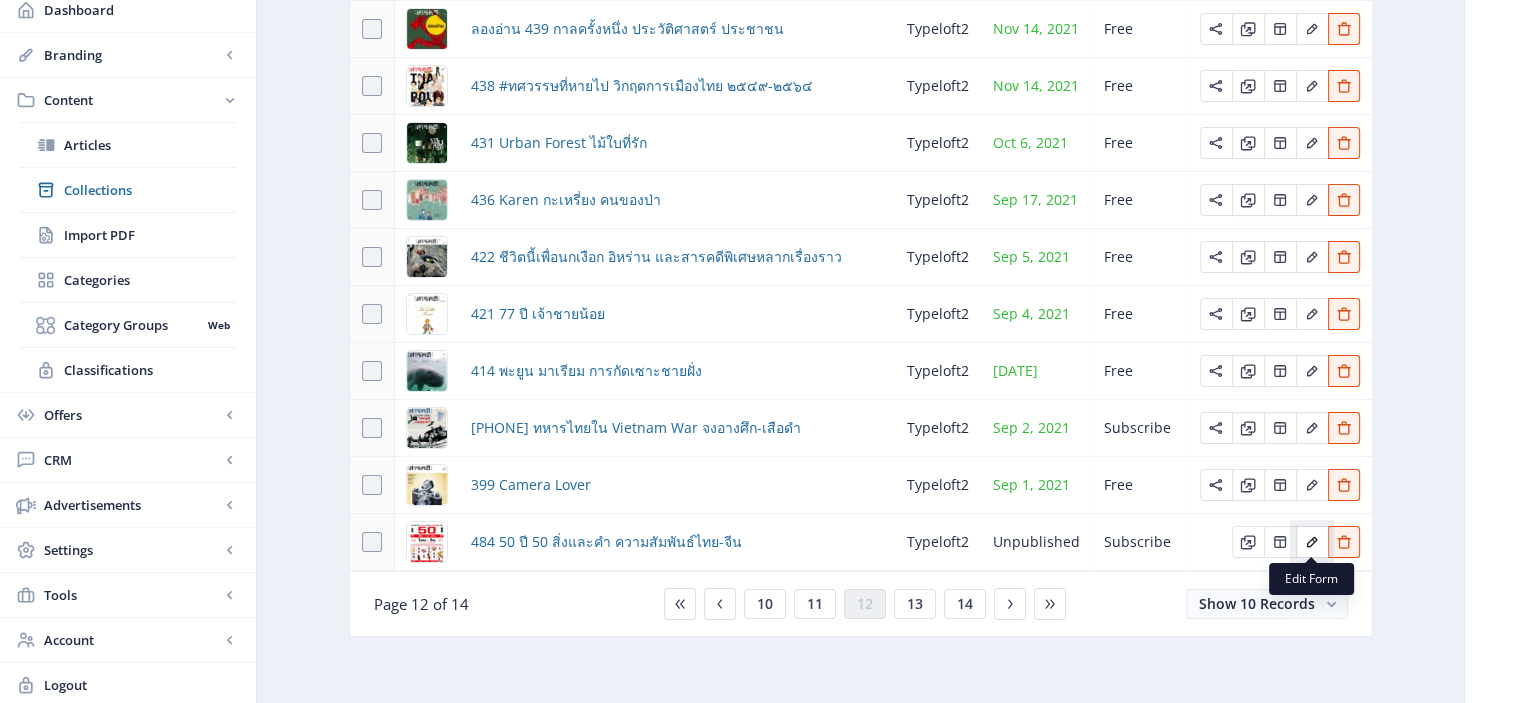 click at bounding box center [1312, 542] 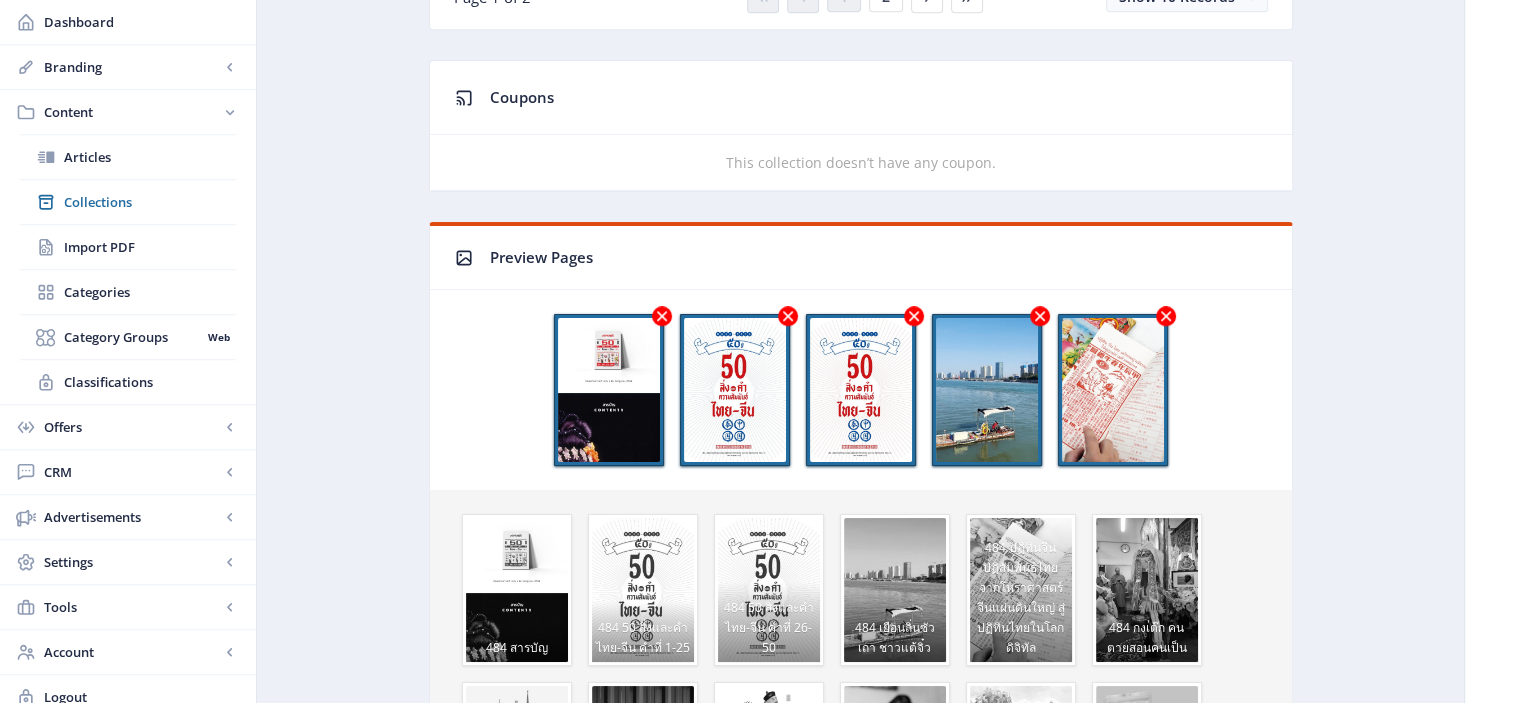 scroll, scrollTop: 1634, scrollLeft: 0, axis: vertical 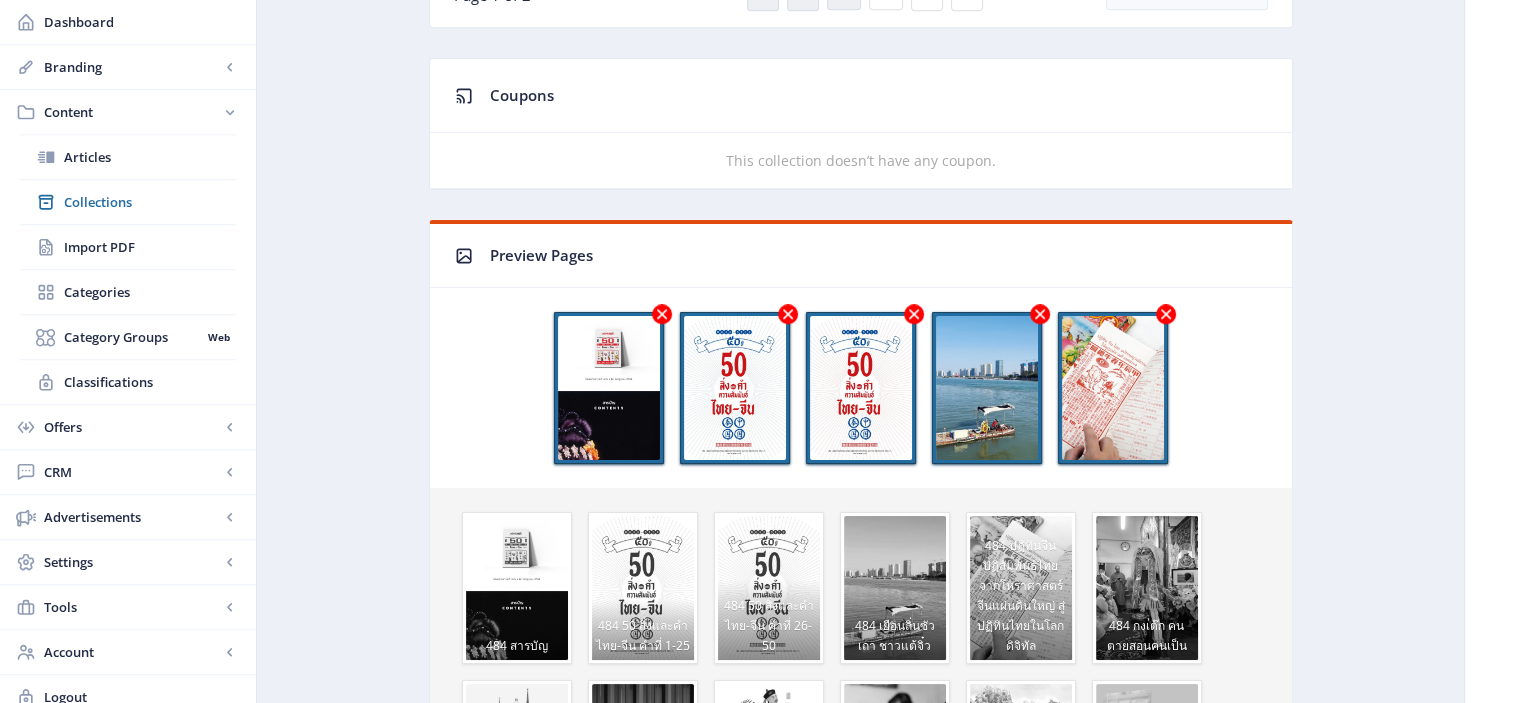click at bounding box center [662, 314] 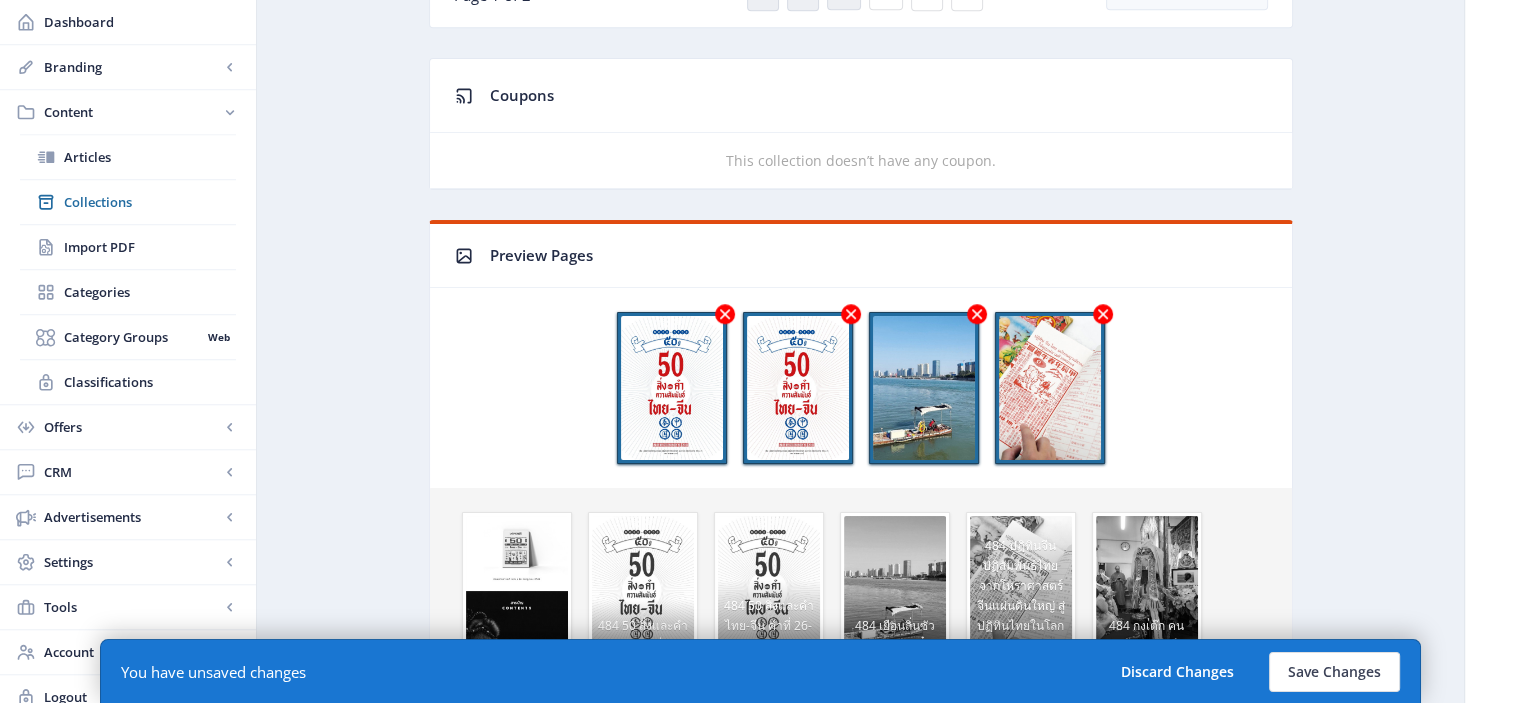 click at bounding box center (724, 314) 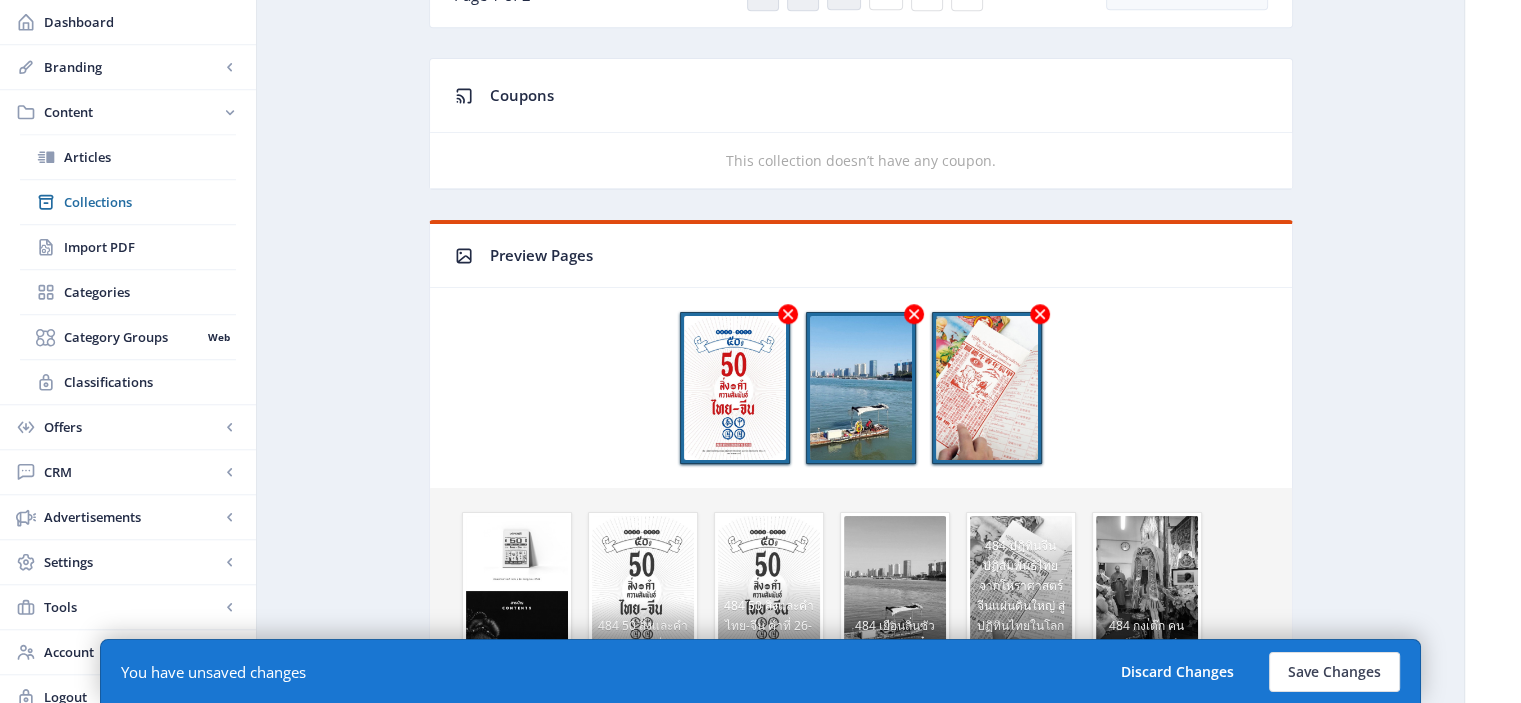 click at bounding box center [788, 314] 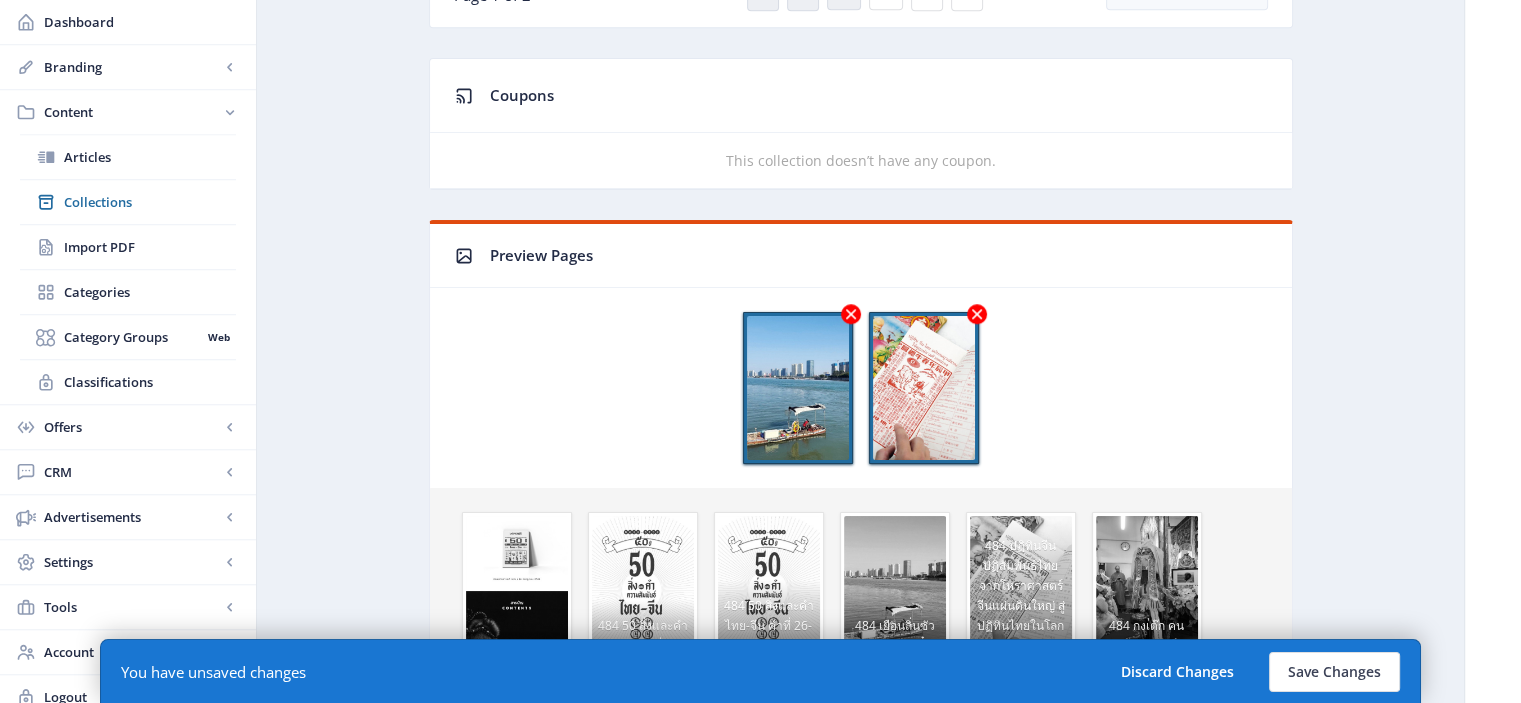 click at bounding box center [851, 314] 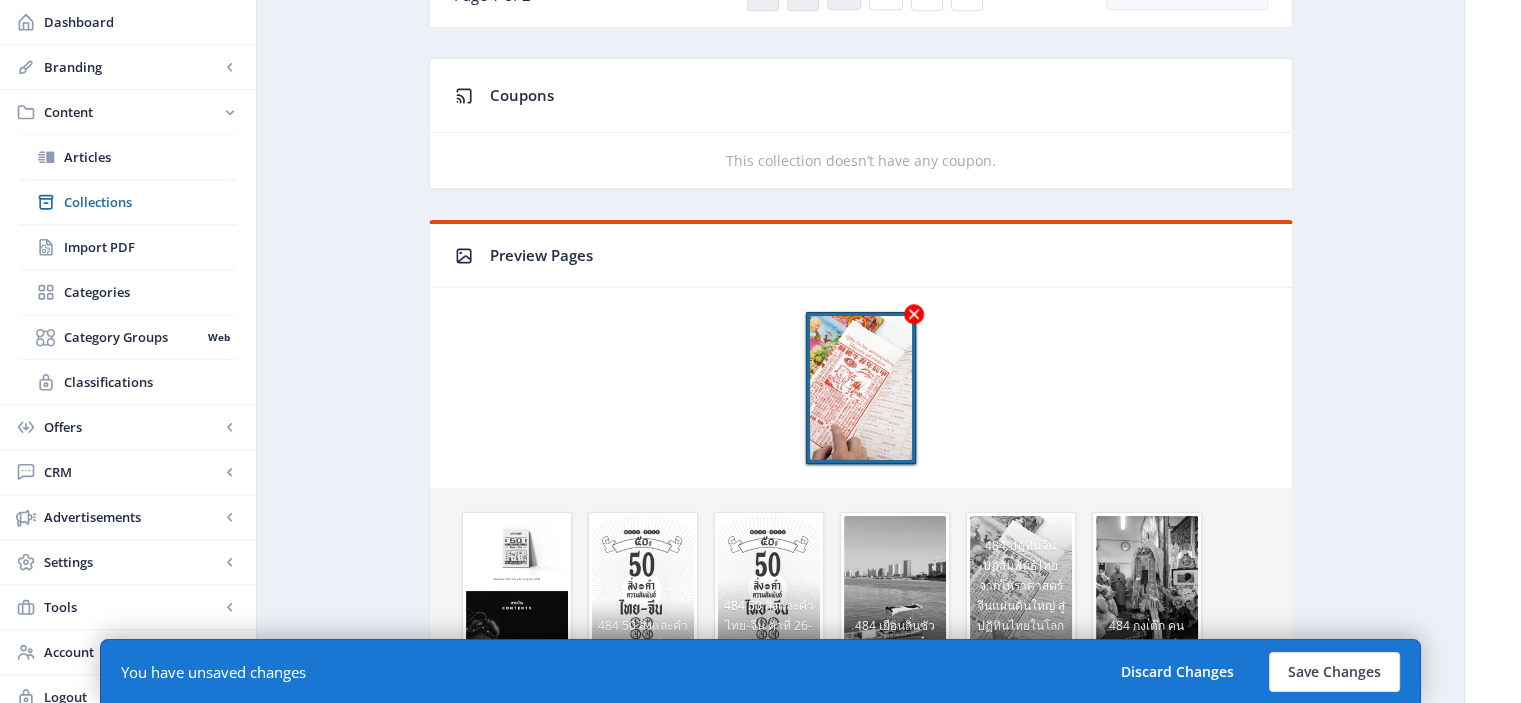 click at bounding box center (913, 314) 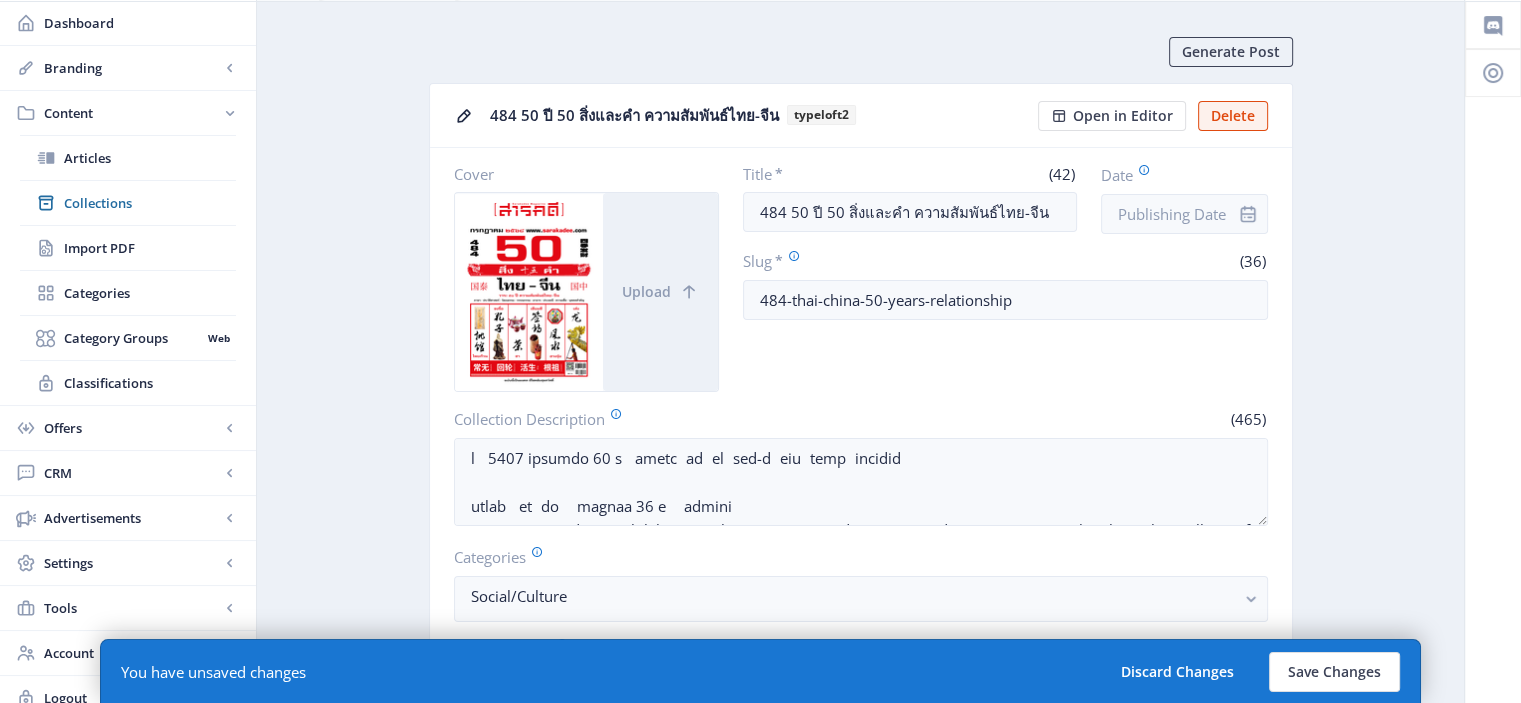 scroll, scrollTop: 62, scrollLeft: 0, axis: vertical 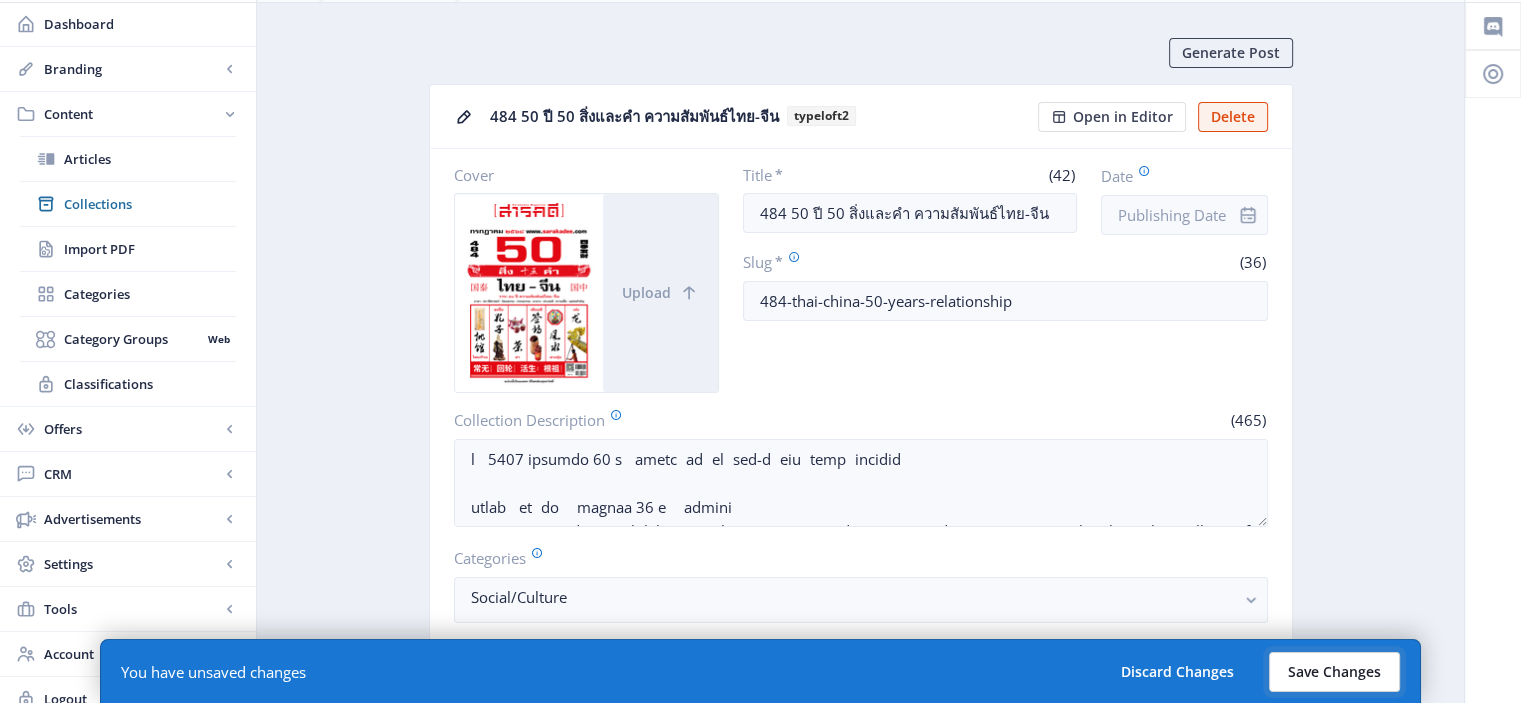 click on "Save Changes" at bounding box center (1334, 672) 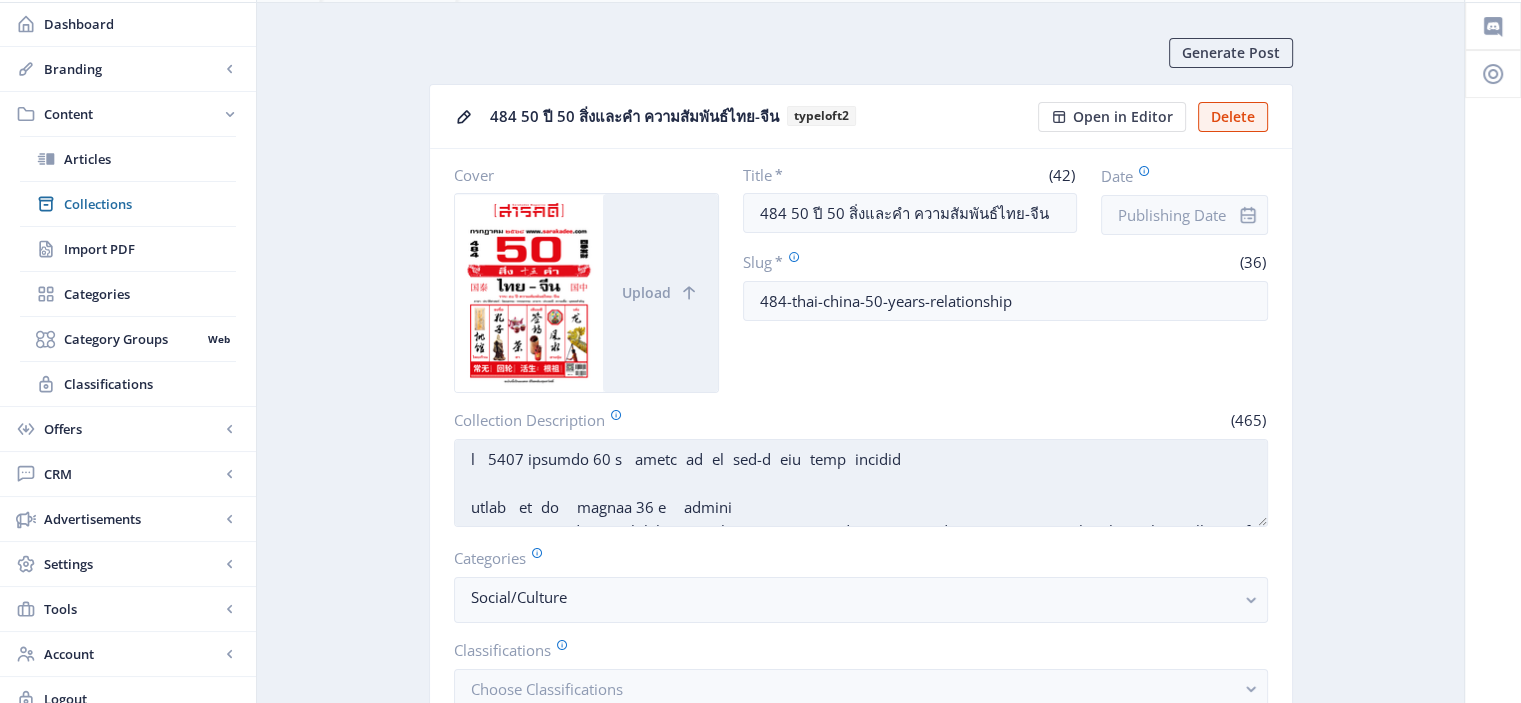 scroll, scrollTop: 120, scrollLeft: 0, axis: vertical 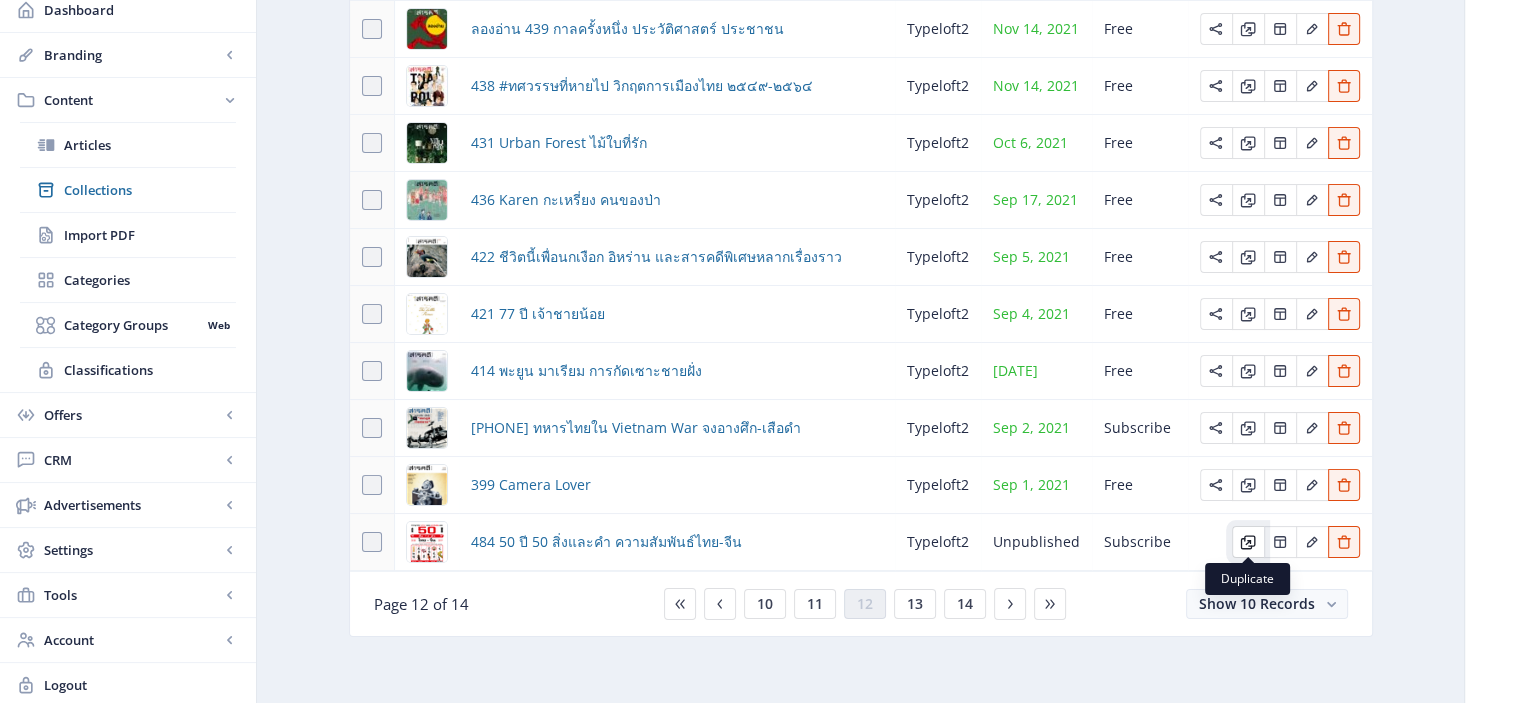 click at bounding box center [1246, 30] 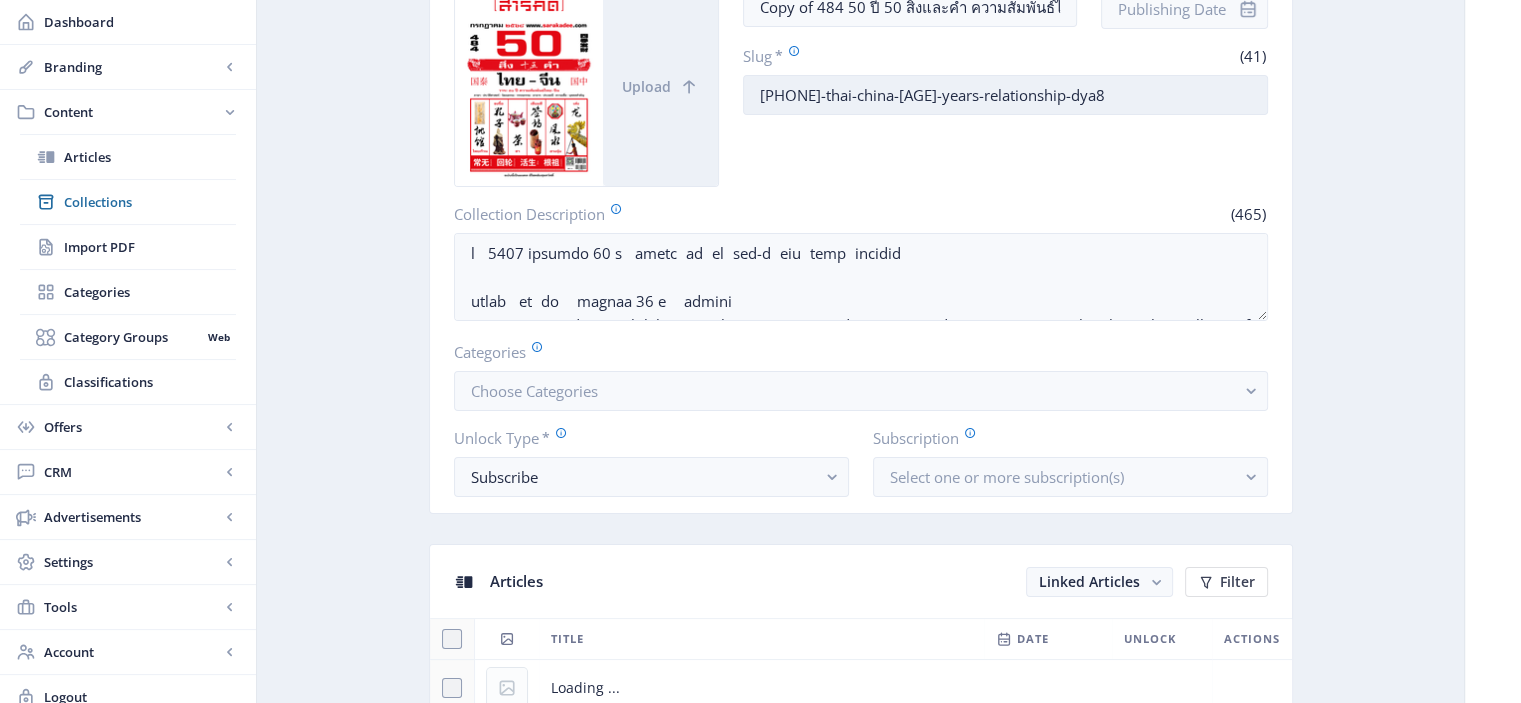scroll, scrollTop: 0, scrollLeft: 0, axis: both 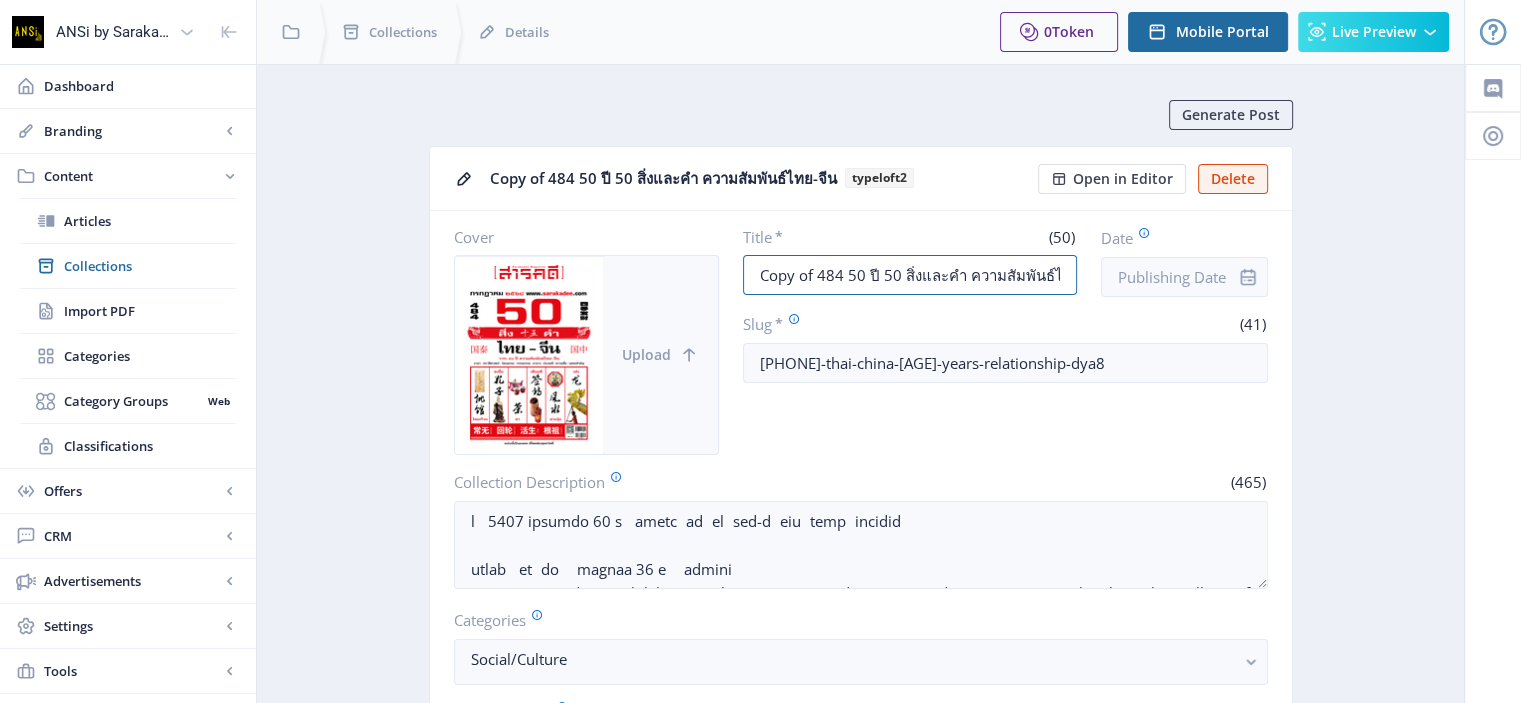 drag, startPoint x: 813, startPoint y: 272, endPoint x: 702, endPoint y: 277, distance: 111.11256 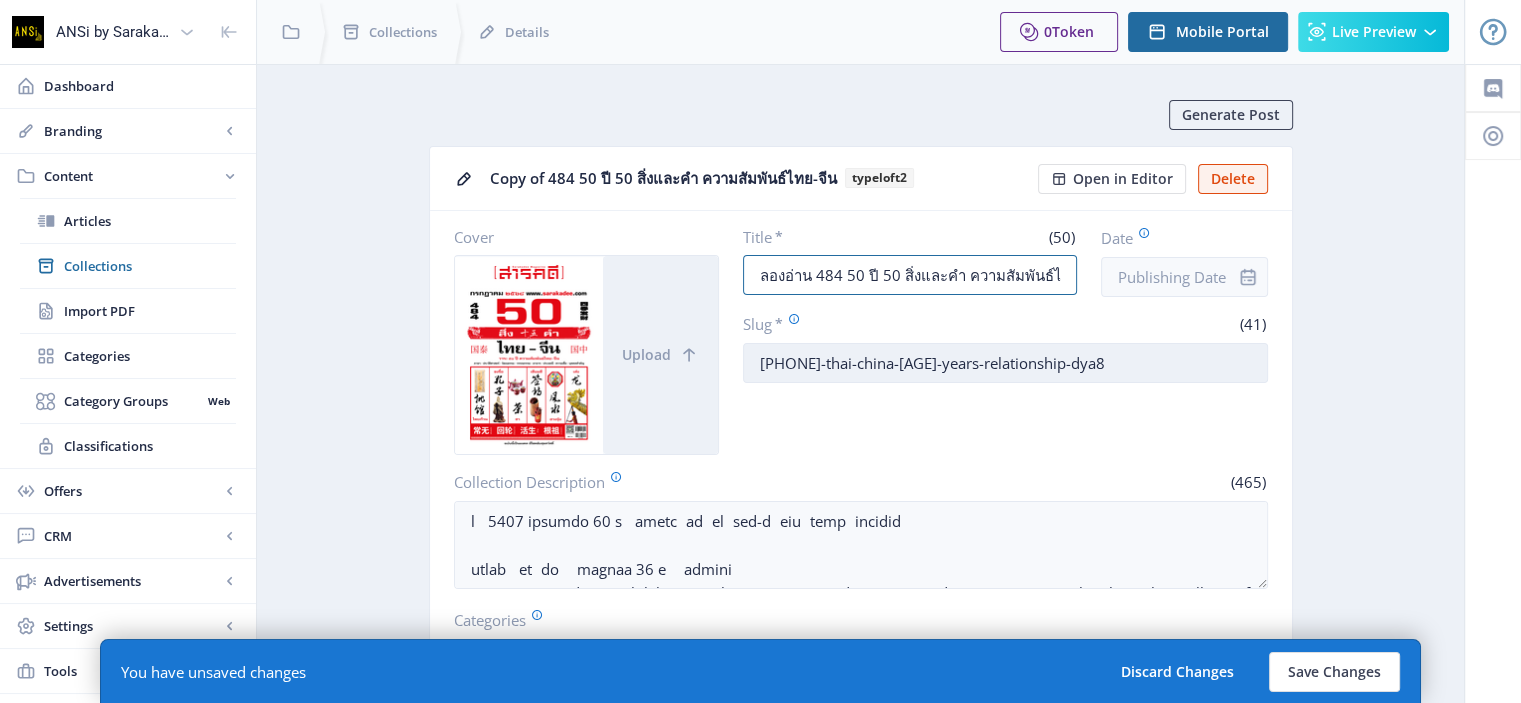 type on "ลองอ่าน 484 50 ปี 50 สิ่งและคำ ความสัมพันธ์ไทย-จีน" 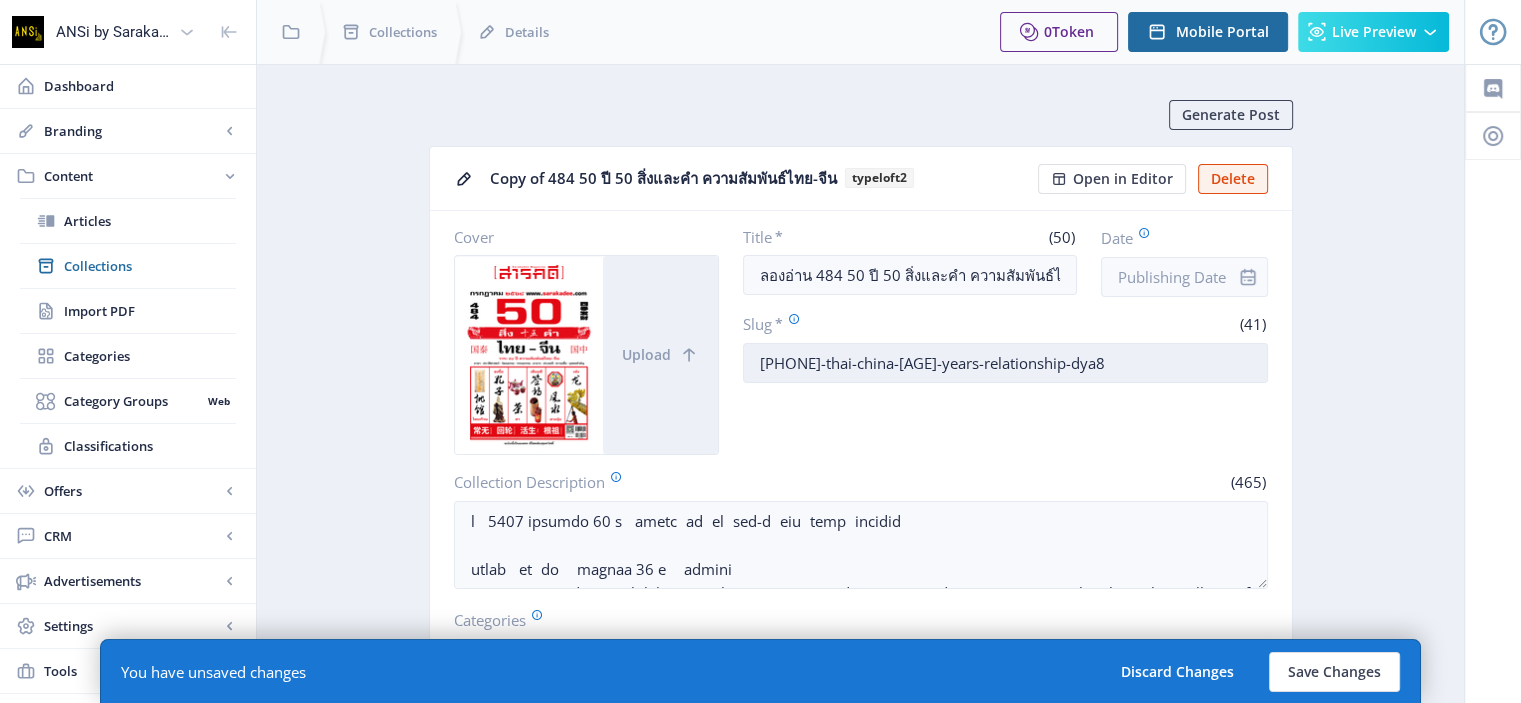 click on "[PHONE]-thai-china-[AGE]-years-relationship-dya8" at bounding box center [1005, 363] 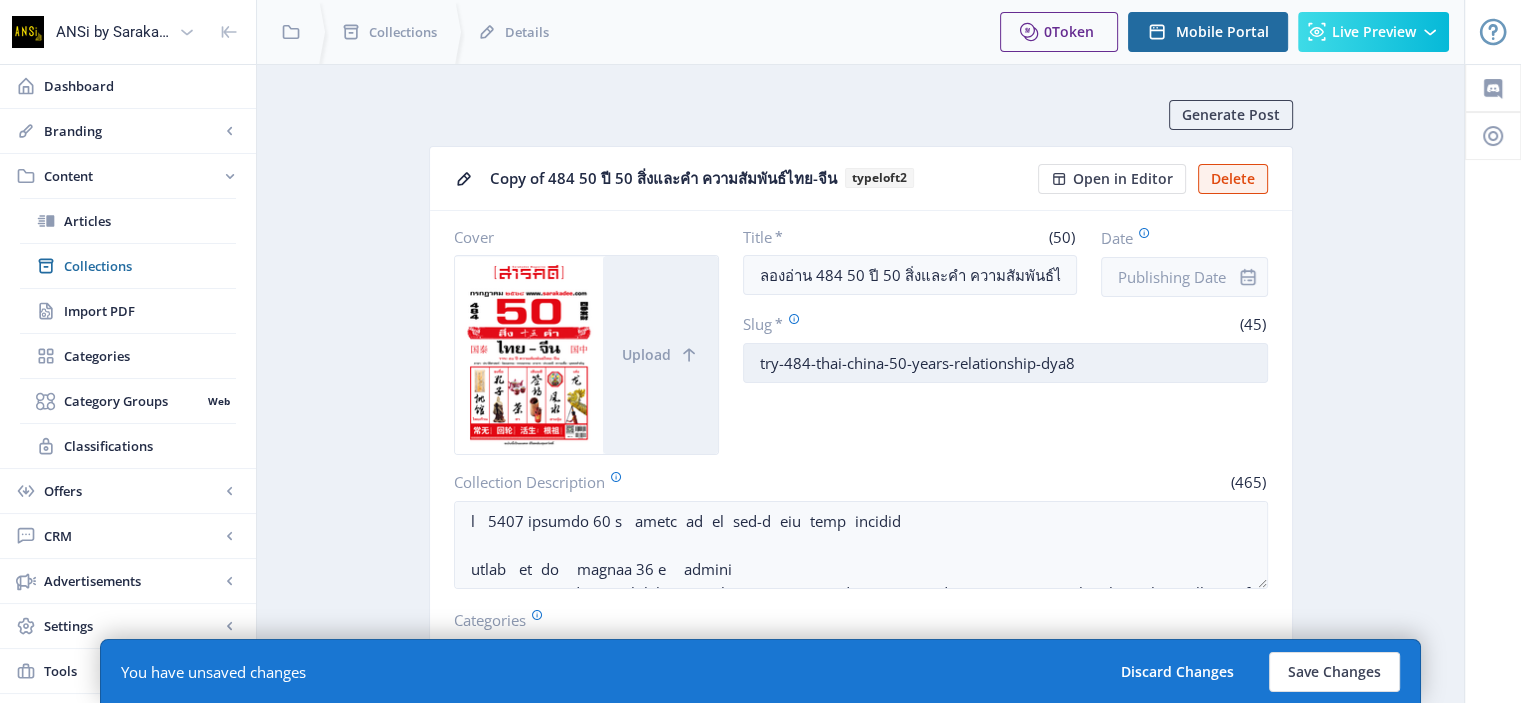 click on "try-484-thai-china-50-years-relationship-dya8" at bounding box center (1005, 363) 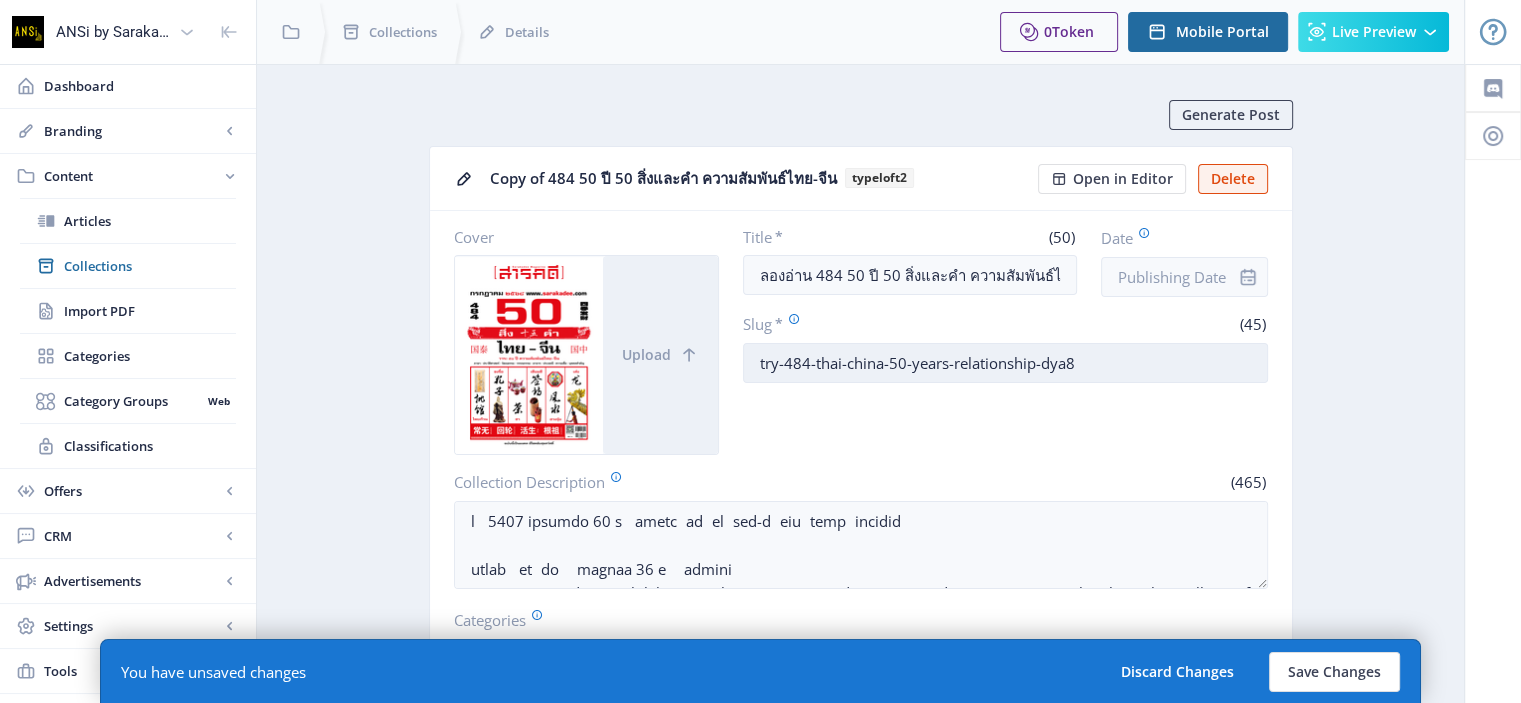 drag, startPoint x: 1081, startPoint y: 359, endPoint x: 763, endPoint y: 369, distance: 318.1572 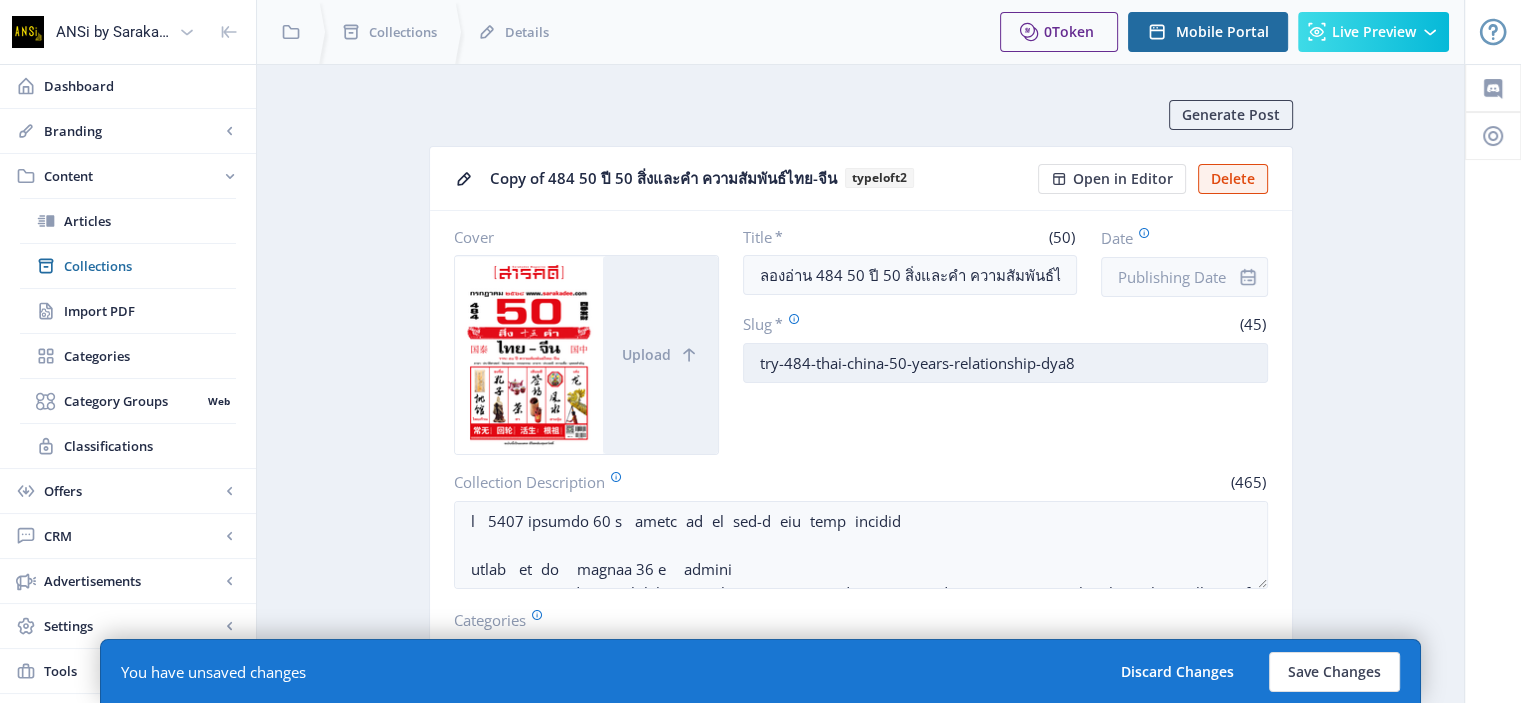 click on "try-484-thai-china-50-years-relationship-dya8" at bounding box center (1005, 363) 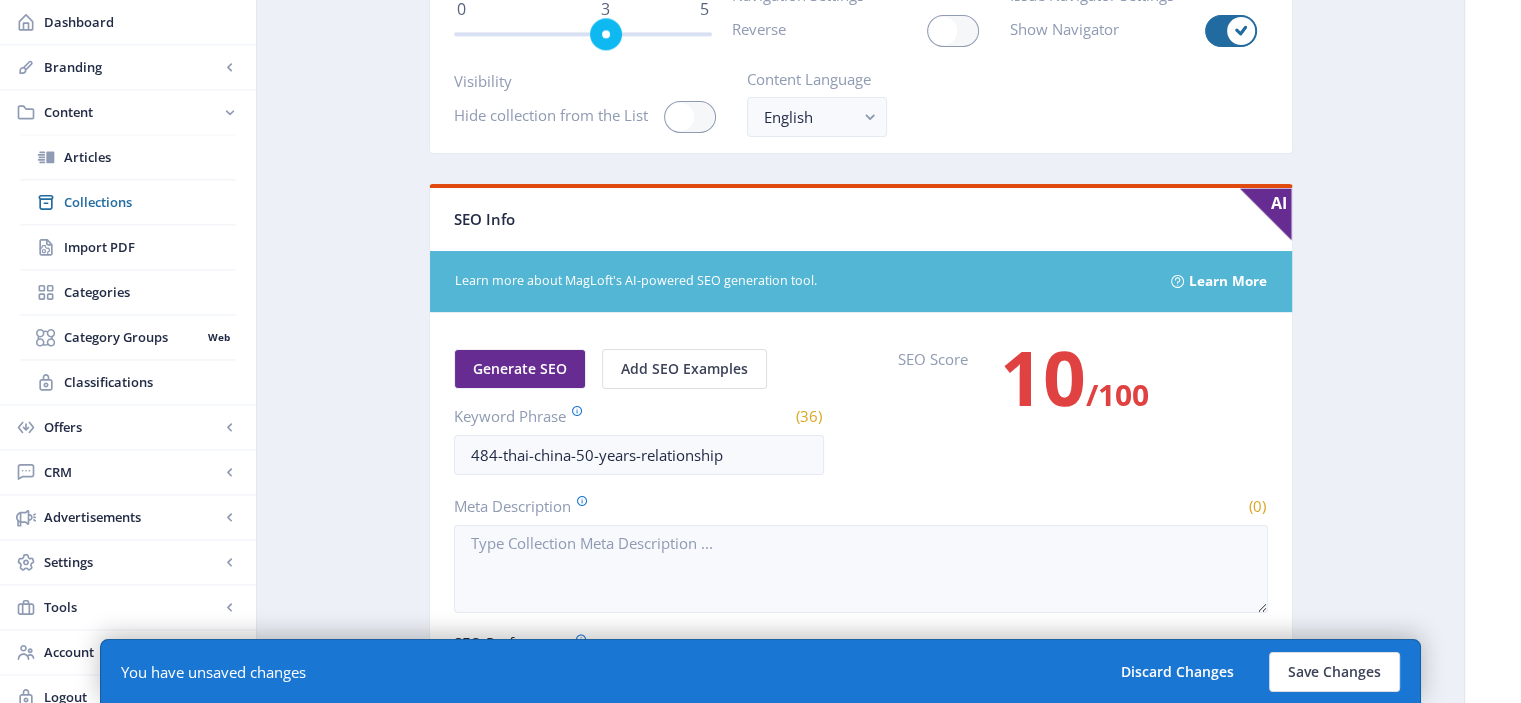 scroll, scrollTop: 2766, scrollLeft: 0, axis: vertical 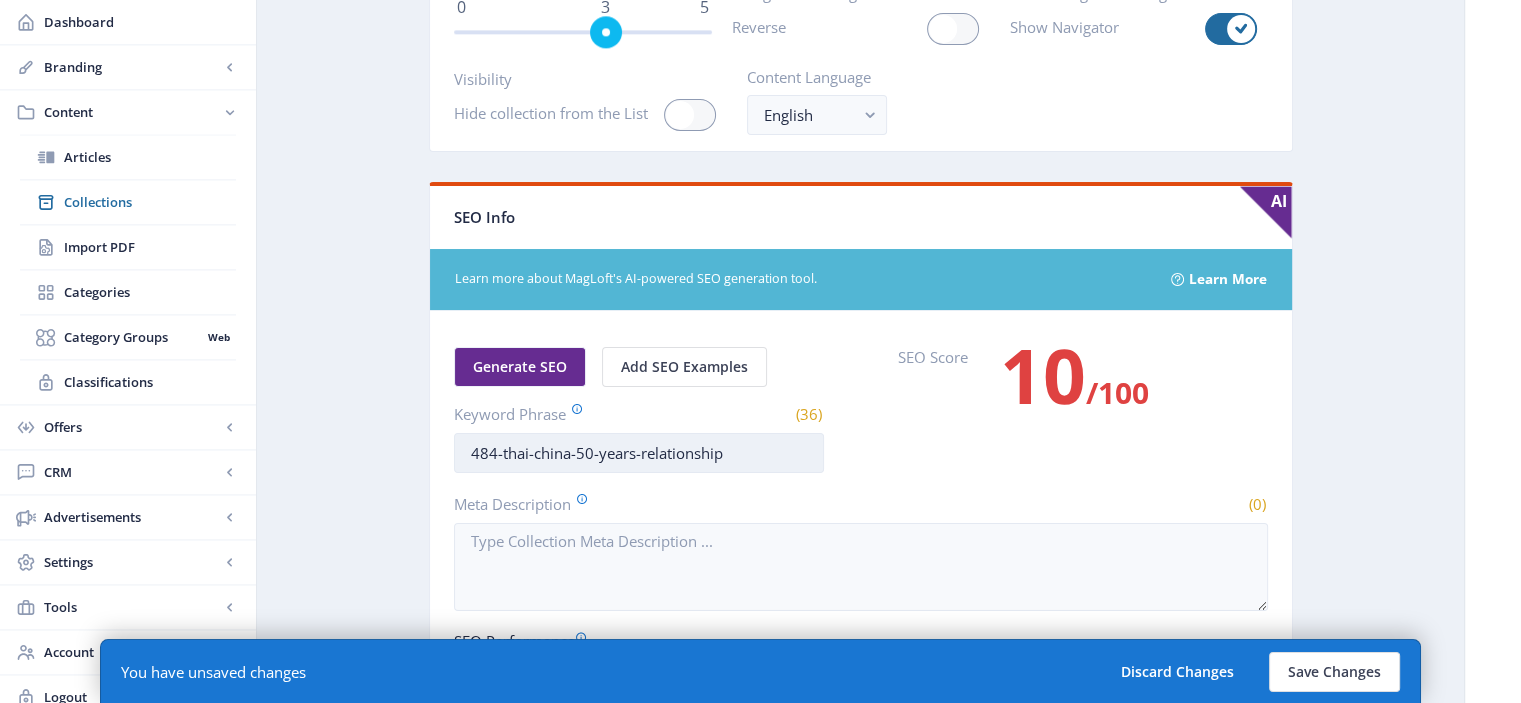 type on "try-484-thai-china-50-years-relationship-dya8" 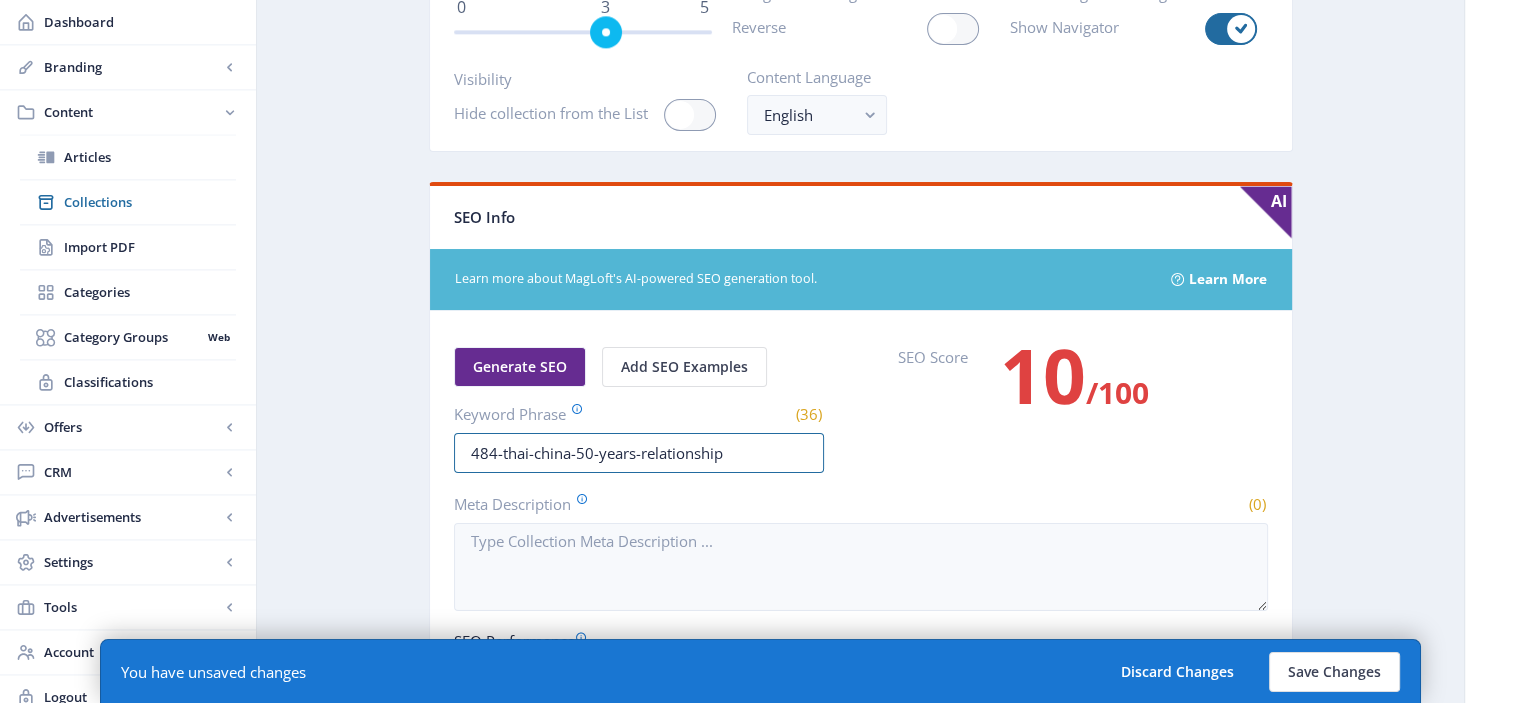 drag, startPoint x: 741, startPoint y: 459, endPoint x: 466, endPoint y: 475, distance: 275.46506 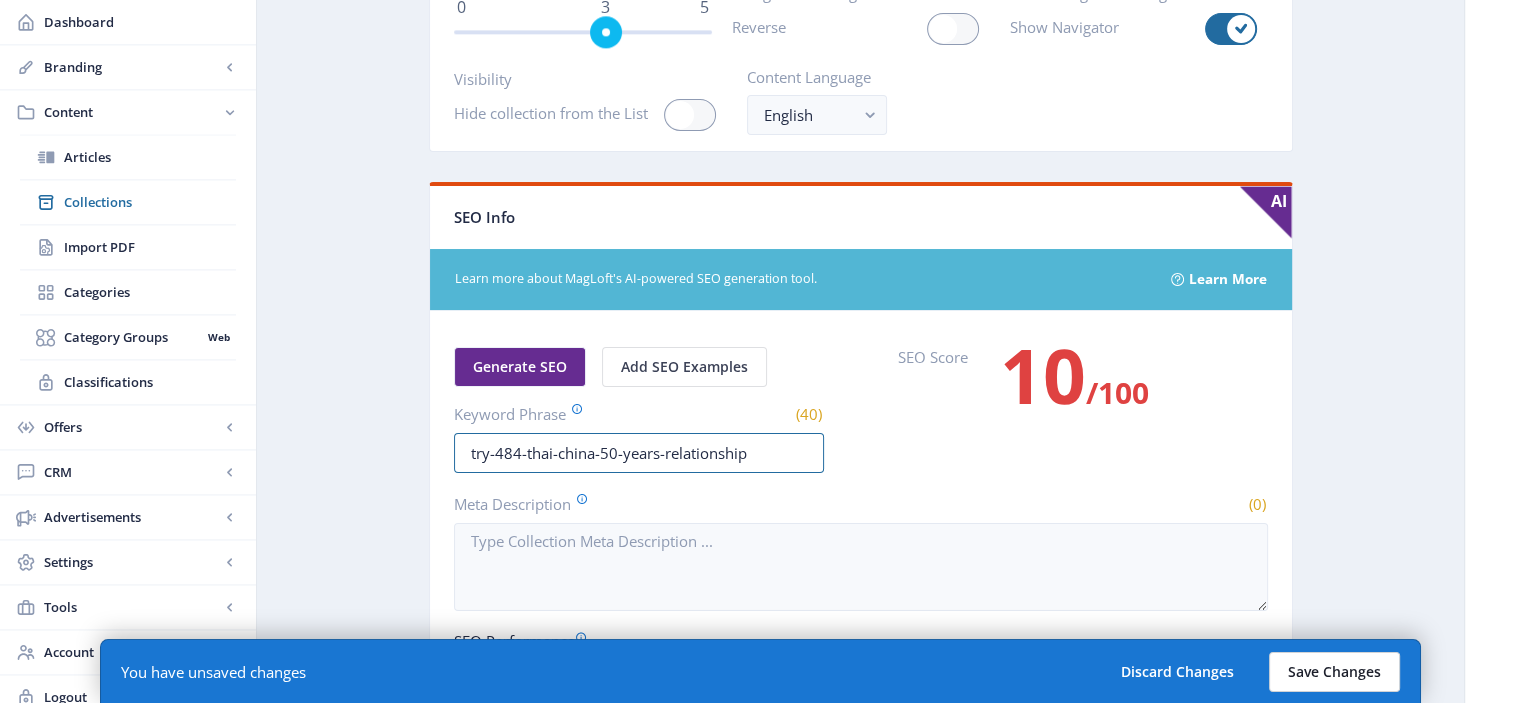 type on "try-484-thai-china-50-years-relationship" 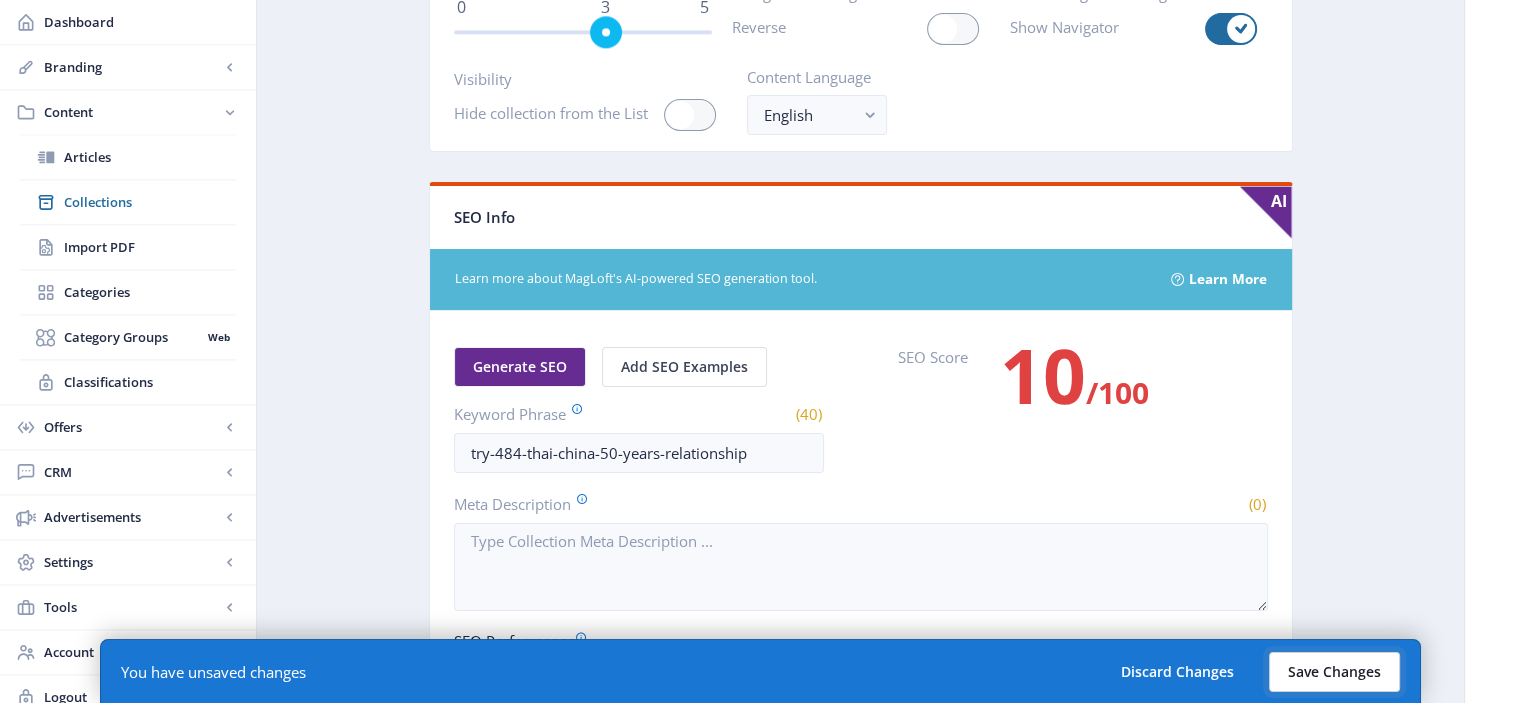 click on "Save Changes" at bounding box center (1334, 672) 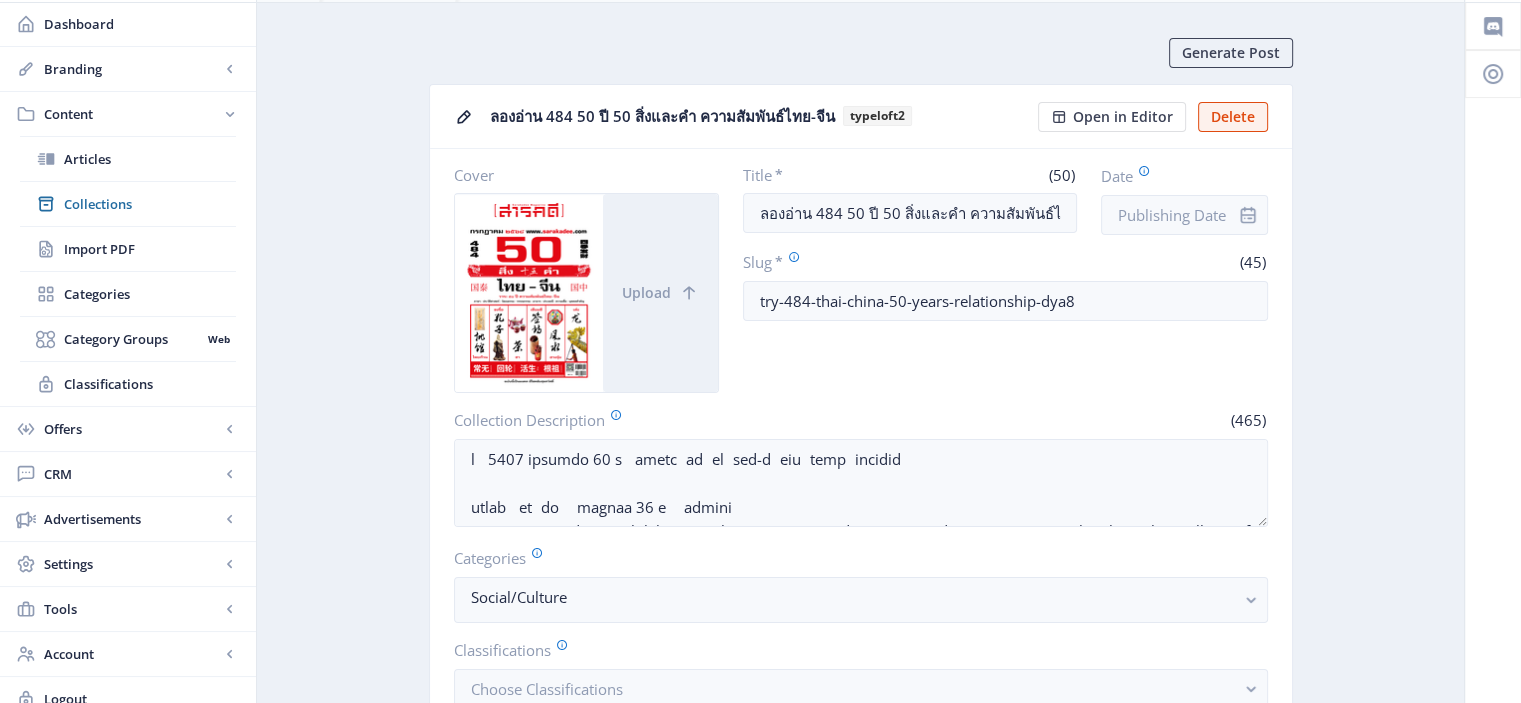 scroll, scrollTop: 0, scrollLeft: 0, axis: both 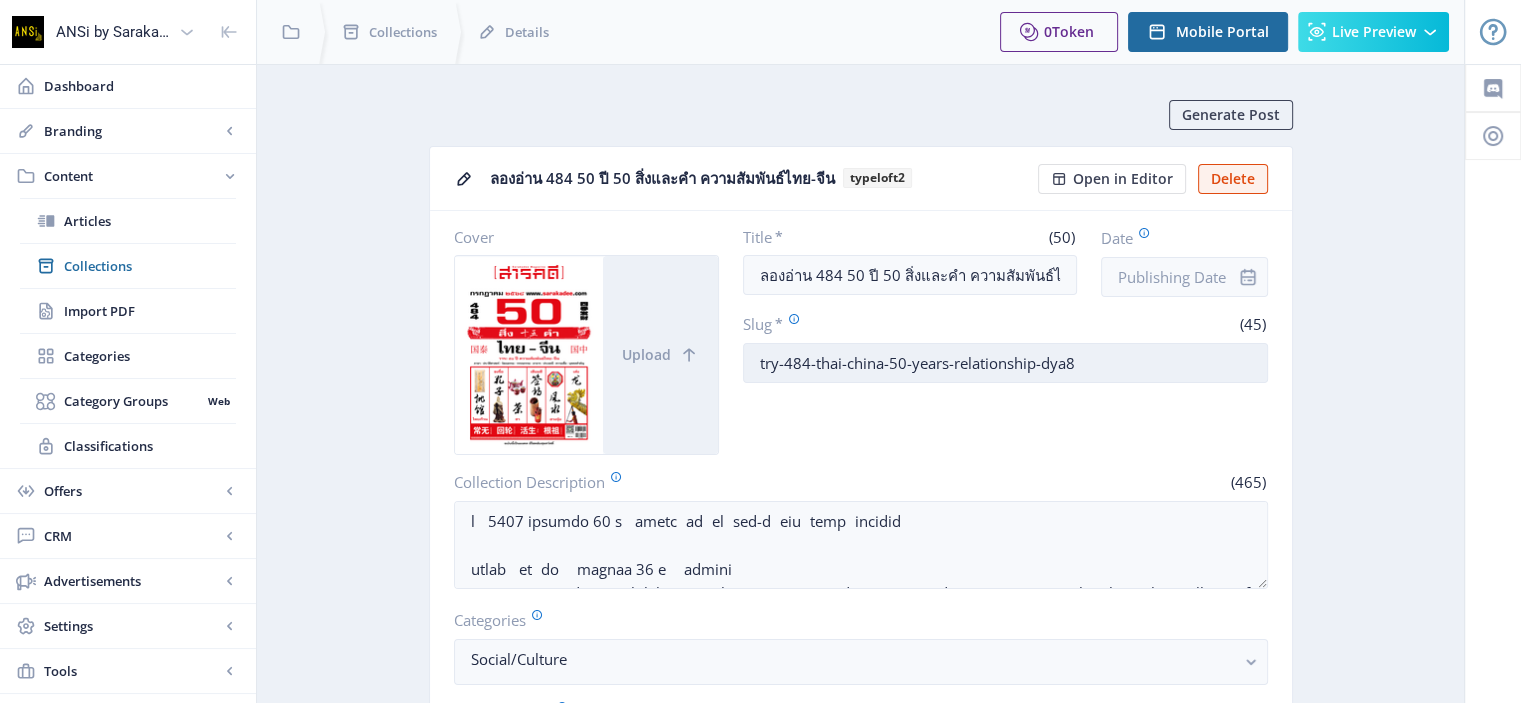 click on "try-484-thai-china-50-years-relationship-dya8" at bounding box center (1005, 363) 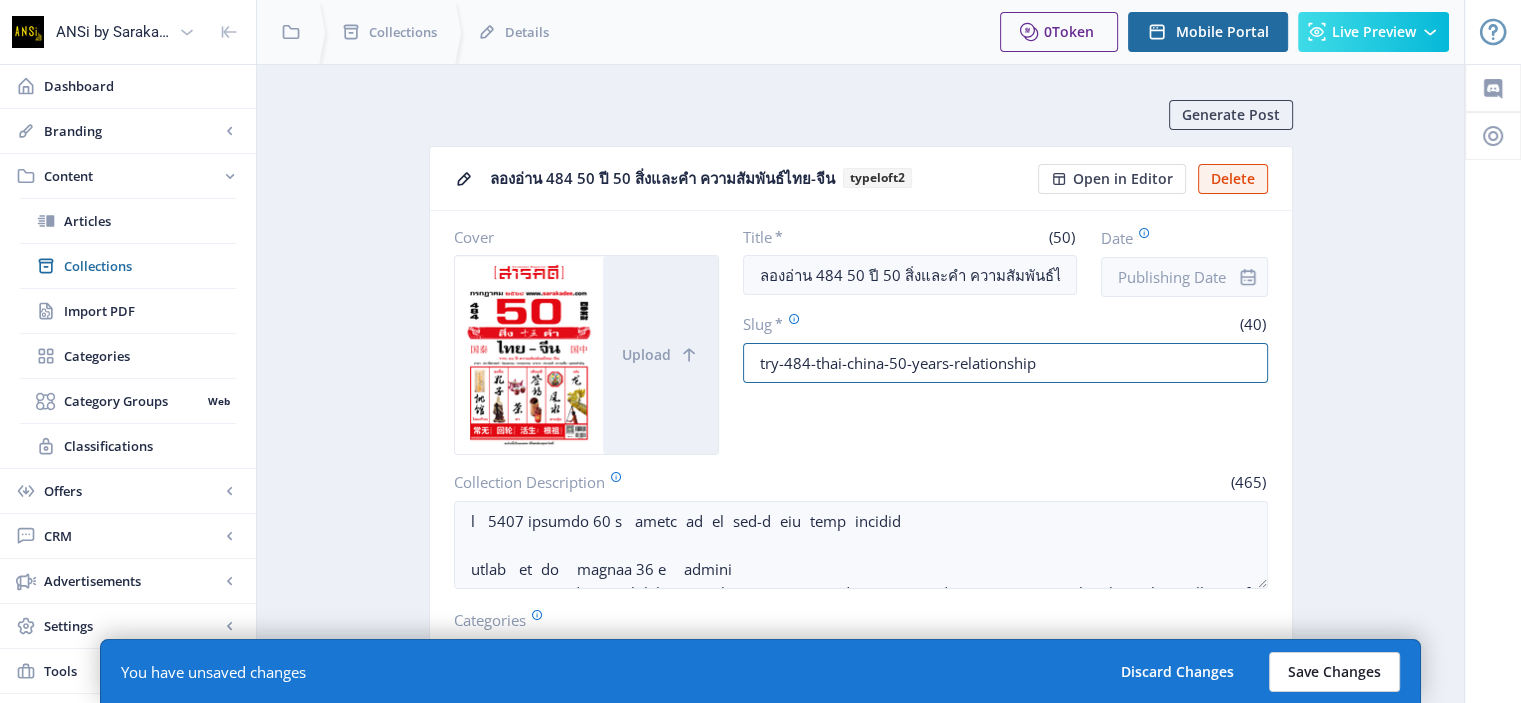 type on "try-484-thai-china-50-years-relationship" 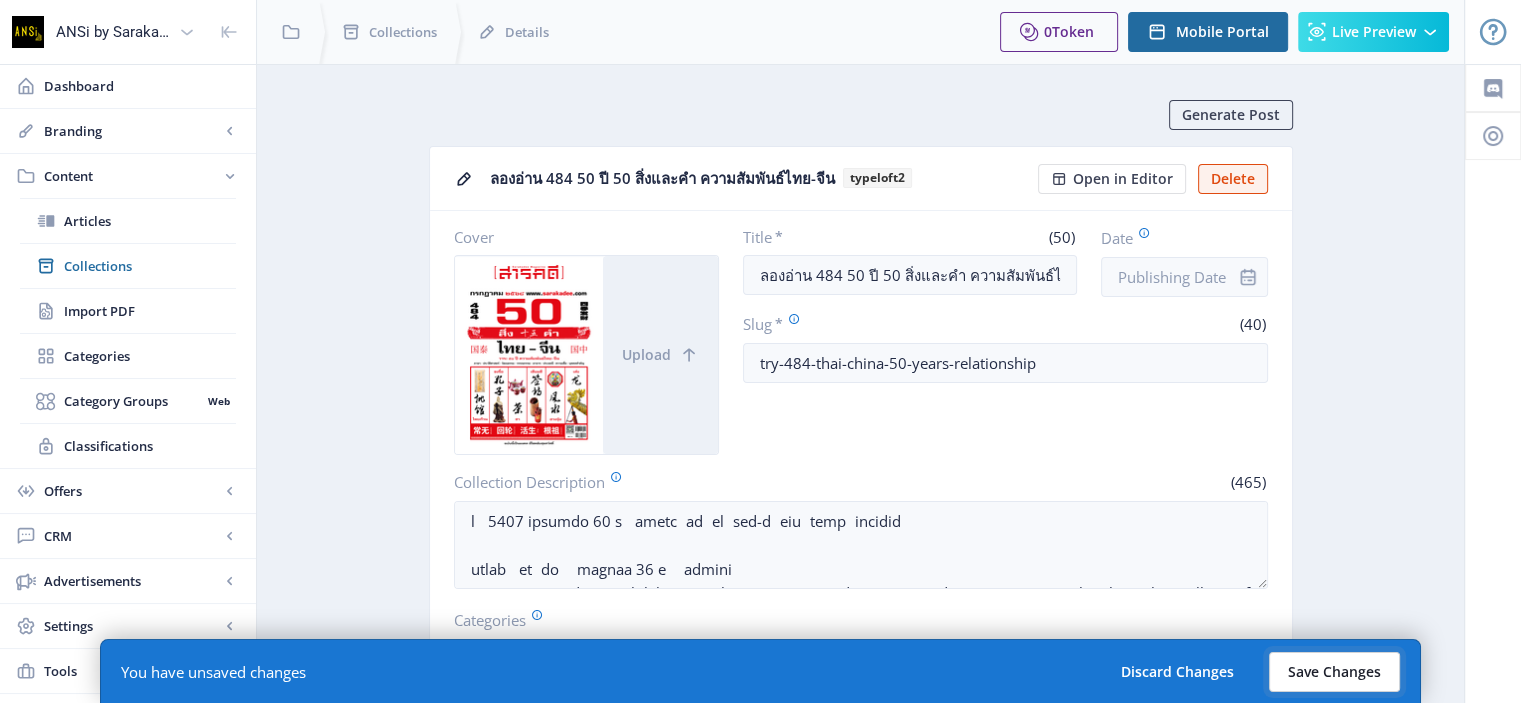 click on "Save Changes" at bounding box center [1334, 672] 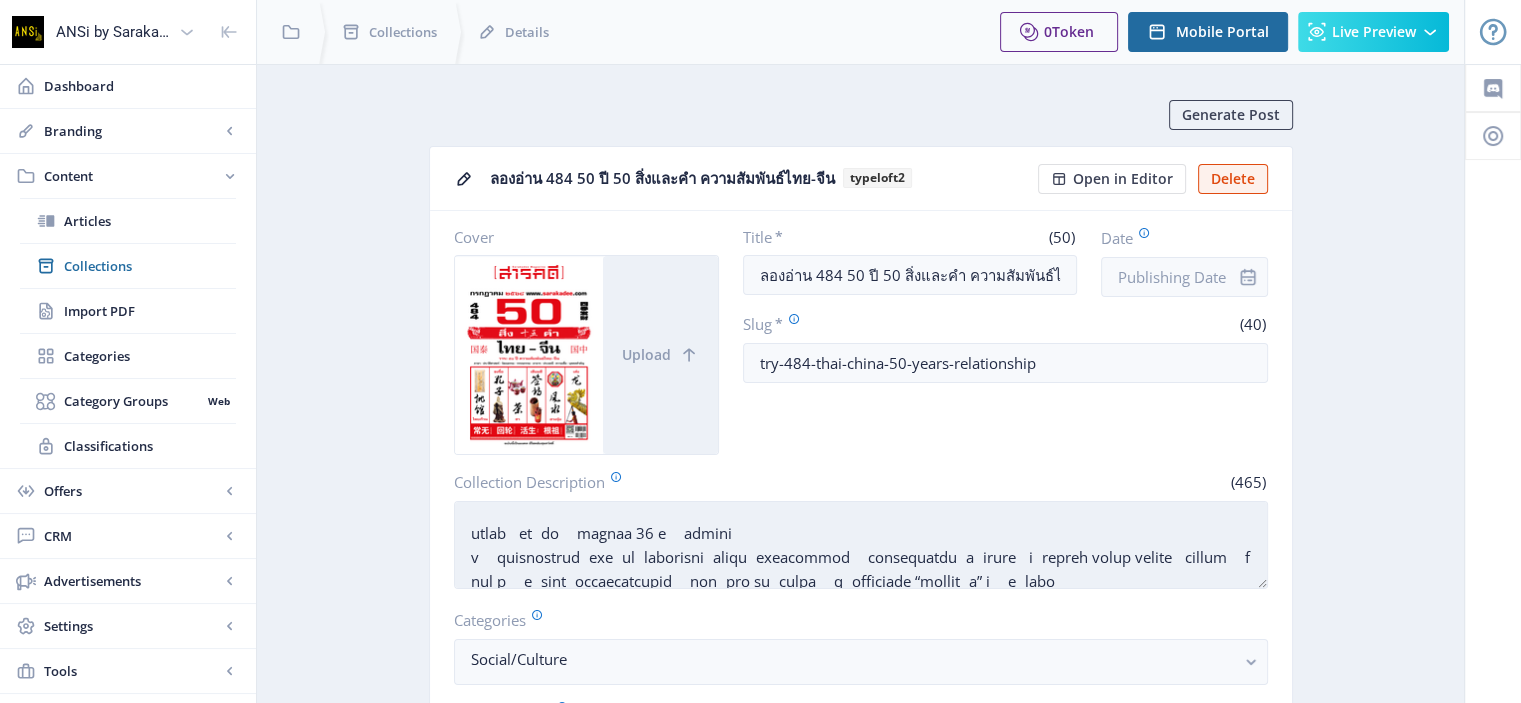 scroll, scrollTop: 120, scrollLeft: 0, axis: vertical 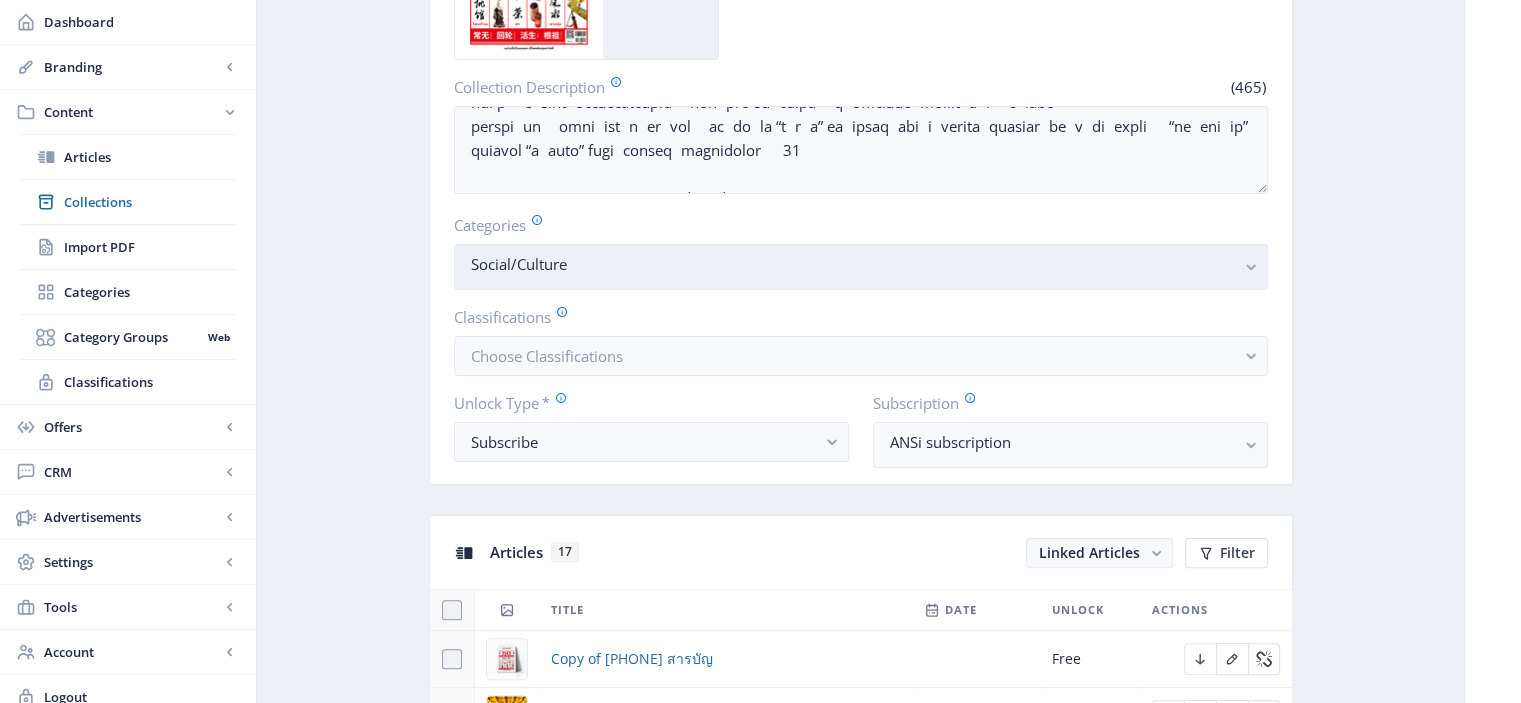 click on "Social/Culture" at bounding box center (861, 267) 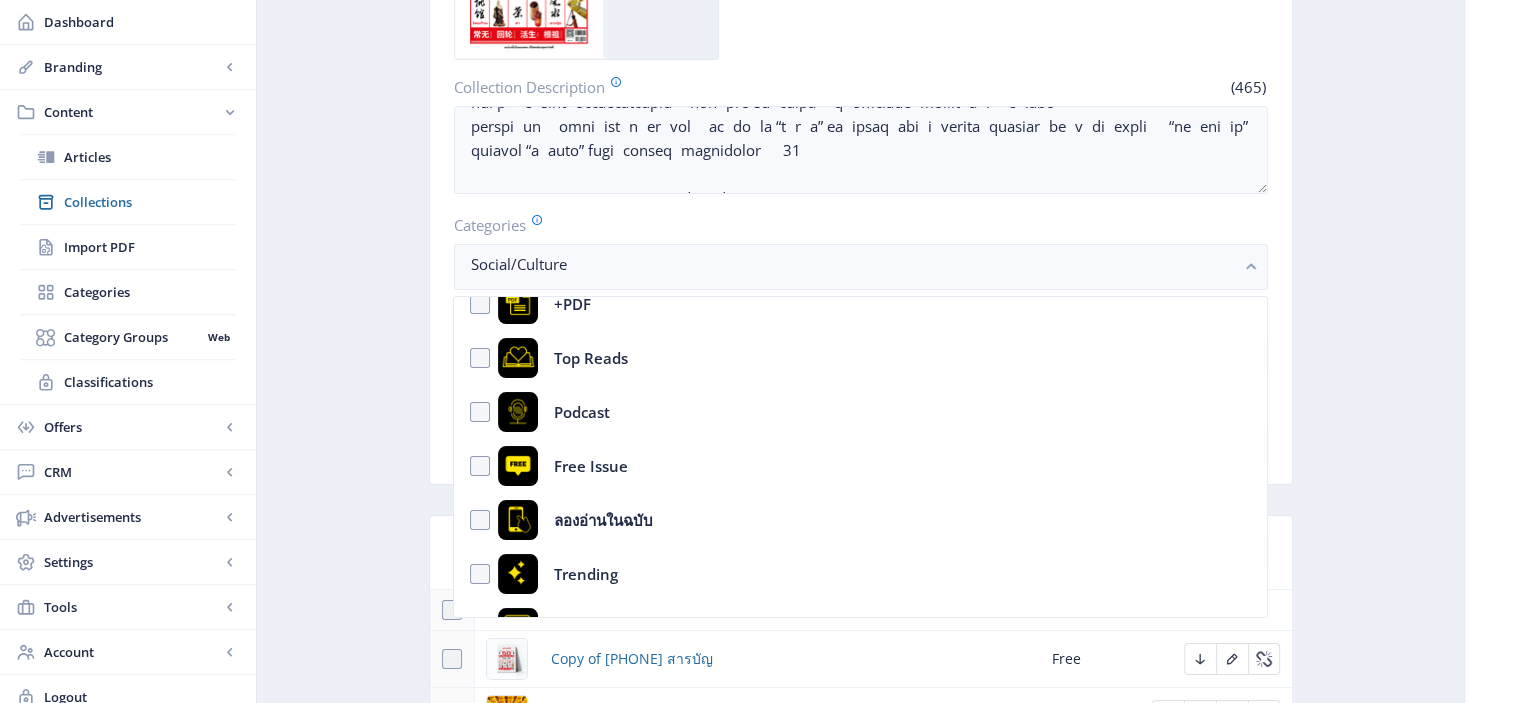 scroll, scrollTop: 240, scrollLeft: 0, axis: vertical 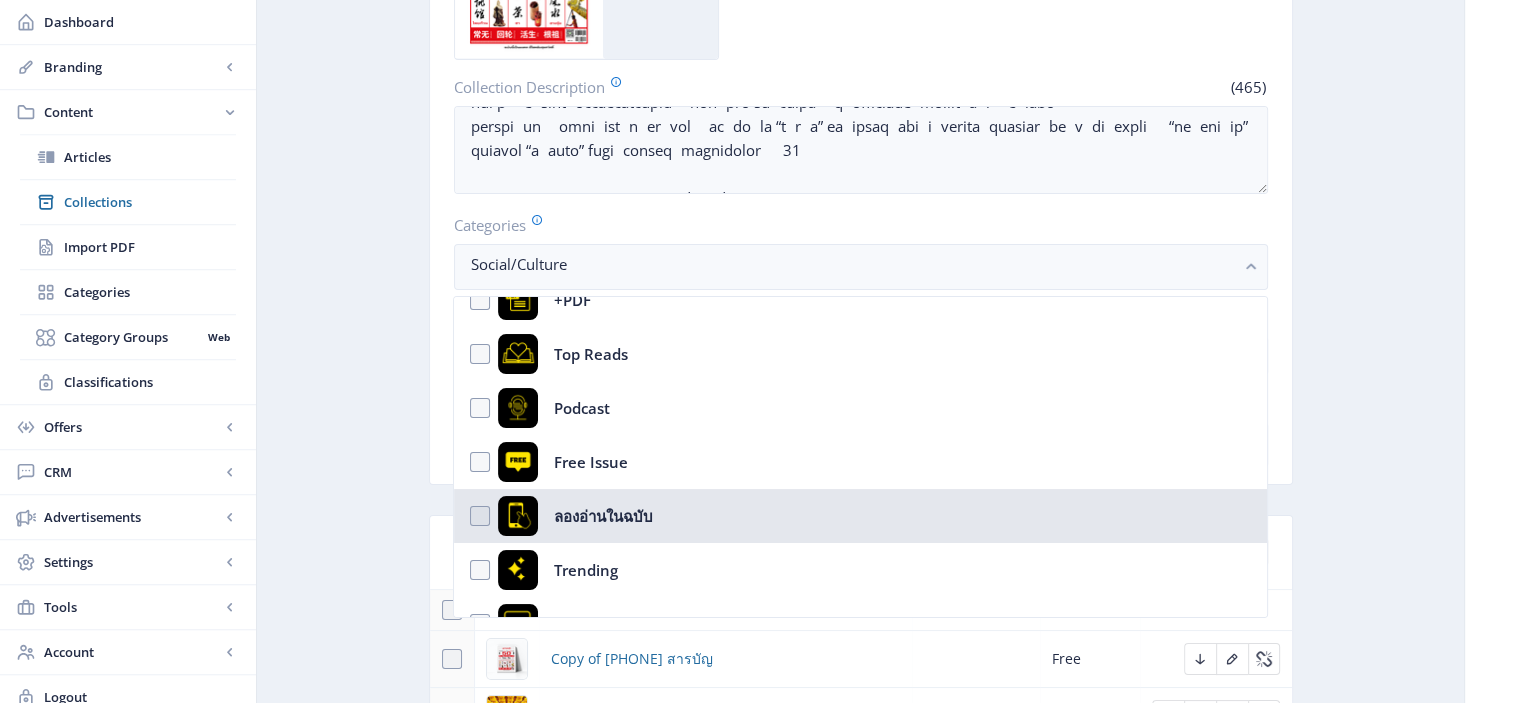 click on "ลองอ่านในฉบับ" at bounding box center [860, 516] 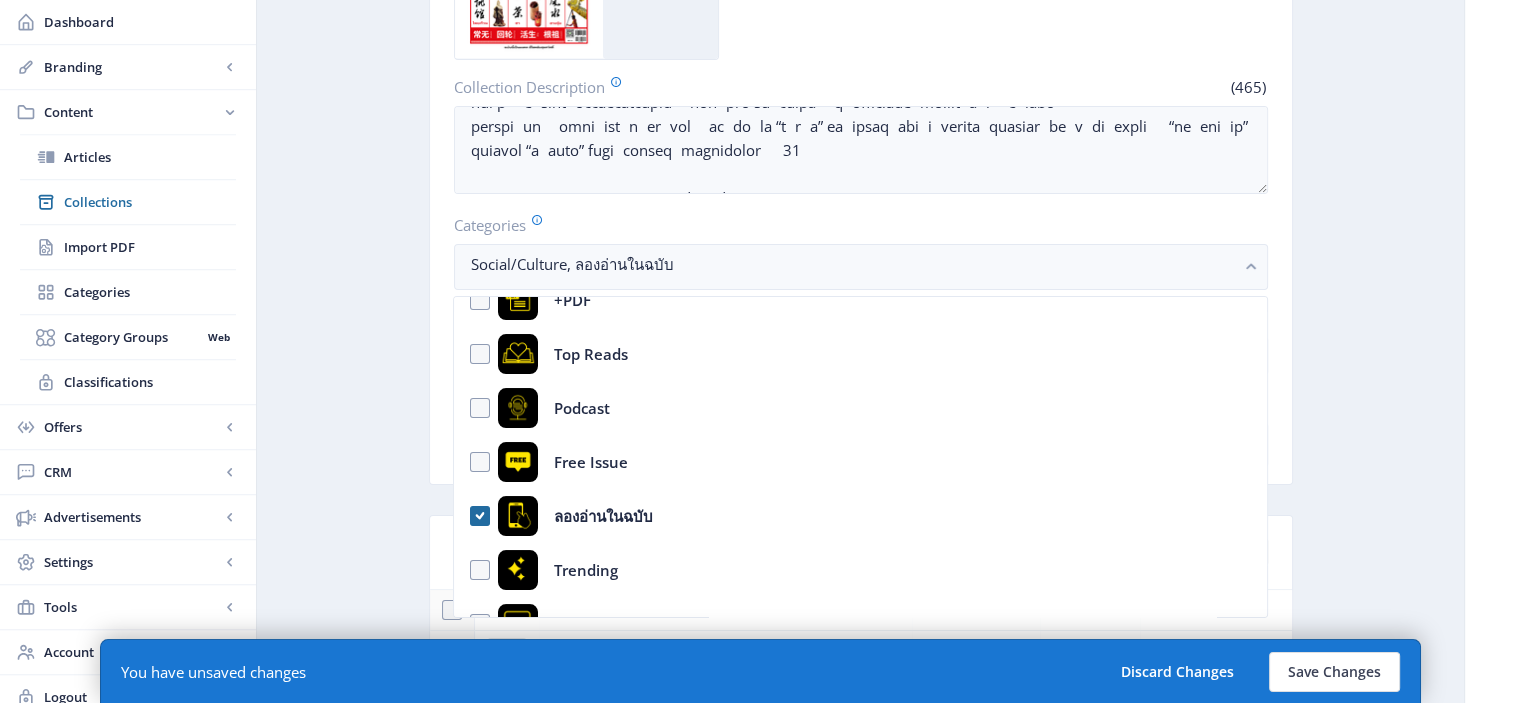 click on "Generate Post  ลองอ่าน 484 50 ปี 50 สิ่งและคำ ความสัมพันธ์ไทย-จีน  typeloft2 Open in Editor  Delete   Cover  Upload  Title   *   (50)  ลองอ่าน 484 50 ปี 50 สิ่งและคำ ความสัมพันธ์ไทย-จีน  Date   Slug   *   (40)  try-484-thai-china-50-years-relationship  Collection Description   (465)   Categories  Social/Culture, ลองอ่านในฉบับ  Classifications  Choose Classifications  Unlock Type   *  Subscribe  Subscription  ANSi subscription Articles 17 Linked Articles Filter Title Date Unlock Actions  Copy of 484 สารบัญ      Free   Copy of 484 50 สิ่งและคำ ไทย-จีน คำที่ 1-25      Free   Copy of 484 50 สิ่งและคำ ไทย-จีน คำที่ 26-50      Free   Copy of 484 เยือนถิ่นซัวเถา ชาวแต้จิ๋ว      Free      Free      Free" at bounding box center (860, 1540) 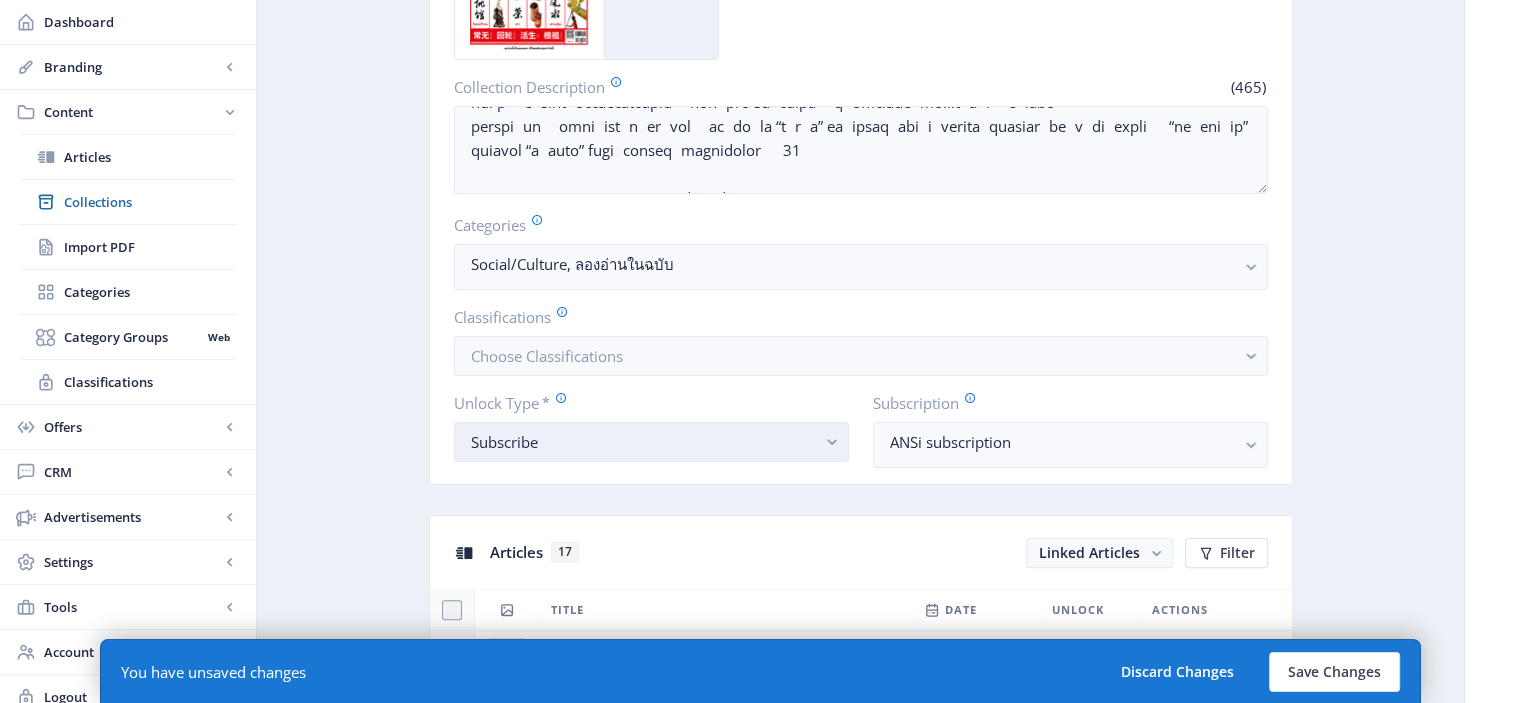 click at bounding box center [832, 442] 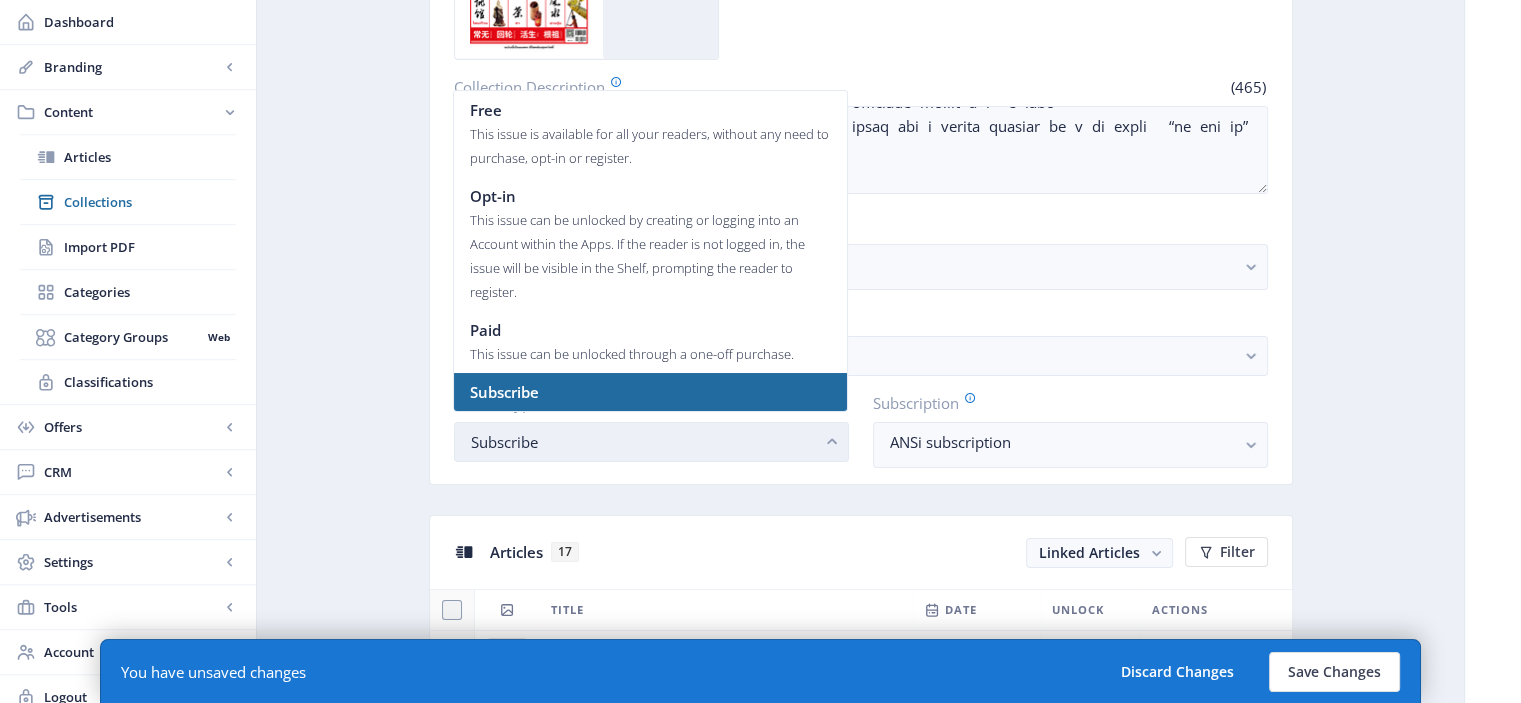 scroll, scrollTop: 0, scrollLeft: 0, axis: both 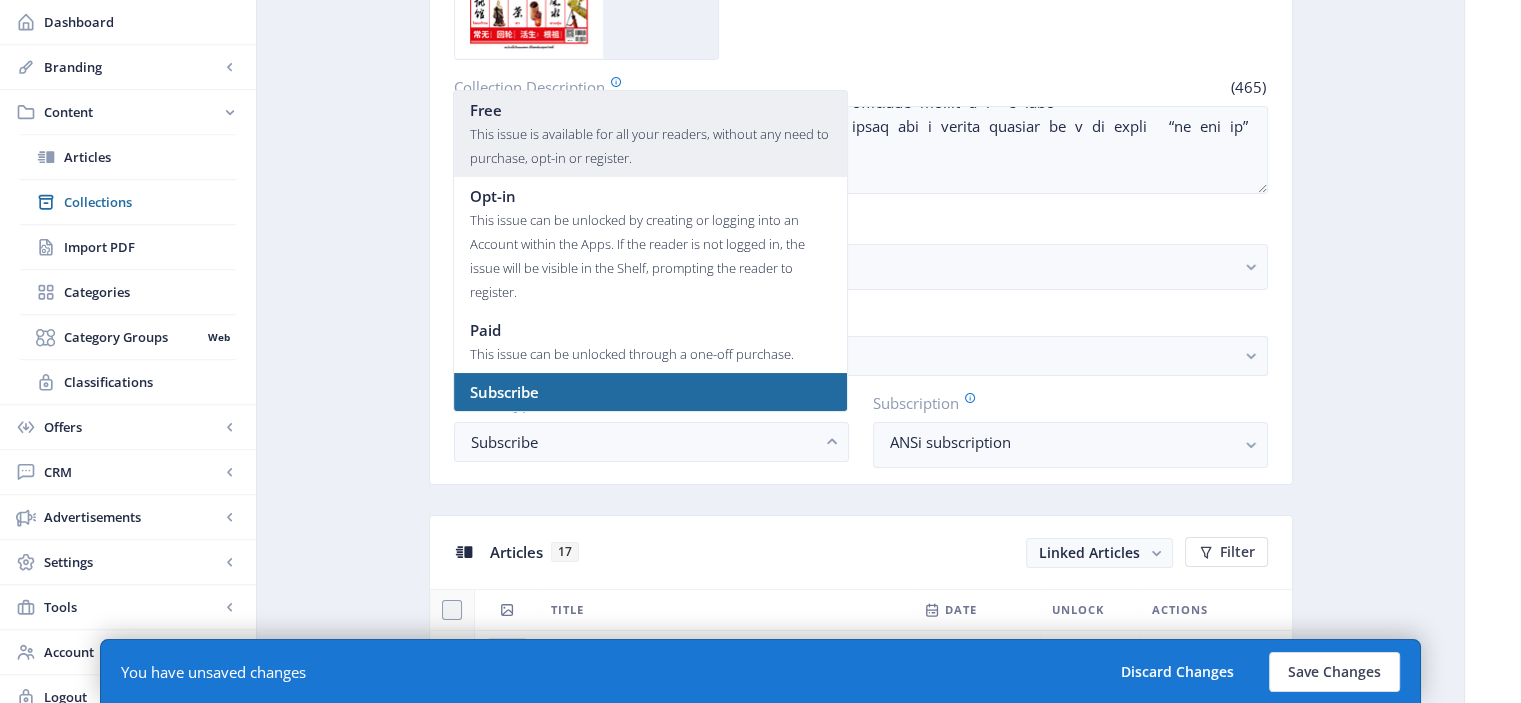 click on "Free" at bounding box center [650, 110] 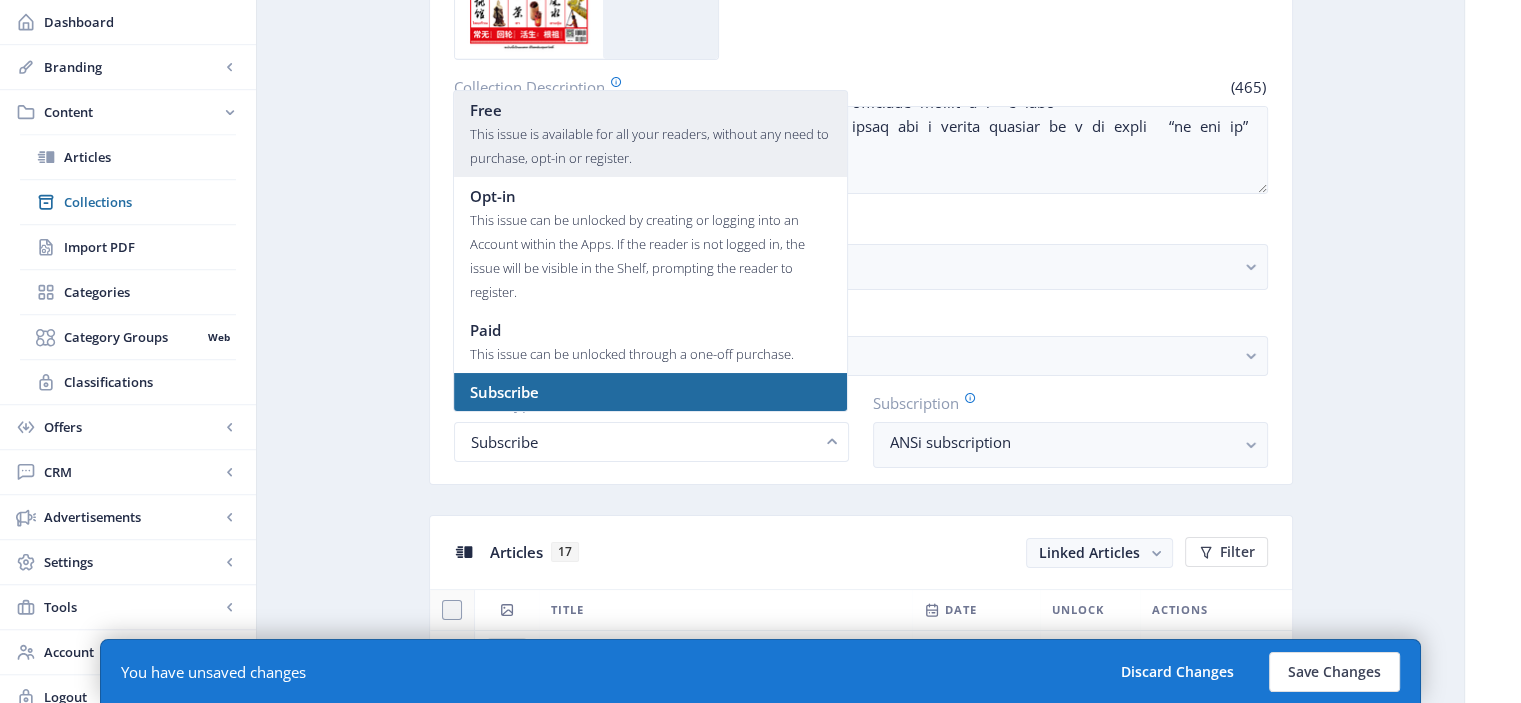 scroll, scrollTop: 395, scrollLeft: 0, axis: vertical 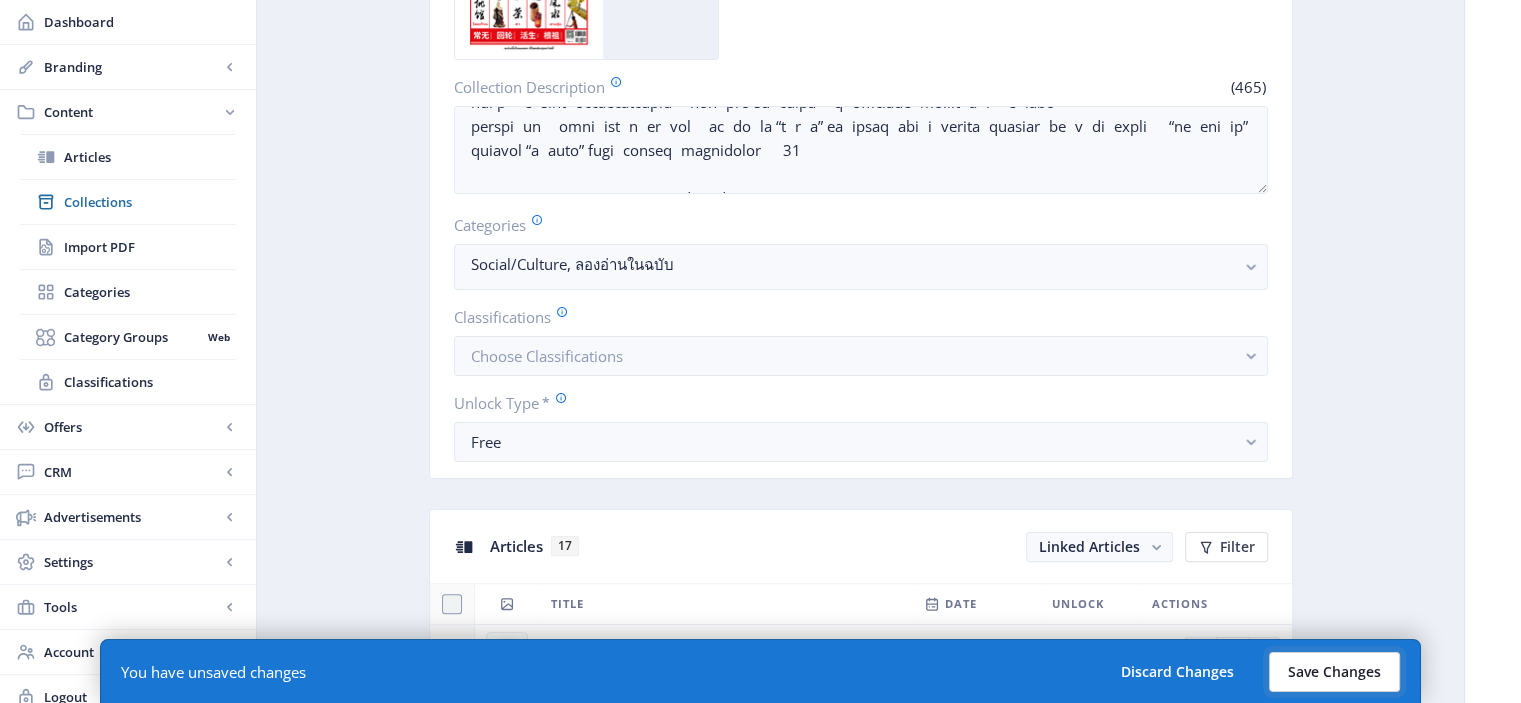 click on "Save Changes" at bounding box center (1334, 672) 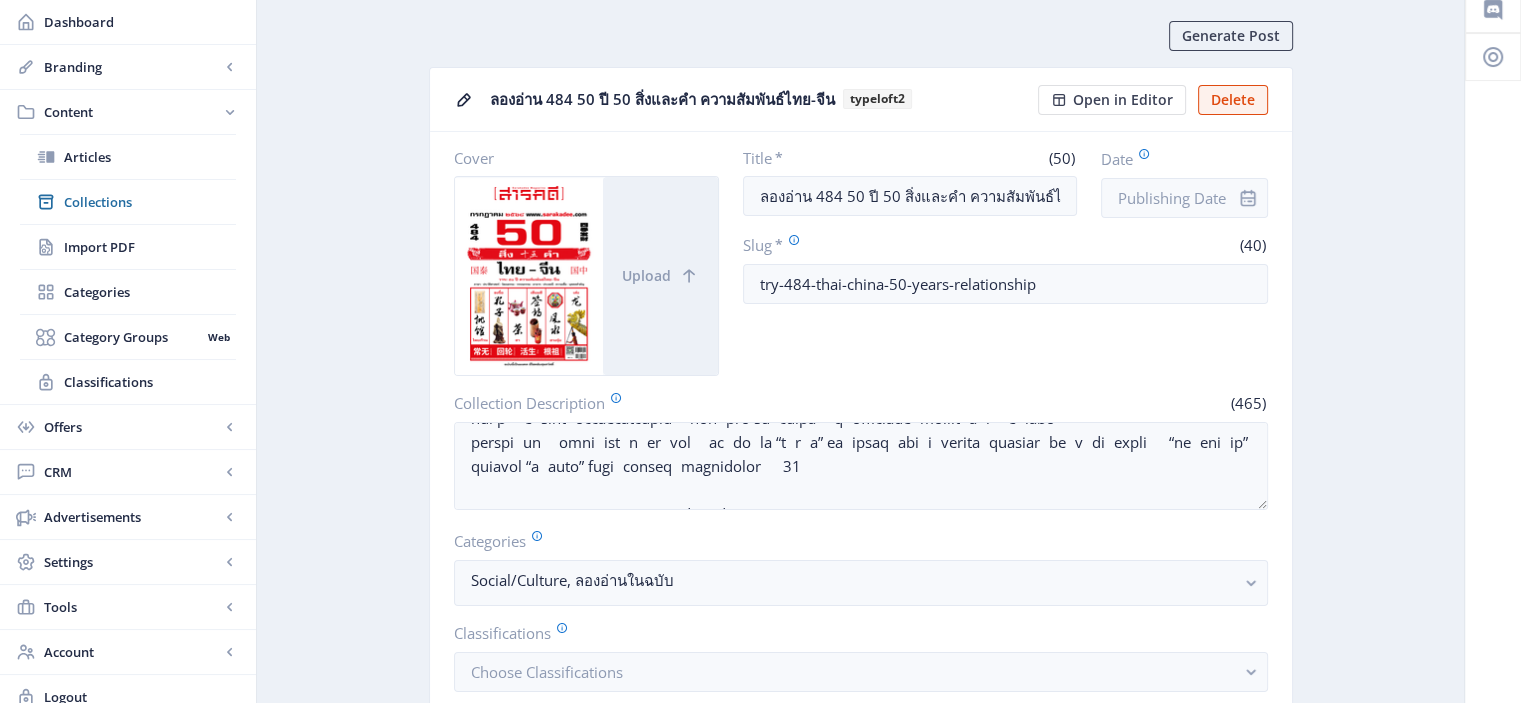 scroll, scrollTop: 77, scrollLeft: 0, axis: vertical 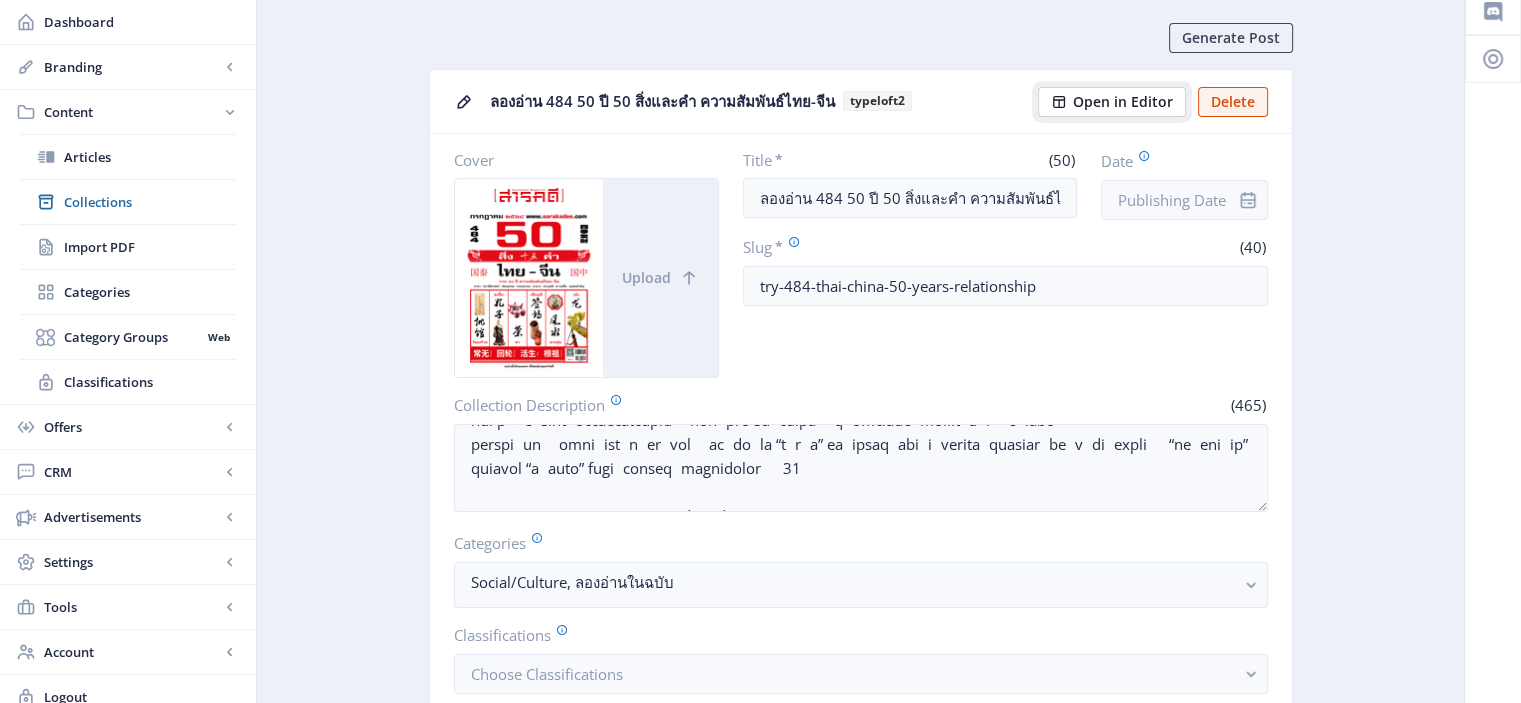 click on "Open in Editor" at bounding box center (1123, 102) 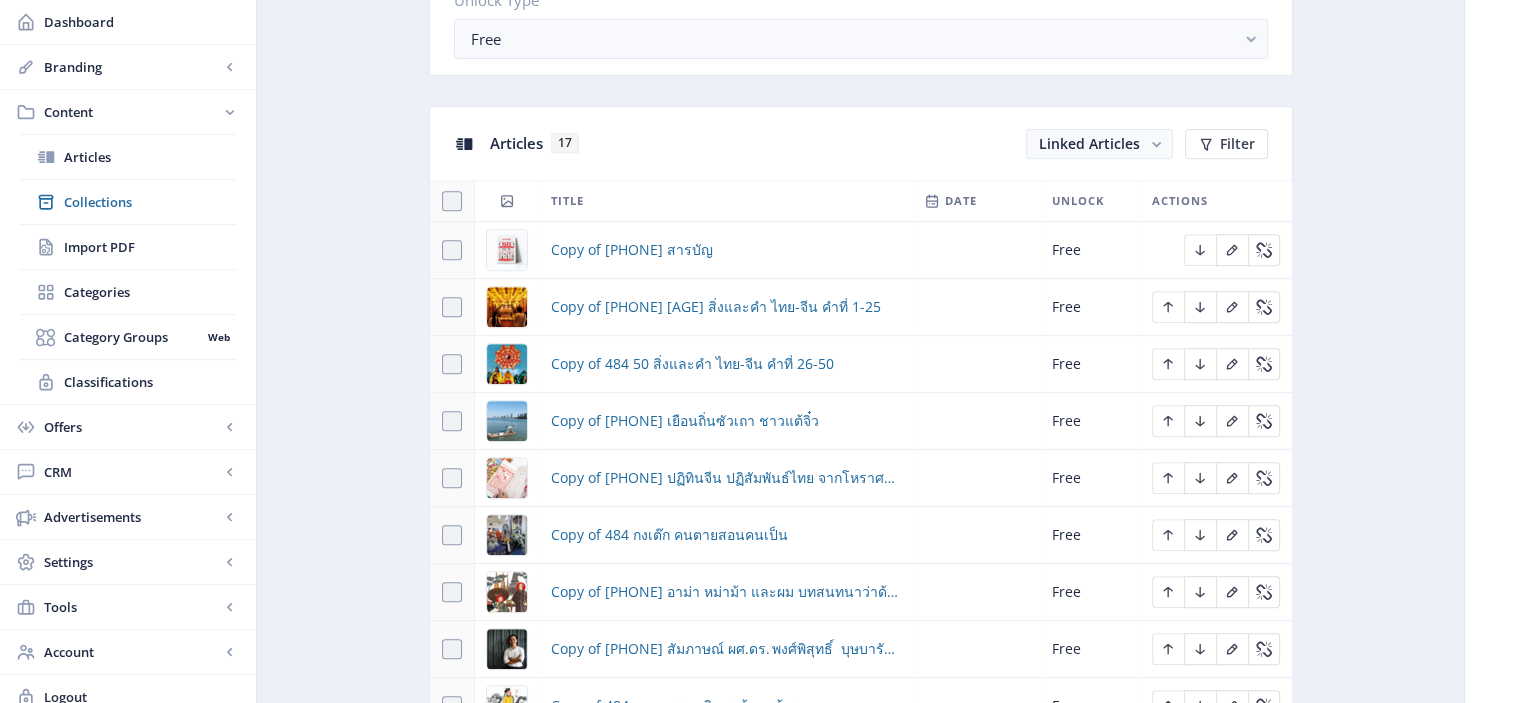 scroll, scrollTop: 800, scrollLeft: 0, axis: vertical 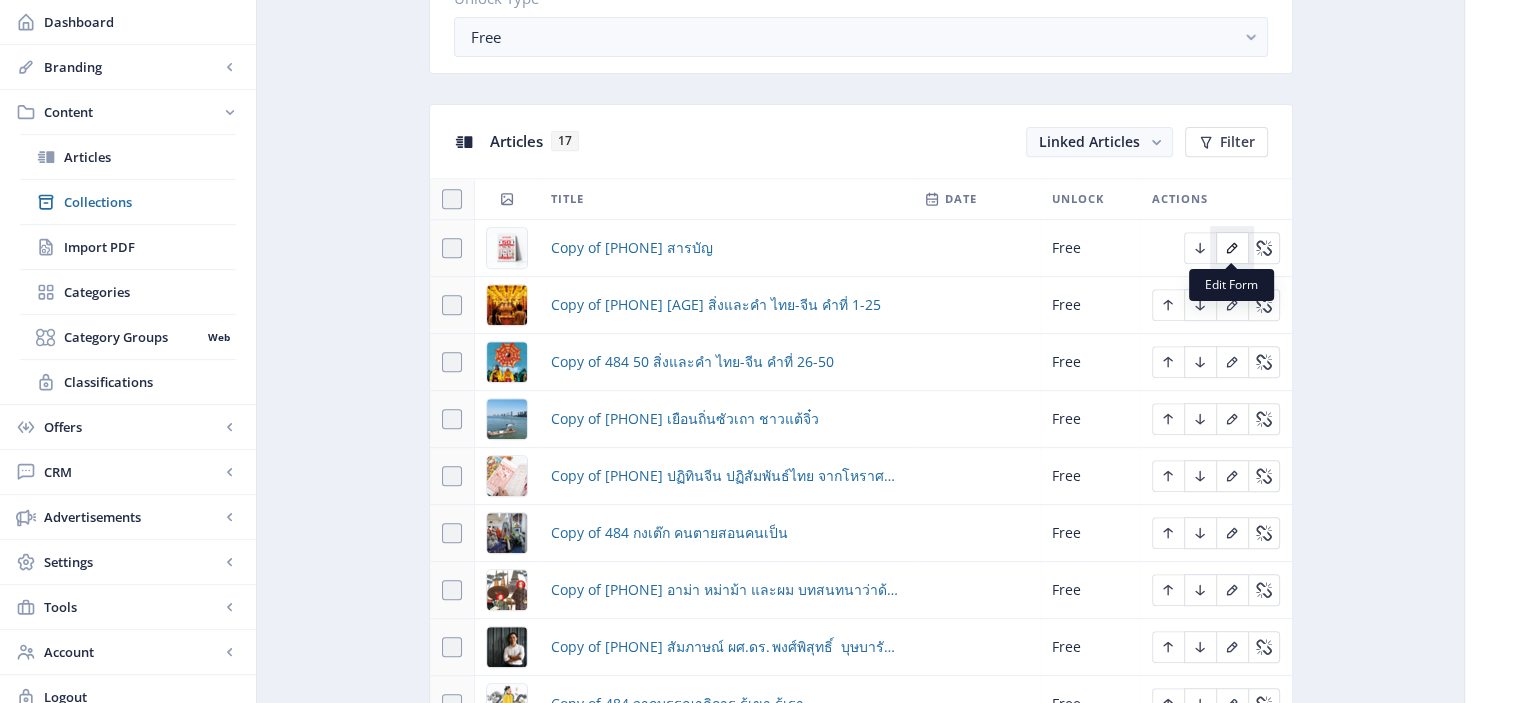 click at bounding box center [1232, 248] 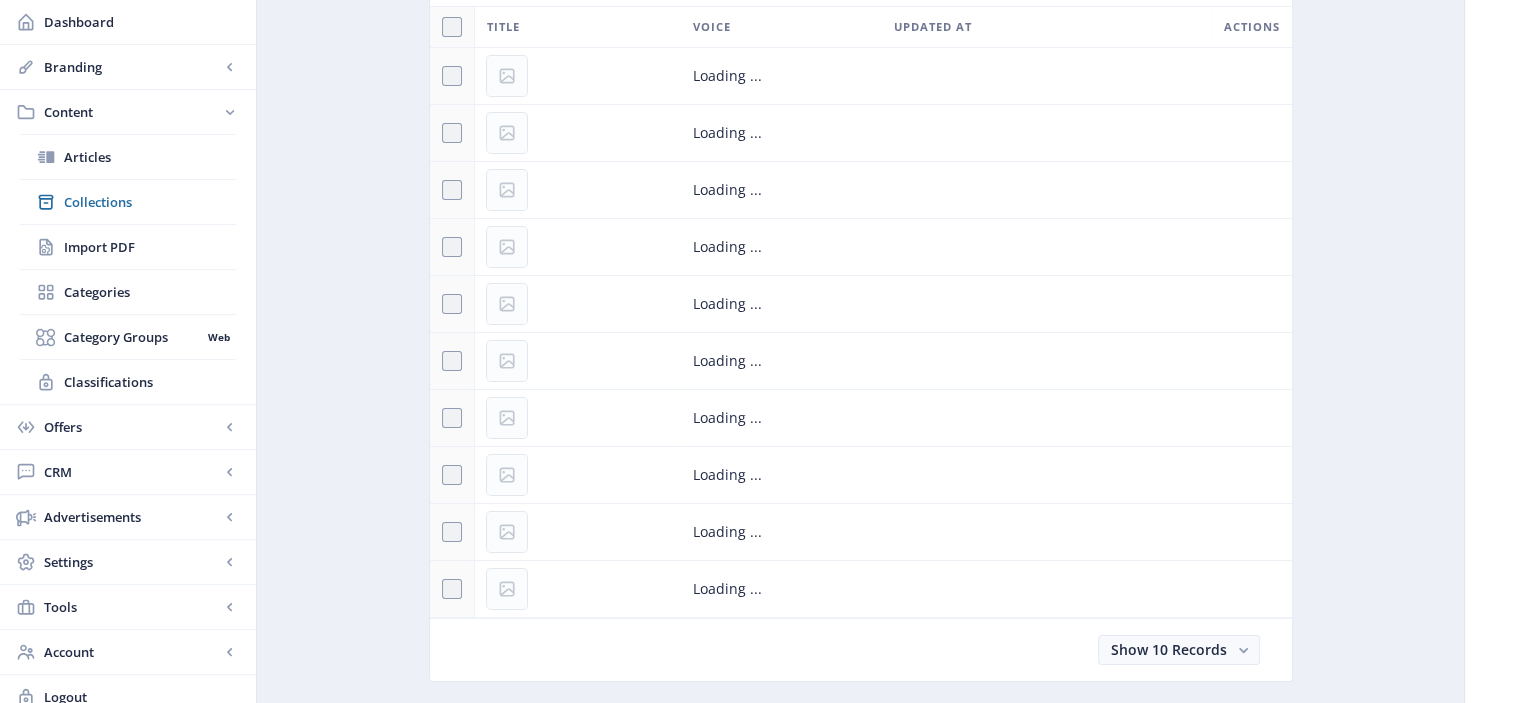 scroll, scrollTop: 0, scrollLeft: 0, axis: both 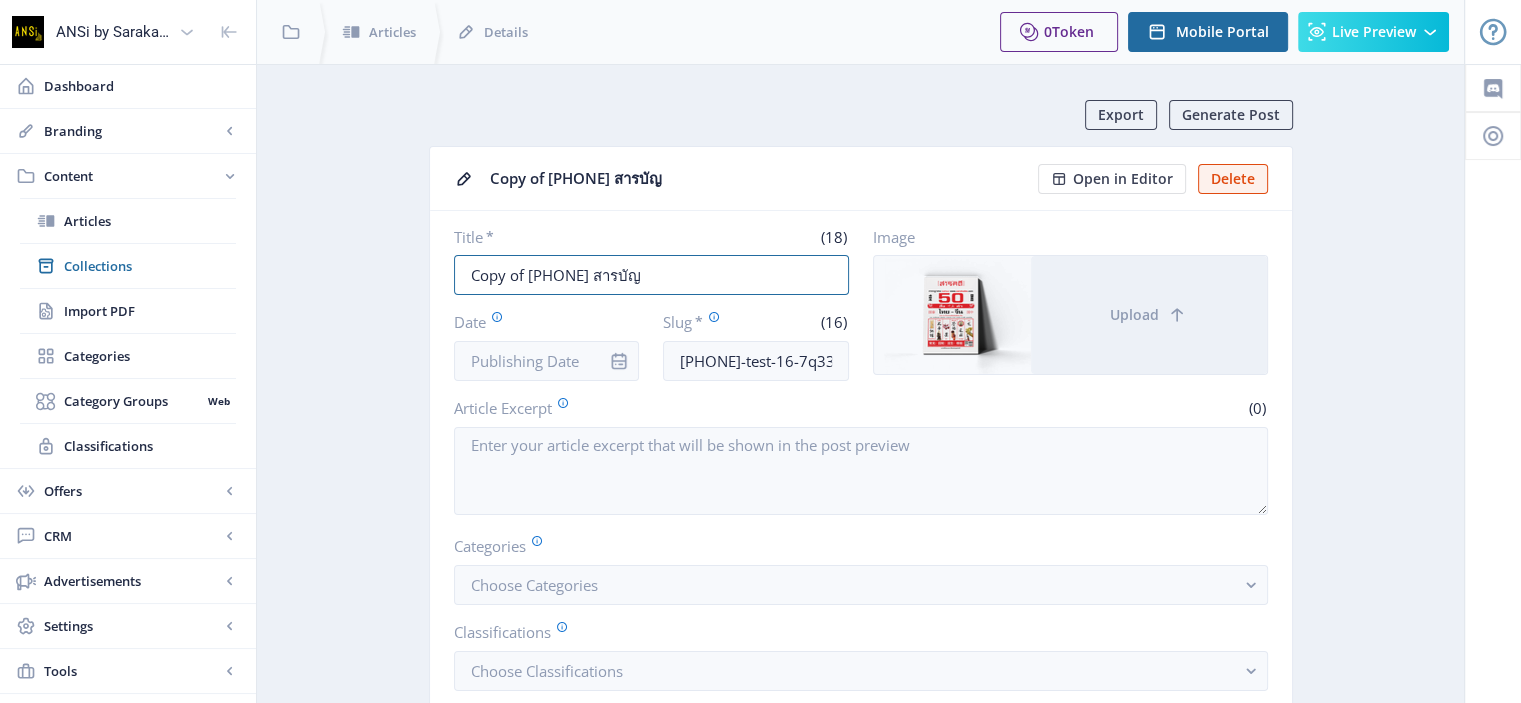 drag, startPoint x: 529, startPoint y: 264, endPoint x: 397, endPoint y: 273, distance: 132.30646 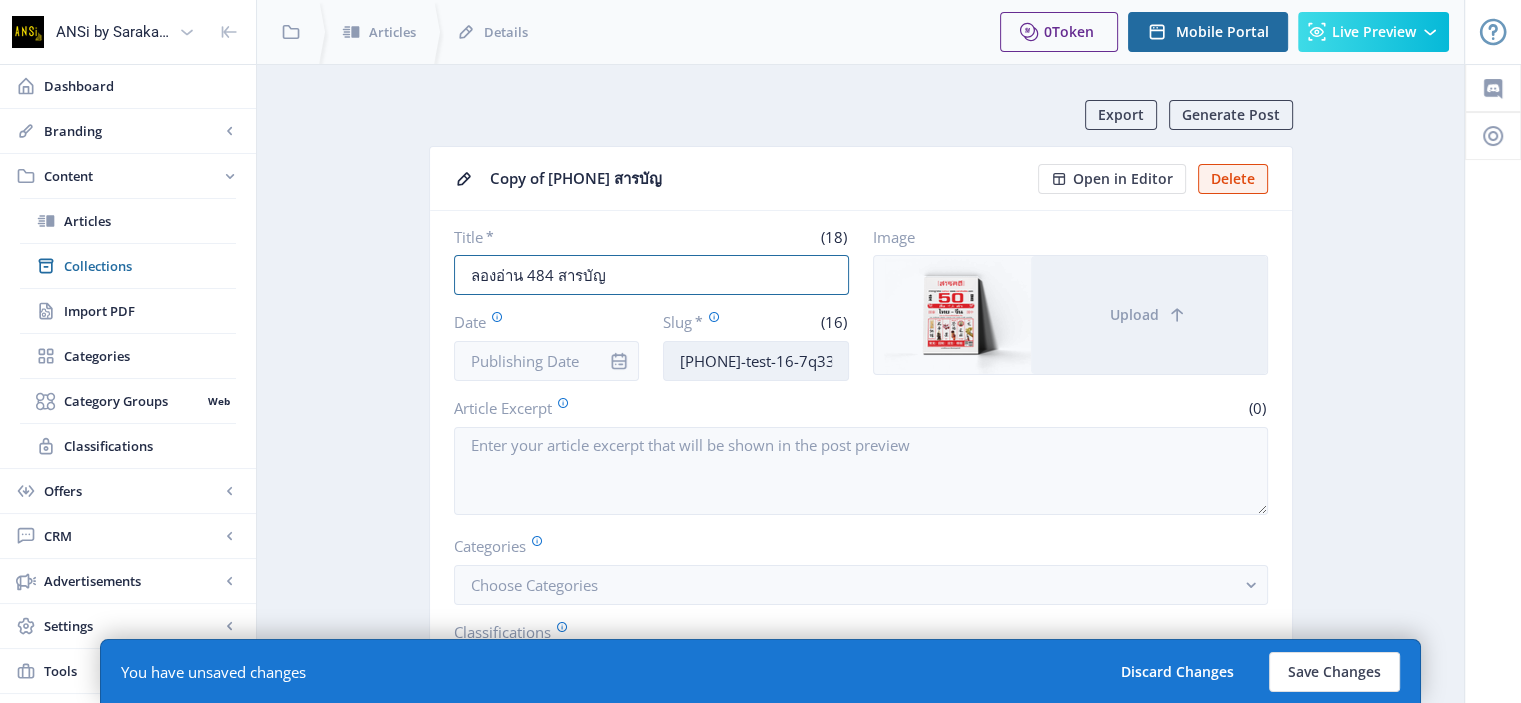 type on "ลองอ่าน 484 สารบัญ" 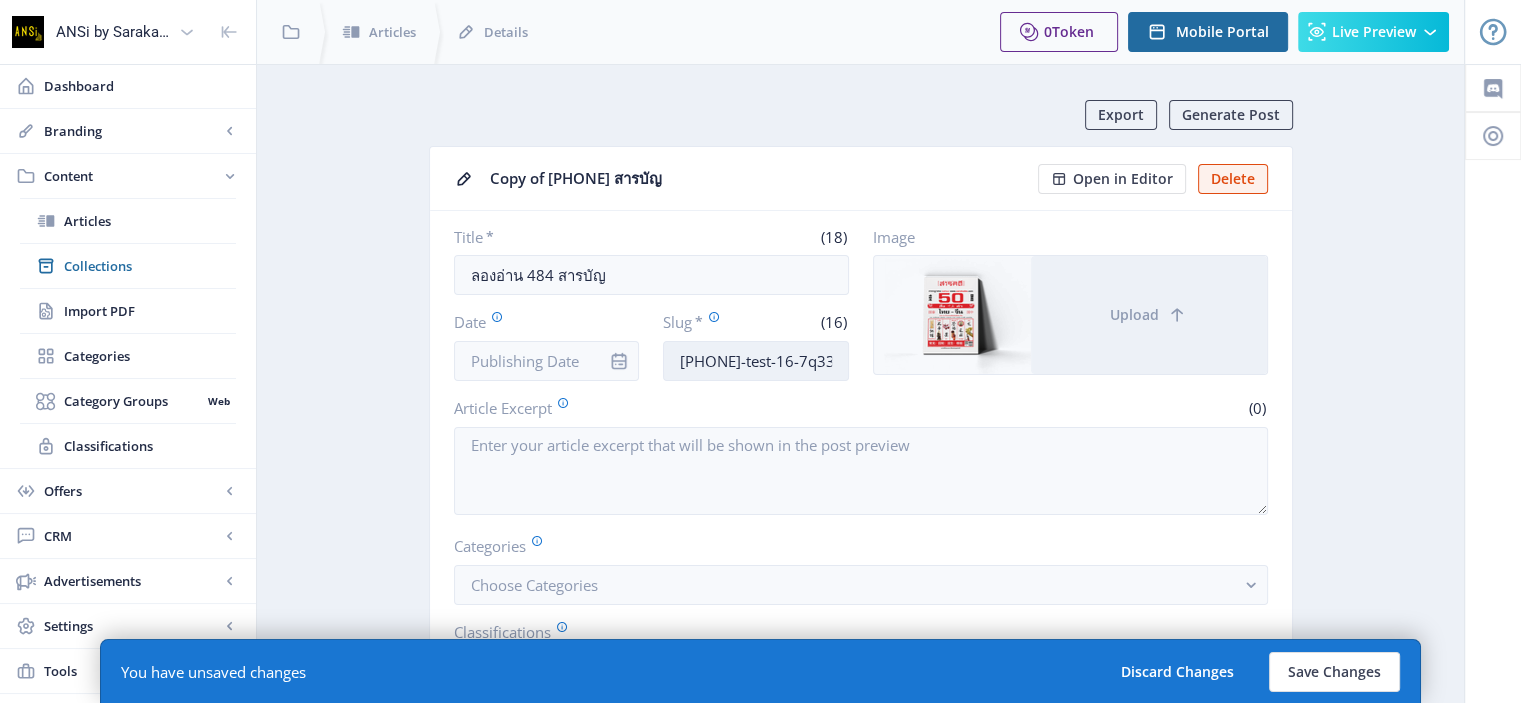 click on "[PHONE]-test-16-7q33" at bounding box center (756, 361) 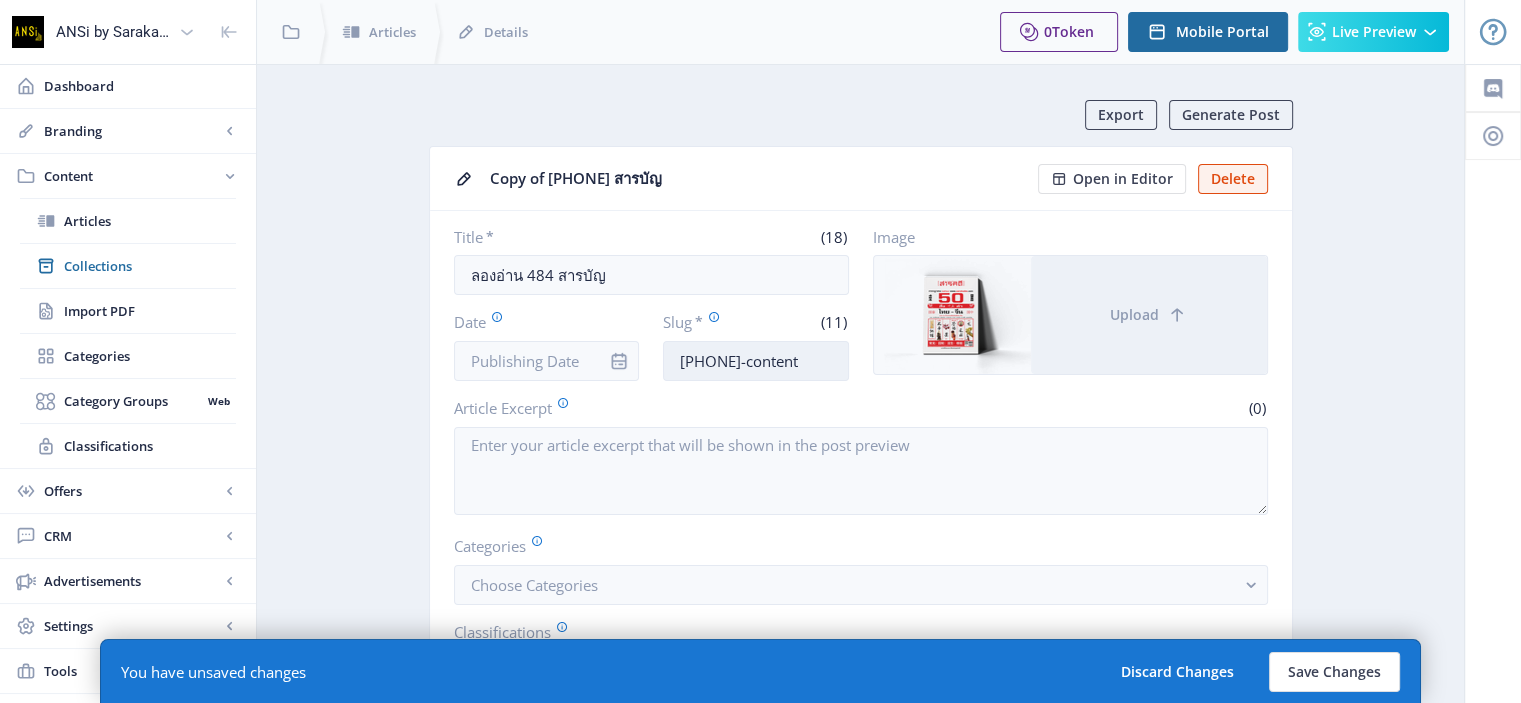 click on "[PHONE]-content" at bounding box center [756, 361] 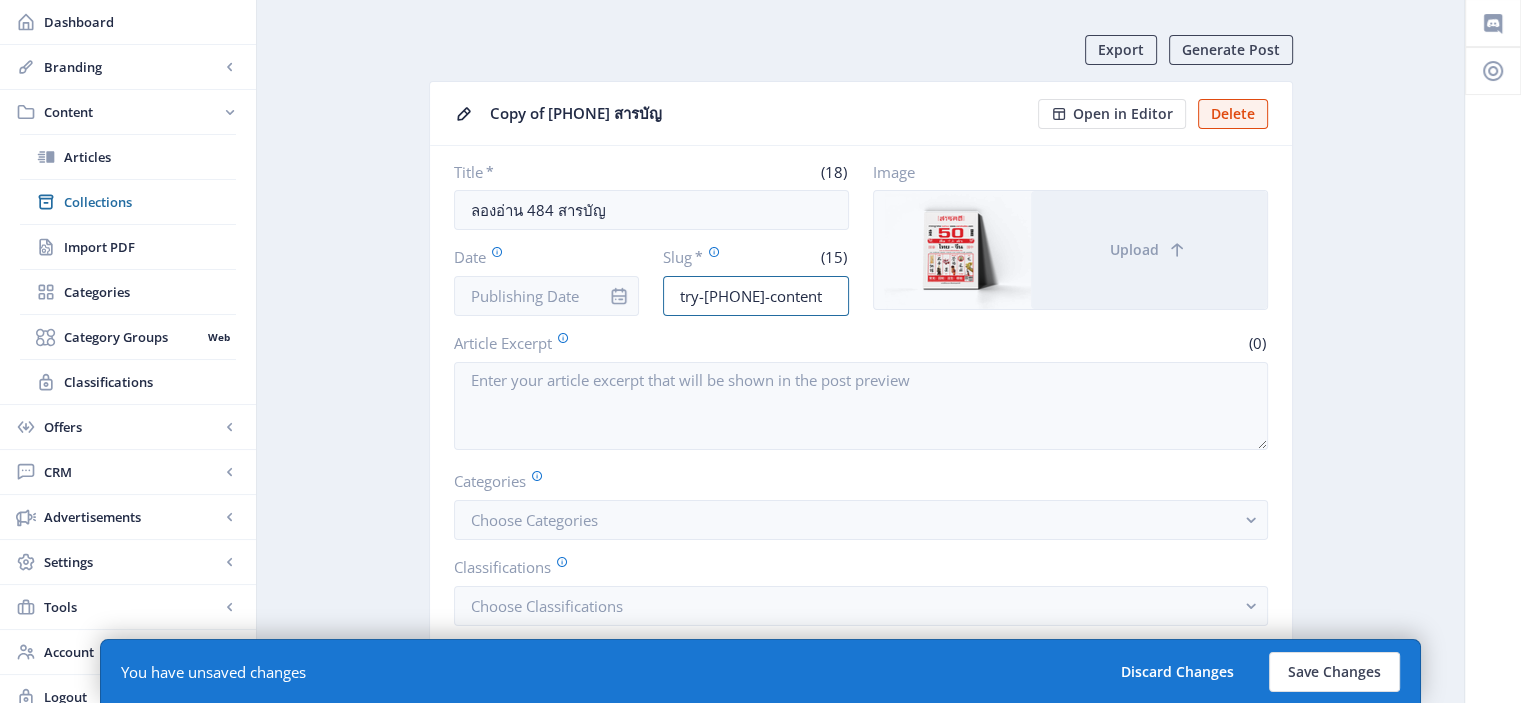scroll, scrollTop: 66, scrollLeft: 0, axis: vertical 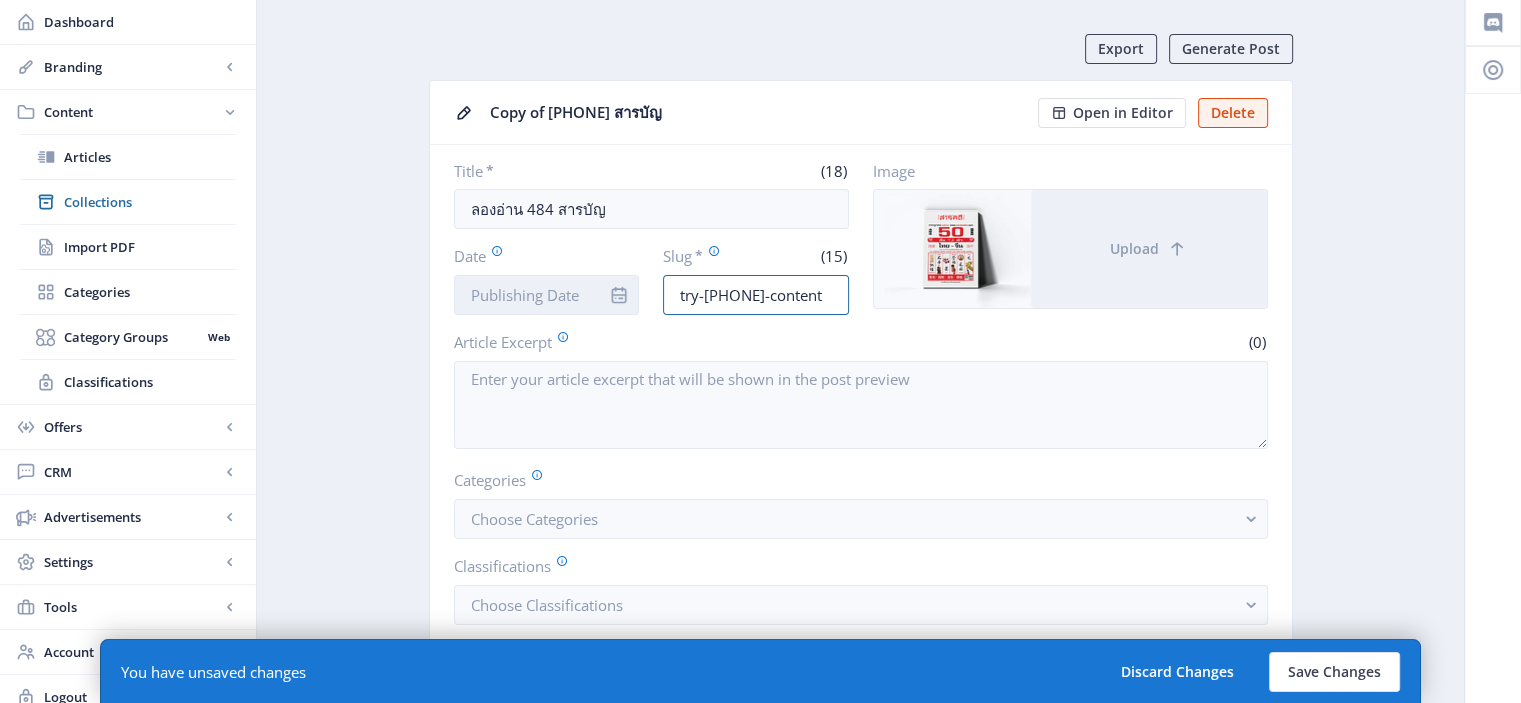 drag, startPoint x: 793, startPoint y: 286, endPoint x: 574, endPoint y: 306, distance: 219.91135 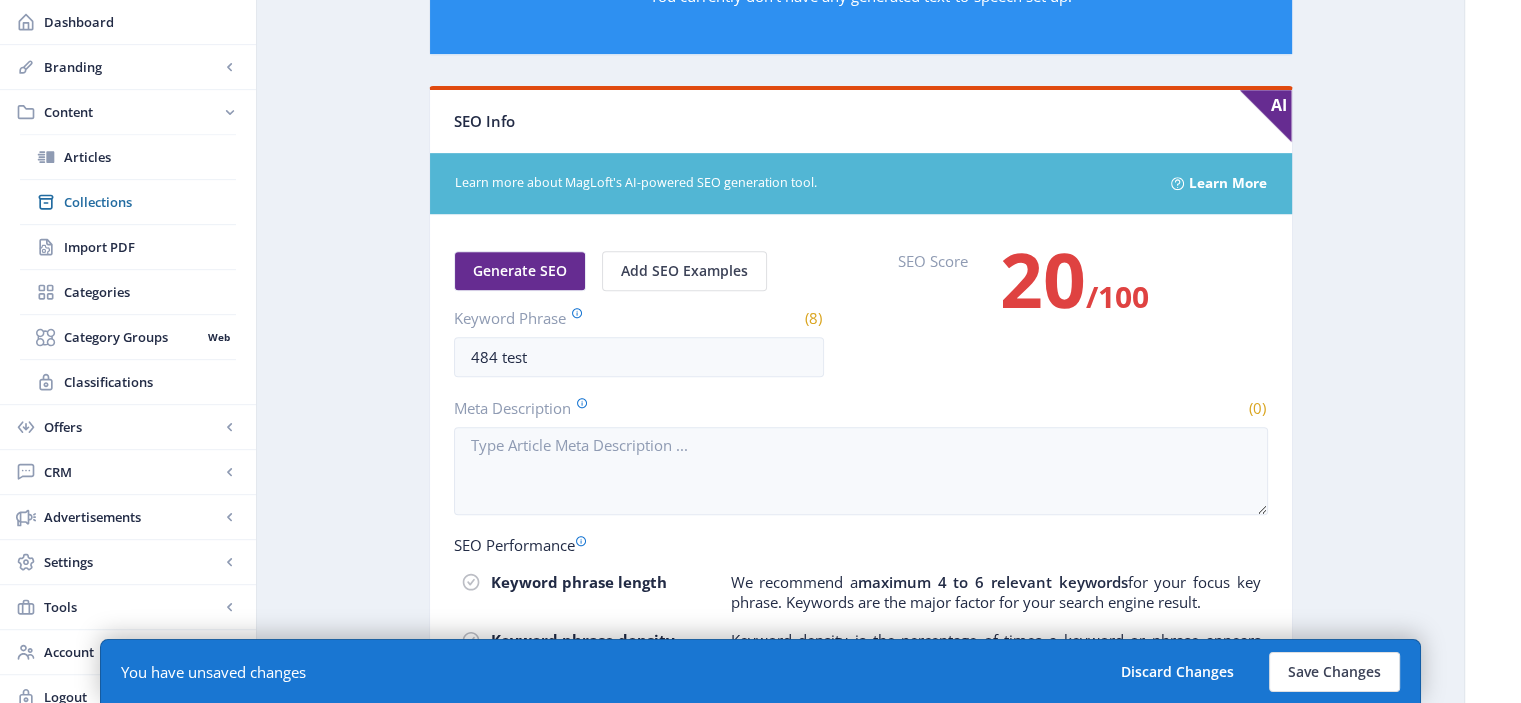 scroll, scrollTop: 972, scrollLeft: 0, axis: vertical 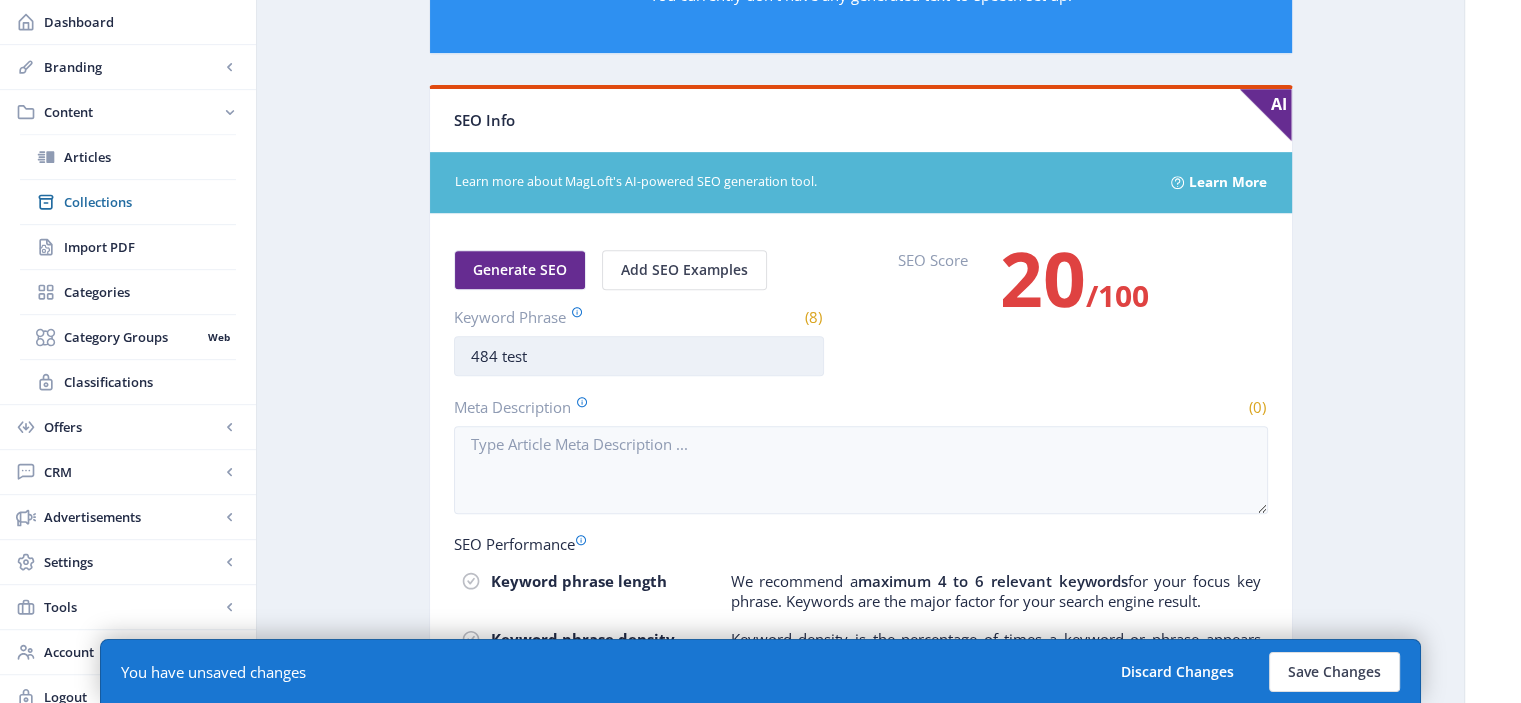 type on "try-[PHONE]-content" 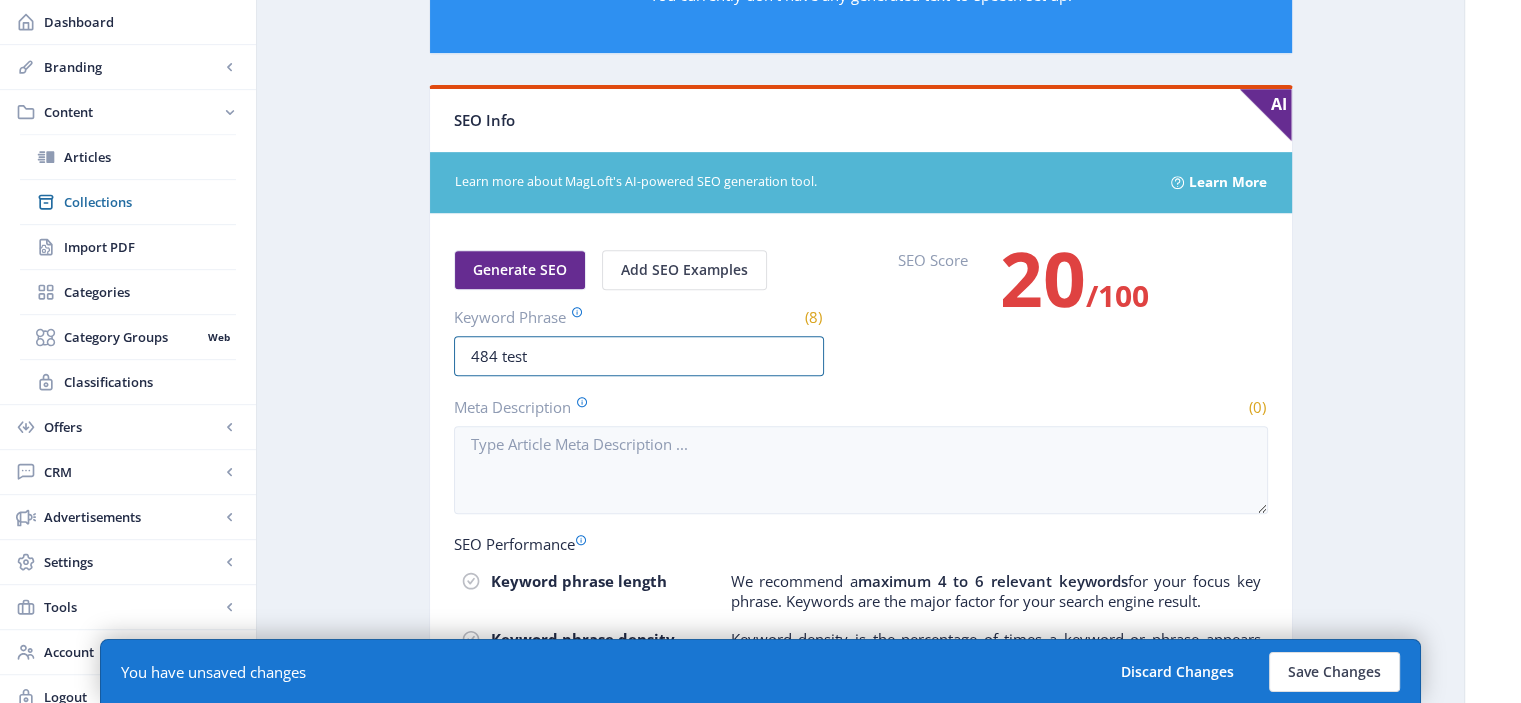 drag, startPoint x: 546, startPoint y: 338, endPoint x: 417, endPoint y: 361, distance: 131.03435 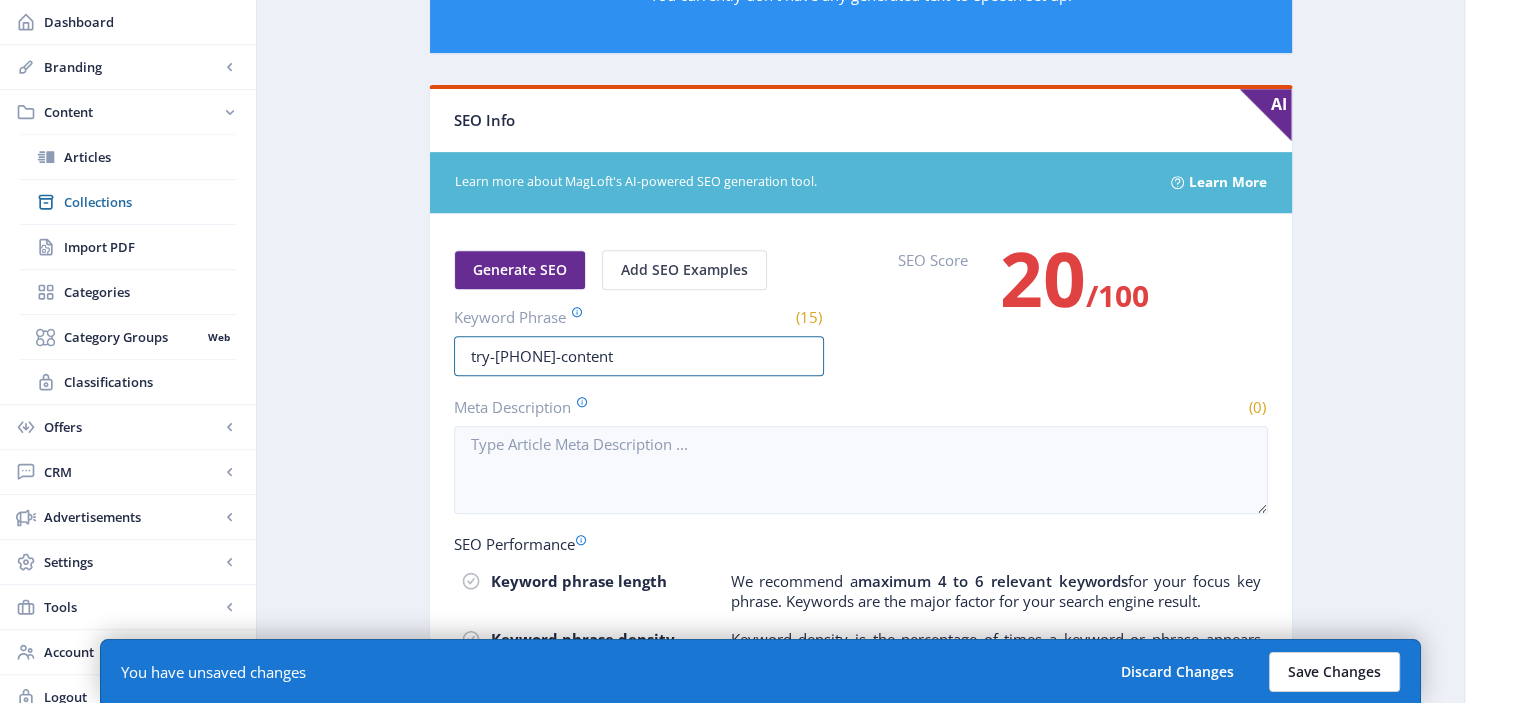 type on "try-[PHONE]-content" 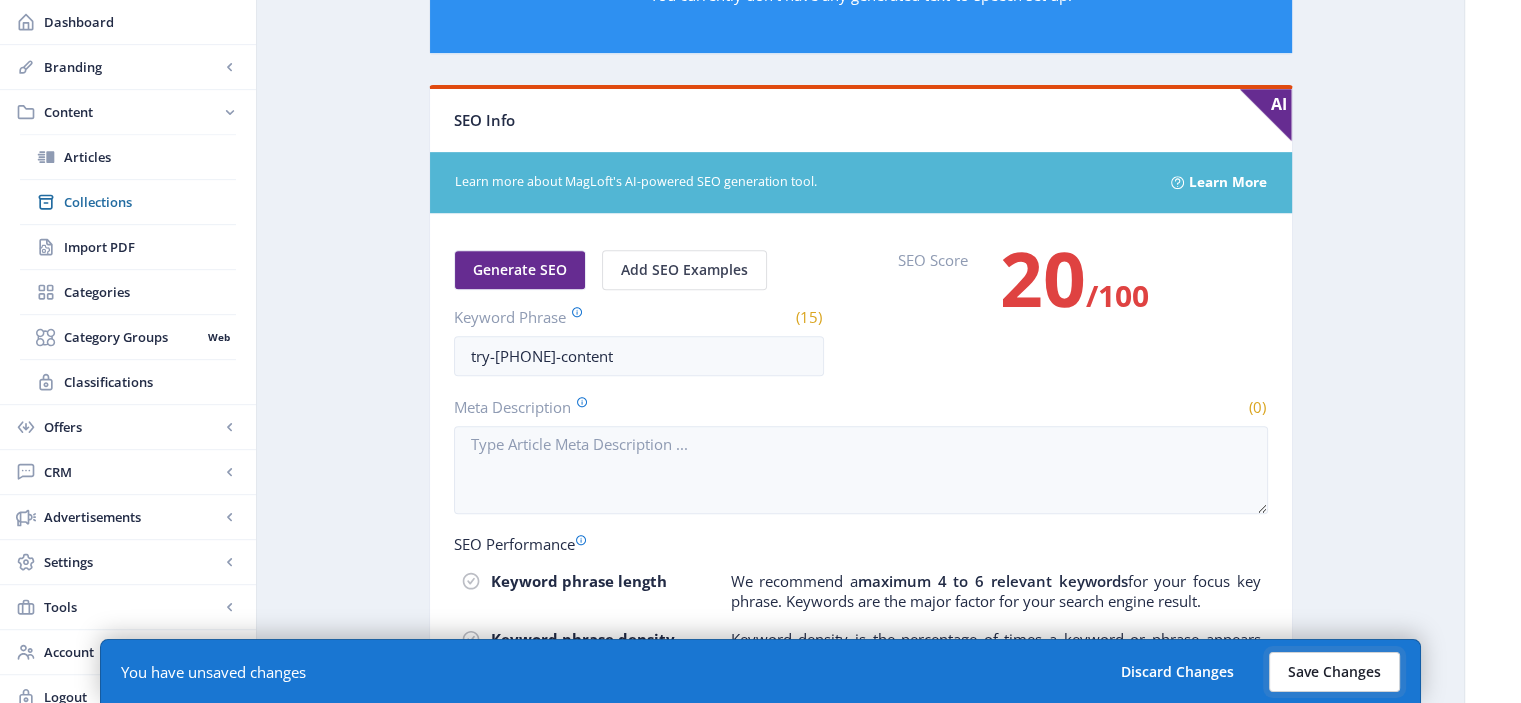 click on "Save Changes" at bounding box center [1334, 672] 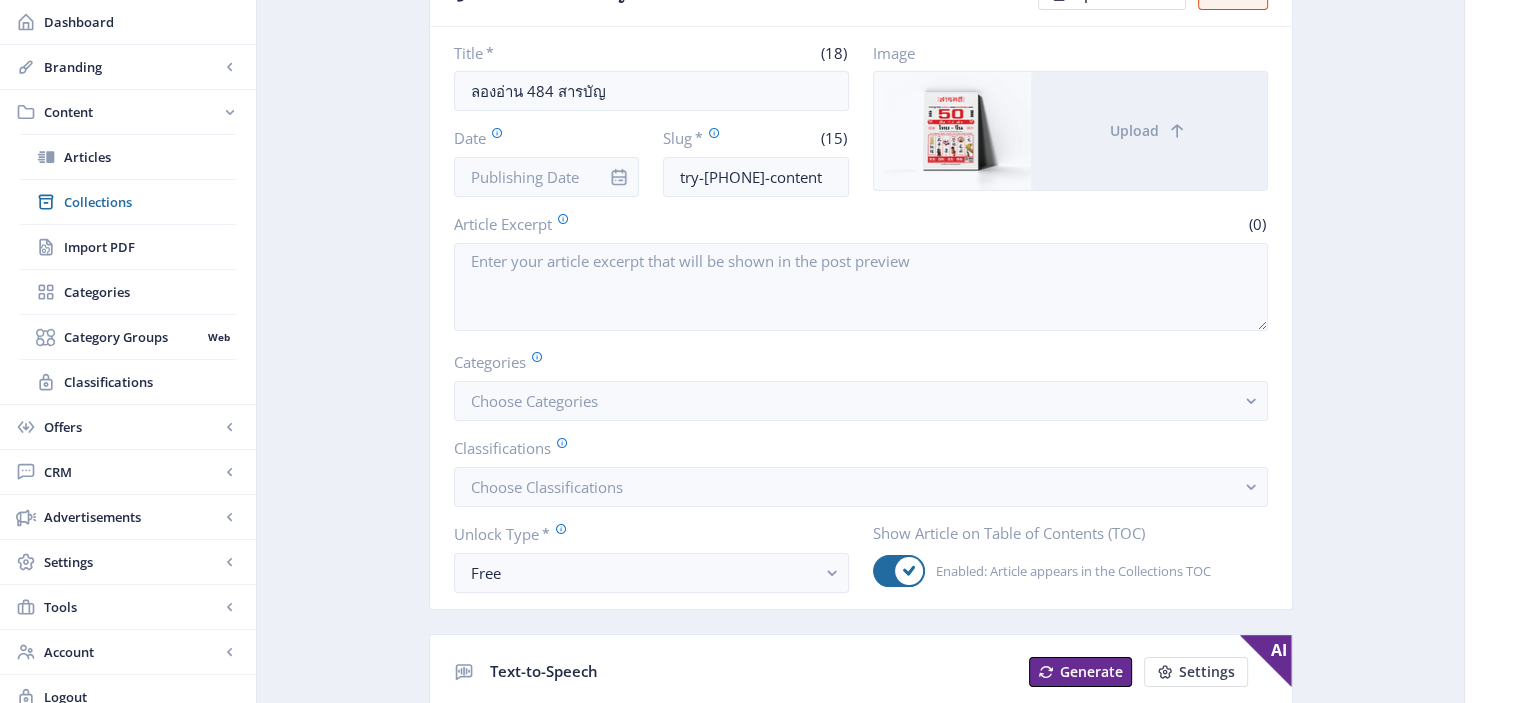 scroll, scrollTop: 0, scrollLeft: 0, axis: both 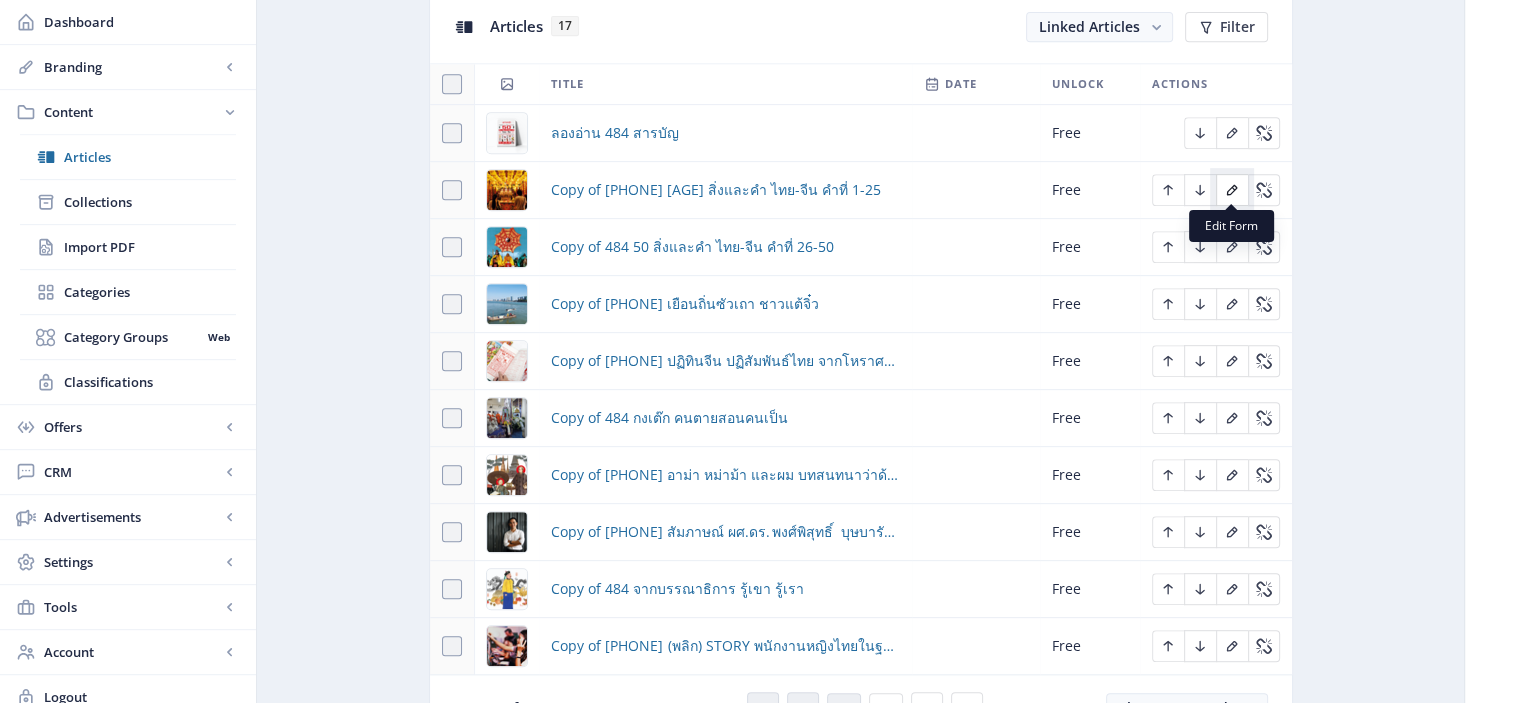 click at bounding box center (1232, 190) 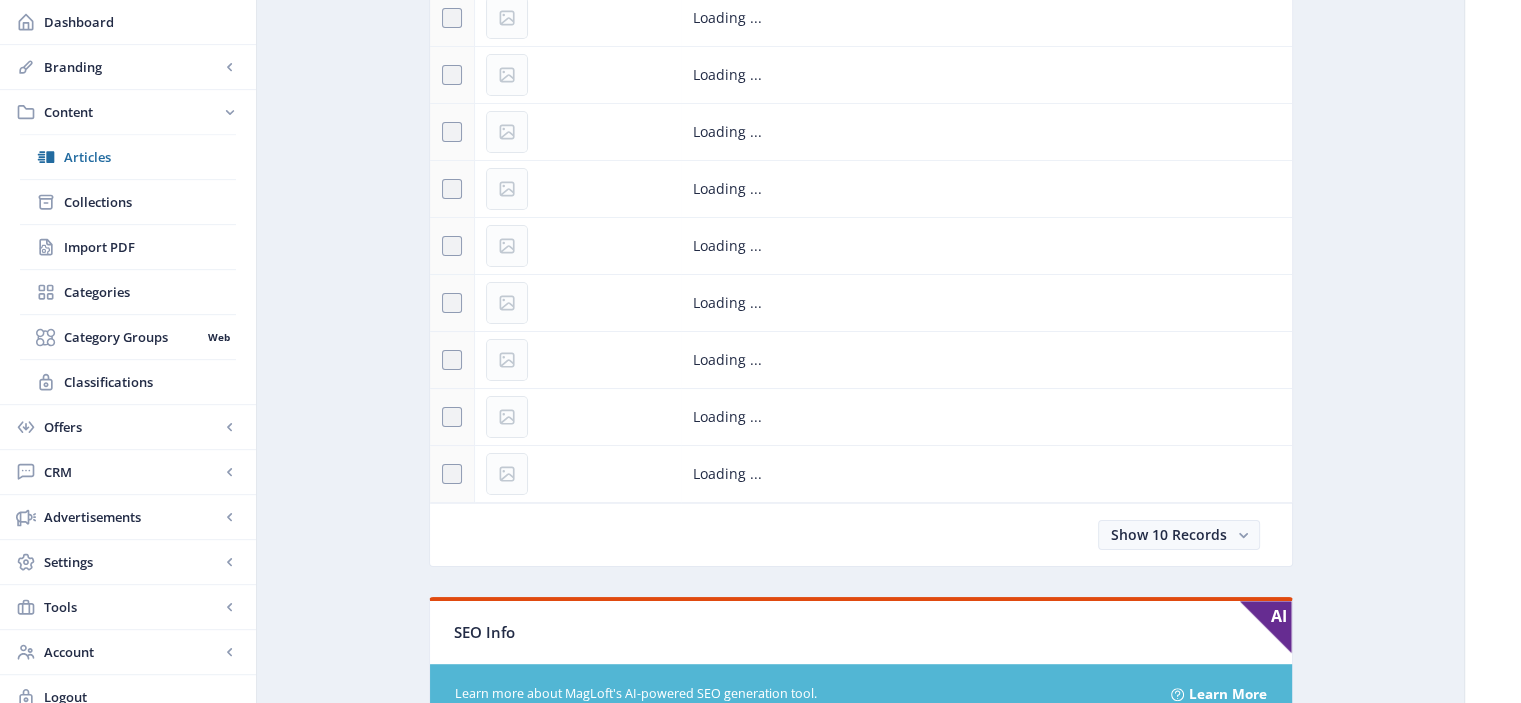 scroll, scrollTop: 0, scrollLeft: 0, axis: both 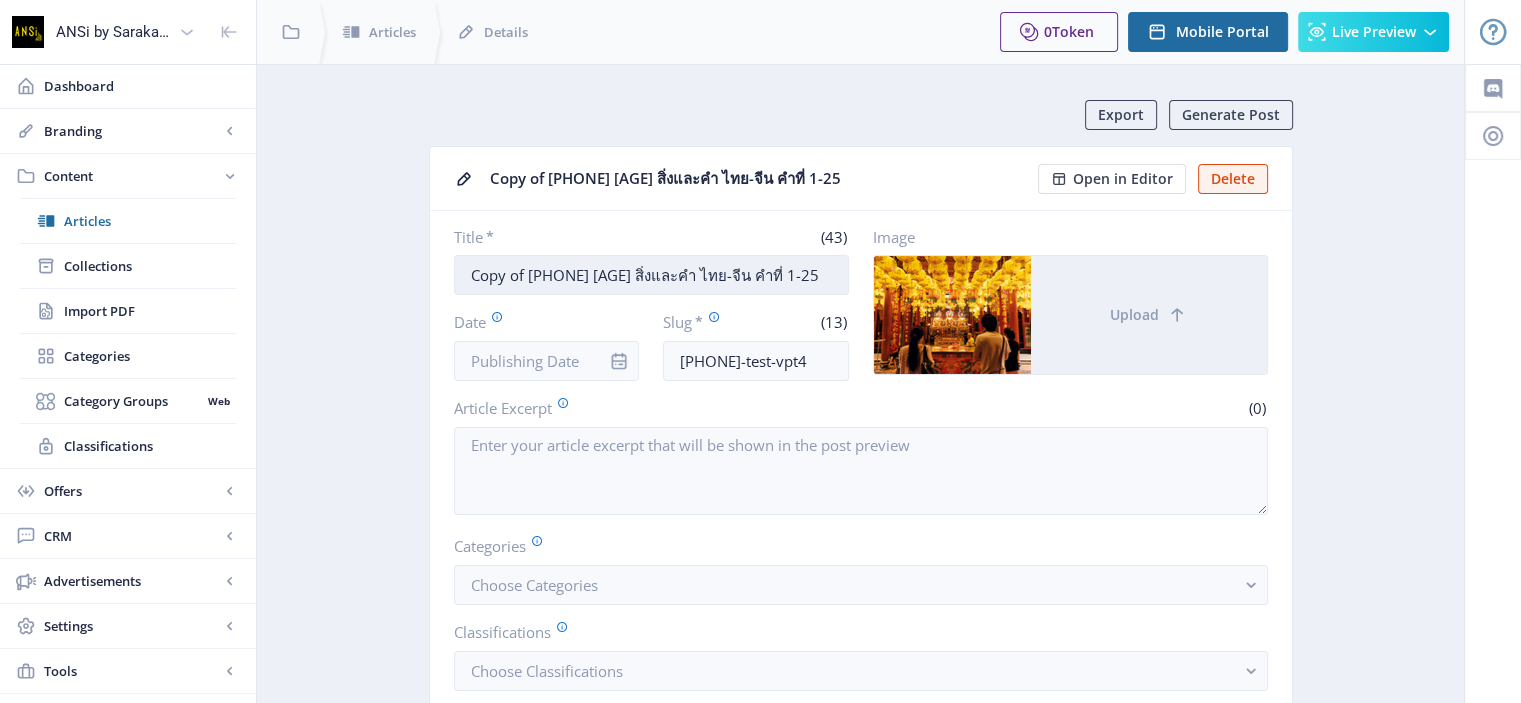click on "Copy of [PHONE] [AGE] สิ่งและคำ ไทย-จีน คำที่ 1-25" at bounding box center [651, 275] 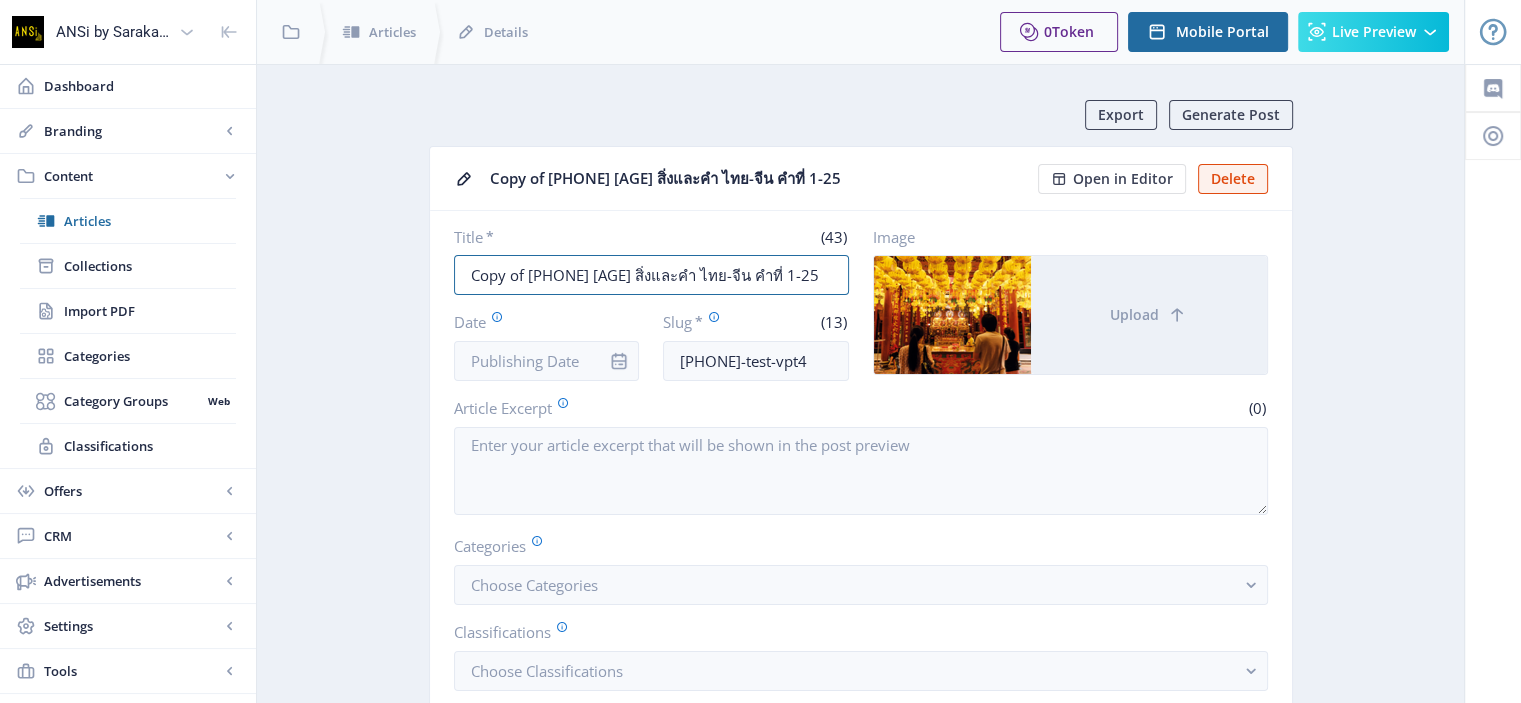 drag, startPoint x: 524, startPoint y: 271, endPoint x: 441, endPoint y: 275, distance: 83.09633 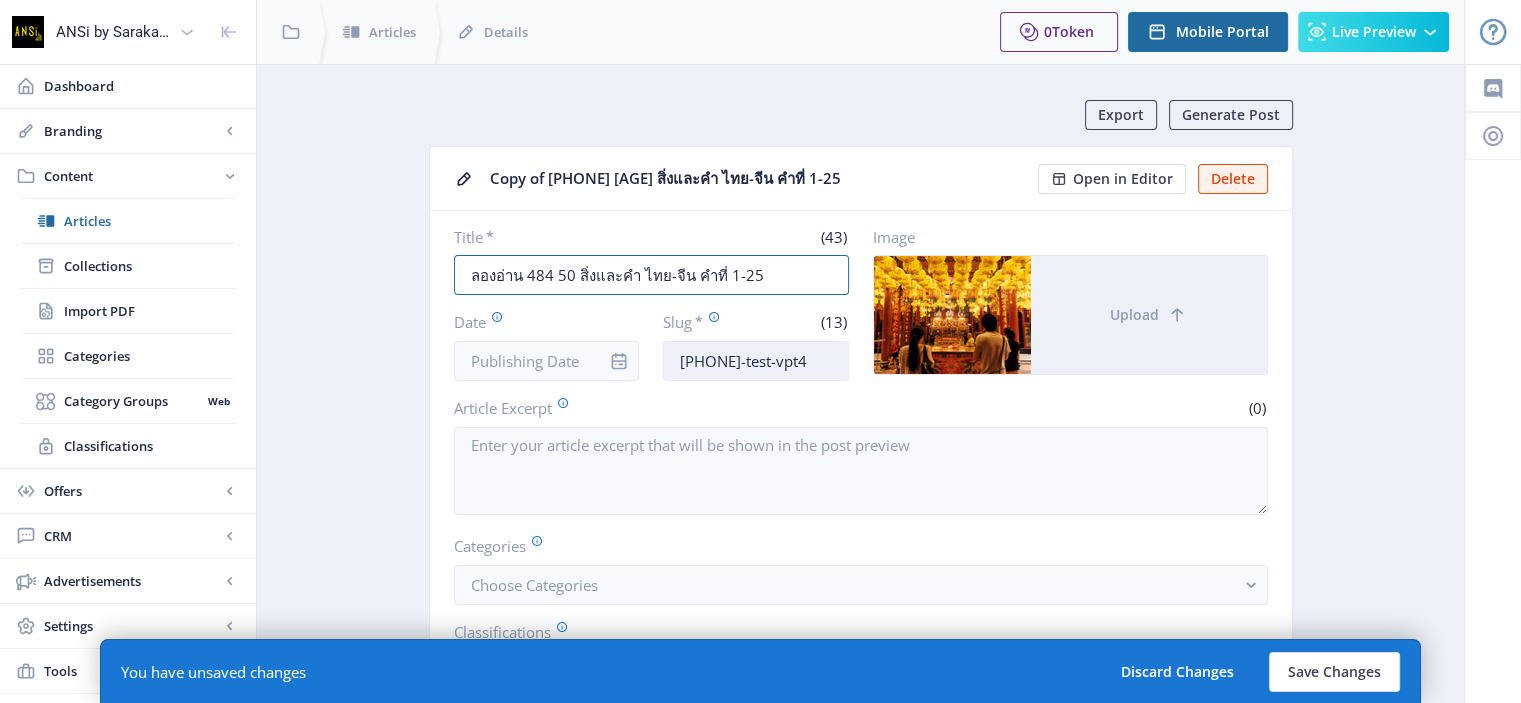 type on "ลองอ่าน 484 50 สิ่งและคำ ไทย-จีน คำที่ 1-25" 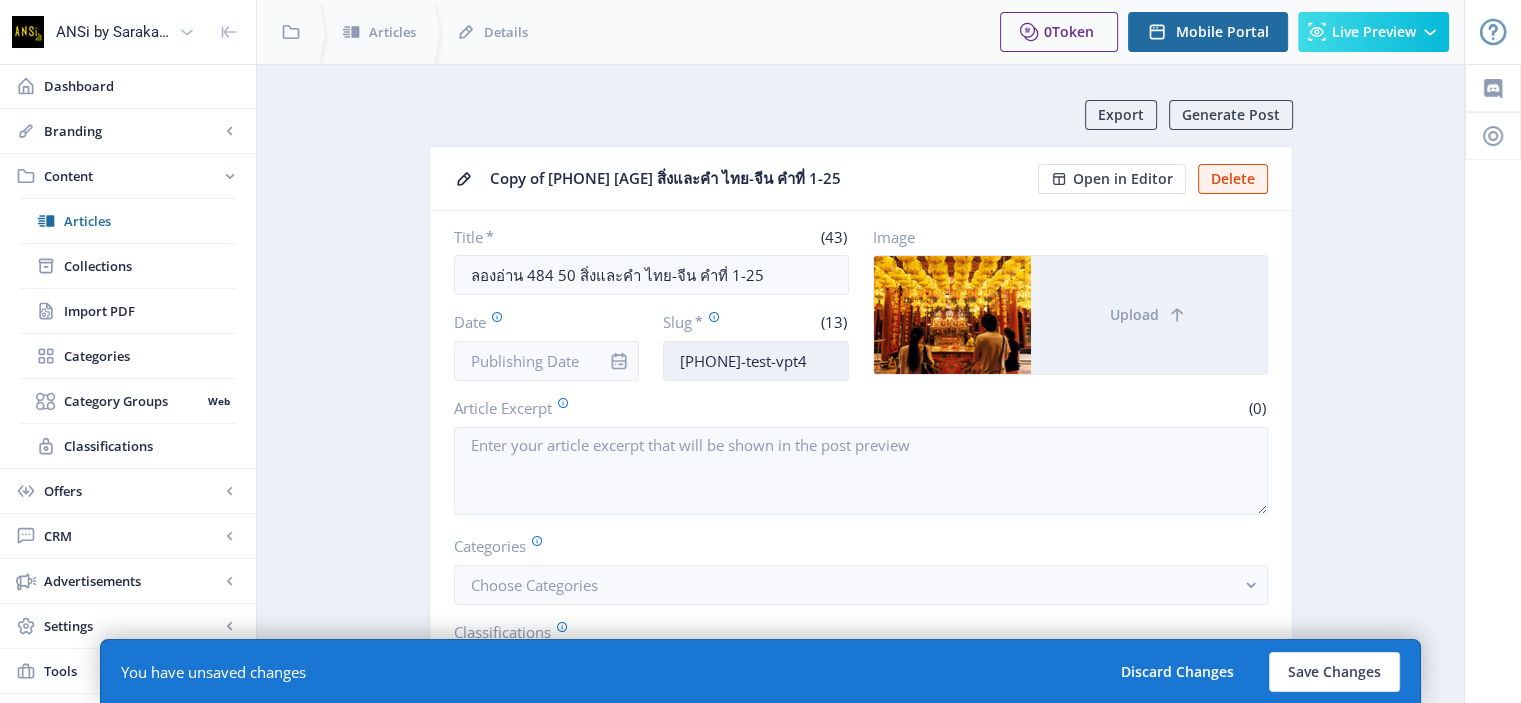 click on "[PHONE]-test-vpt4" at bounding box center (756, 361) 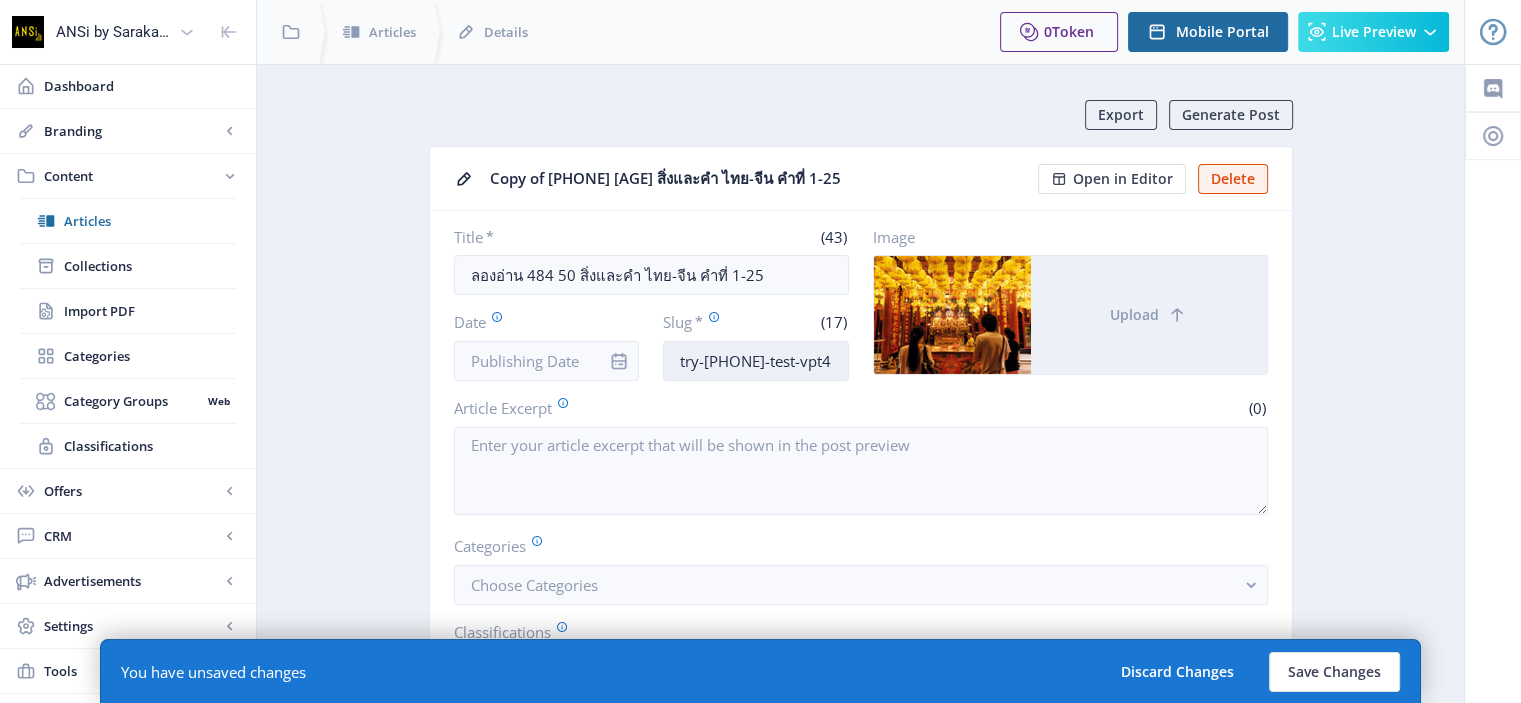 click on "try-[PHONE]-test-vpt4" at bounding box center [756, 361] 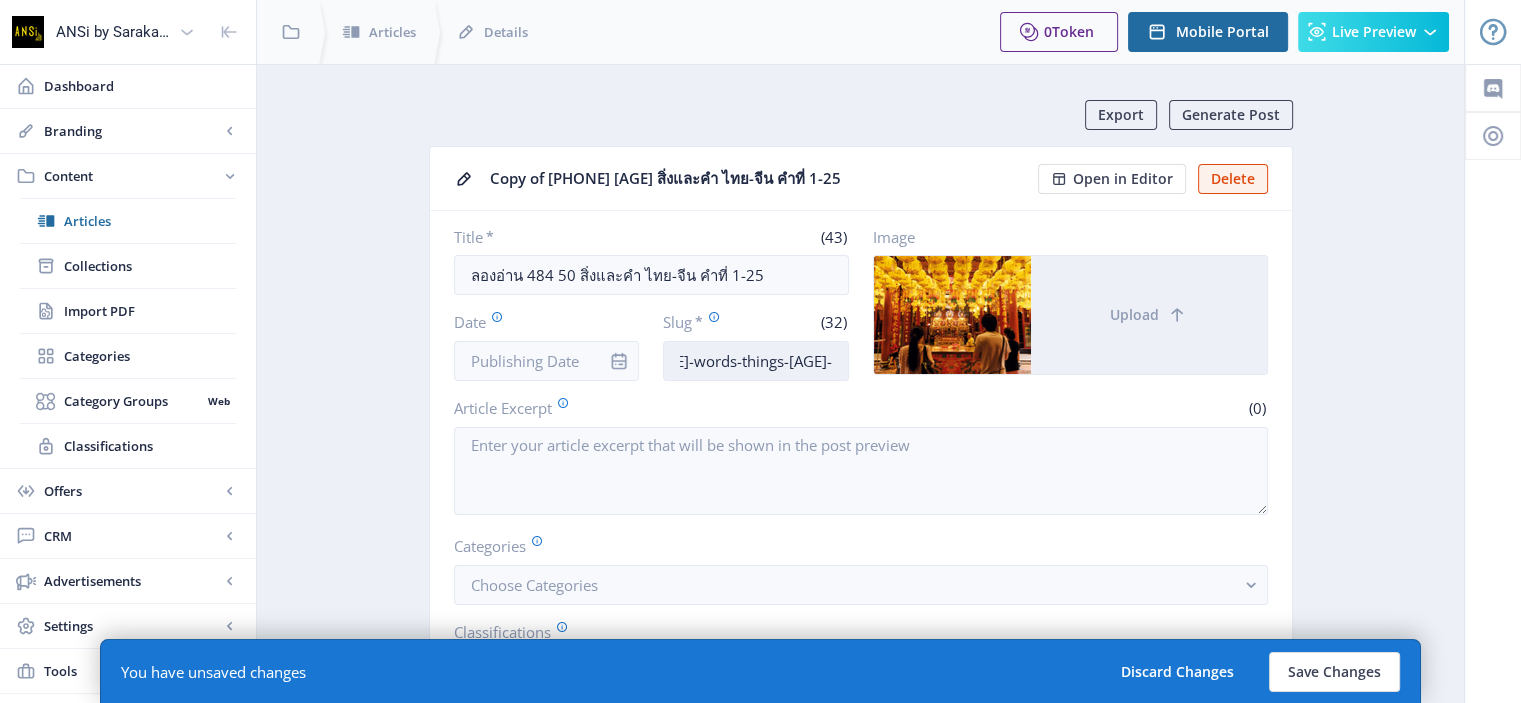 scroll, scrollTop: 0, scrollLeft: 88, axis: horizontal 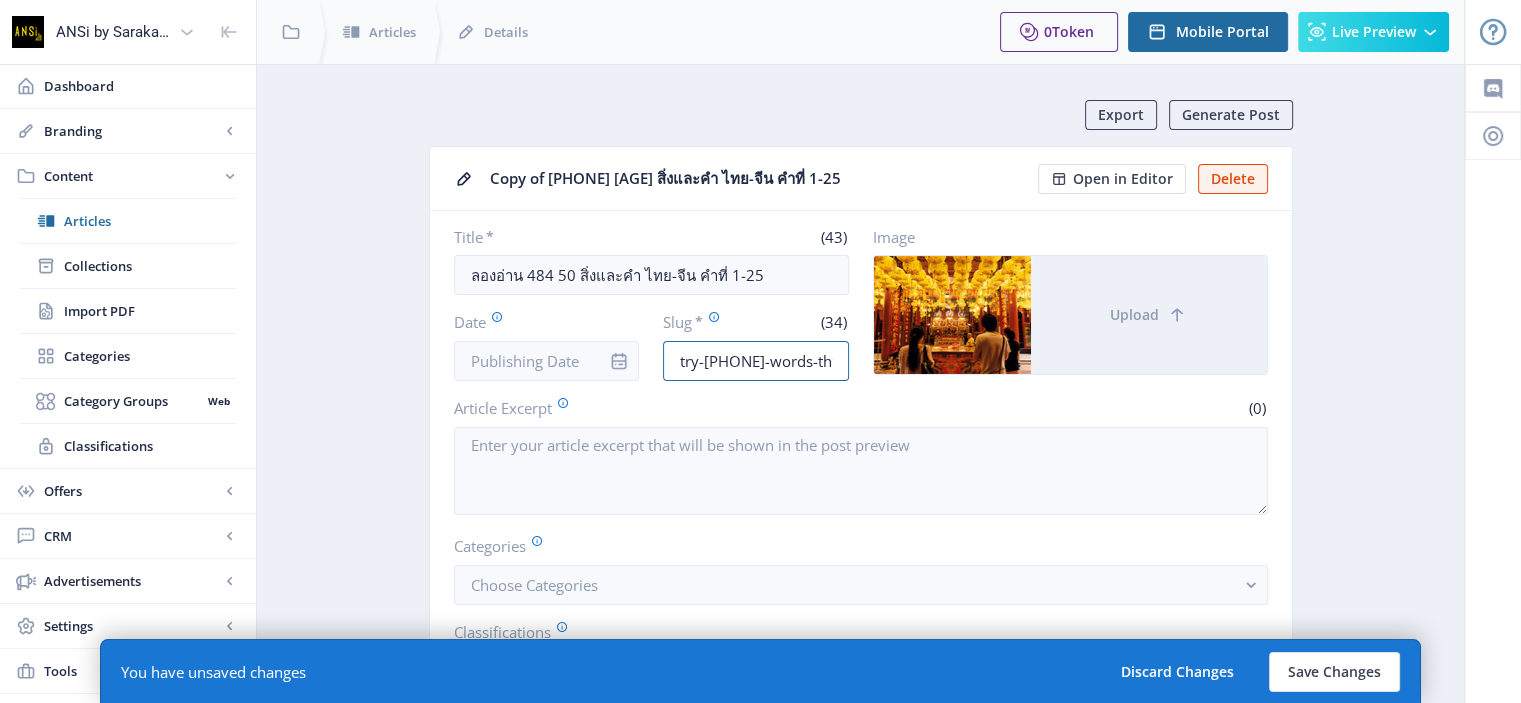 drag, startPoint x: 833, startPoint y: 364, endPoint x: 630, endPoint y: 357, distance: 203.12065 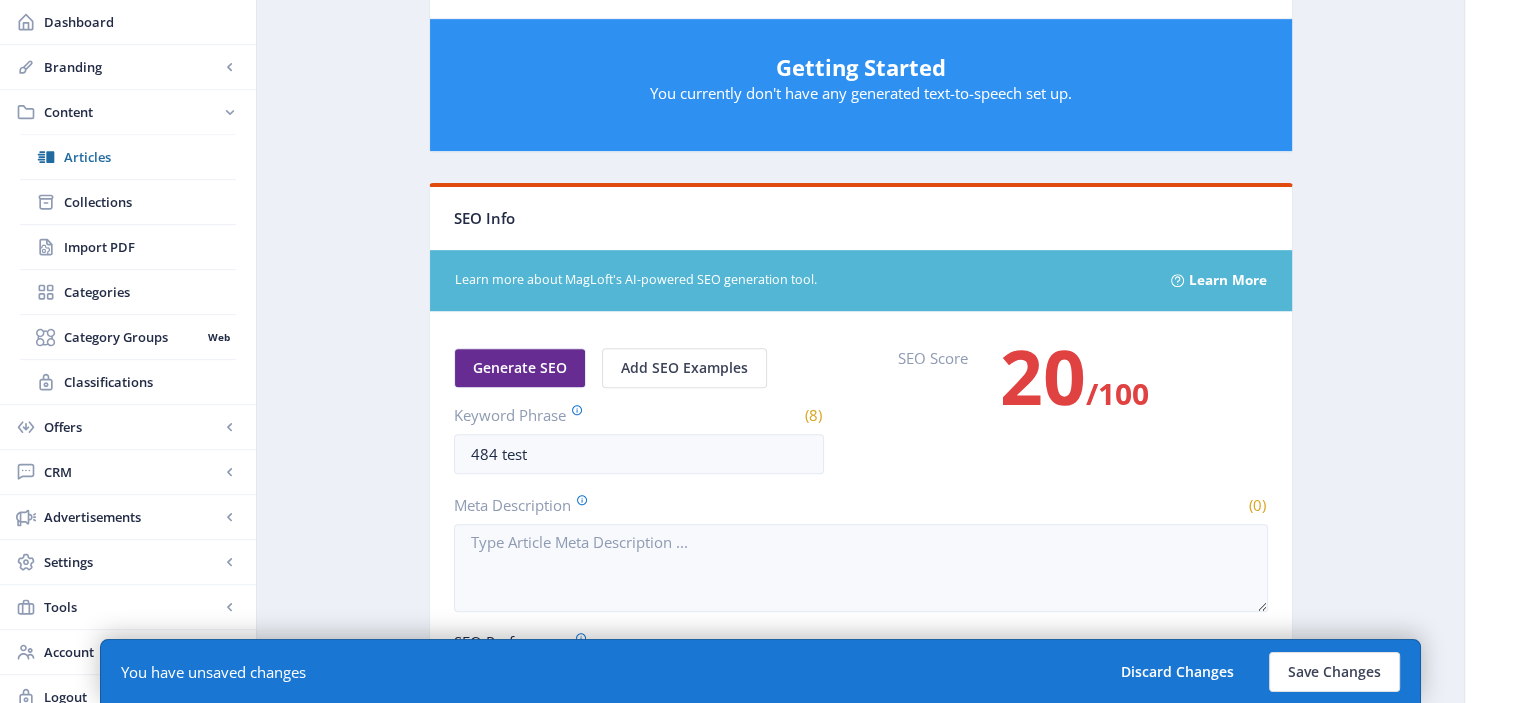 scroll, scrollTop: 1307, scrollLeft: 0, axis: vertical 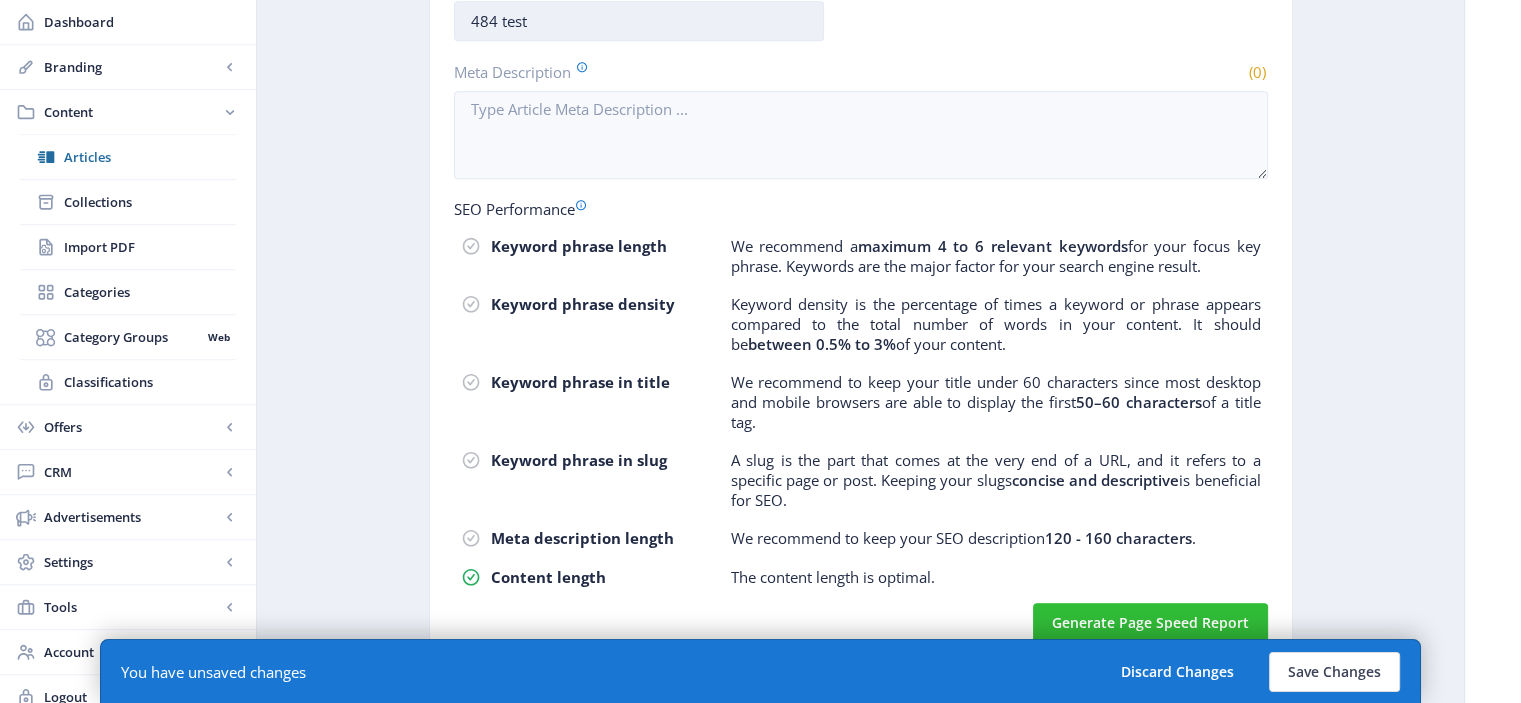 type on "try-[PHONE]-words-things-[AGE]-china-thai" 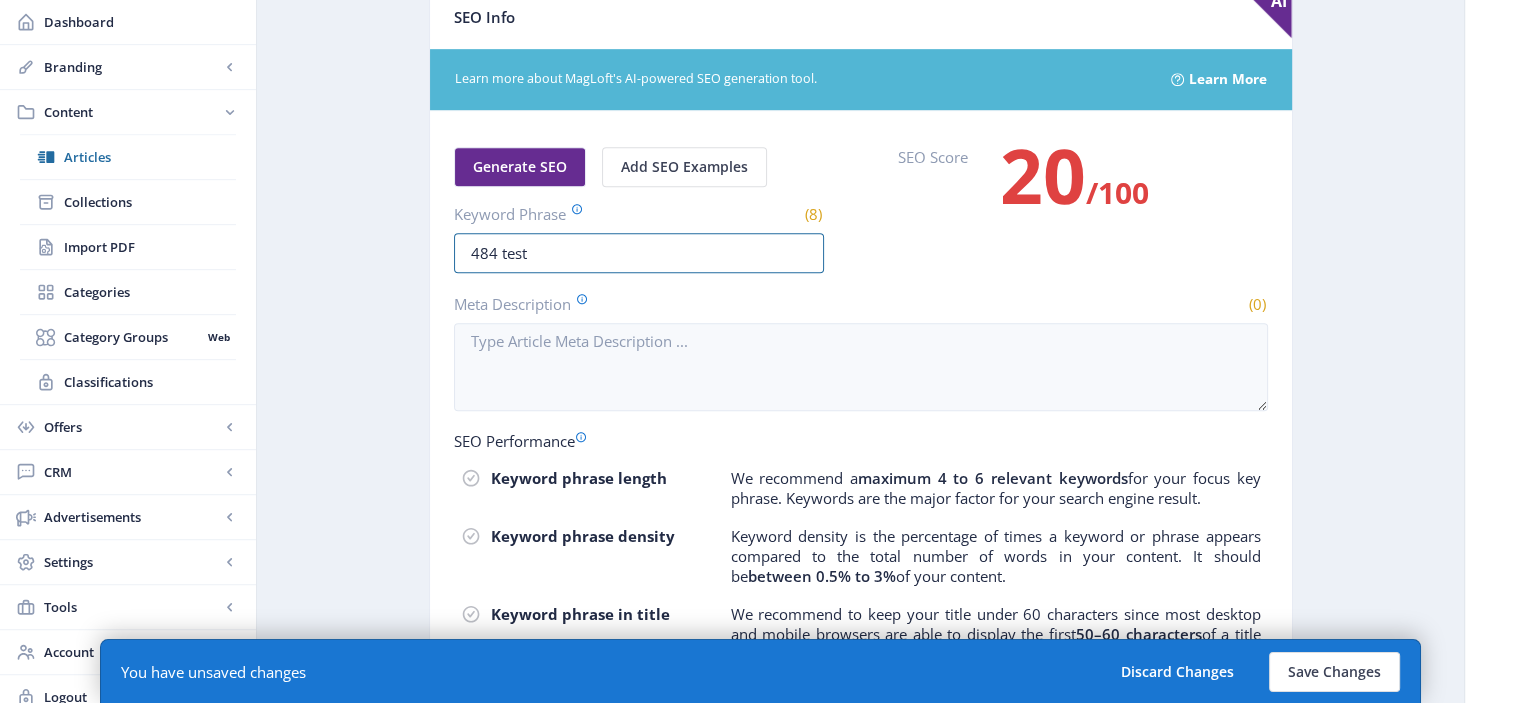 scroll, scrollTop: 940, scrollLeft: 0, axis: vertical 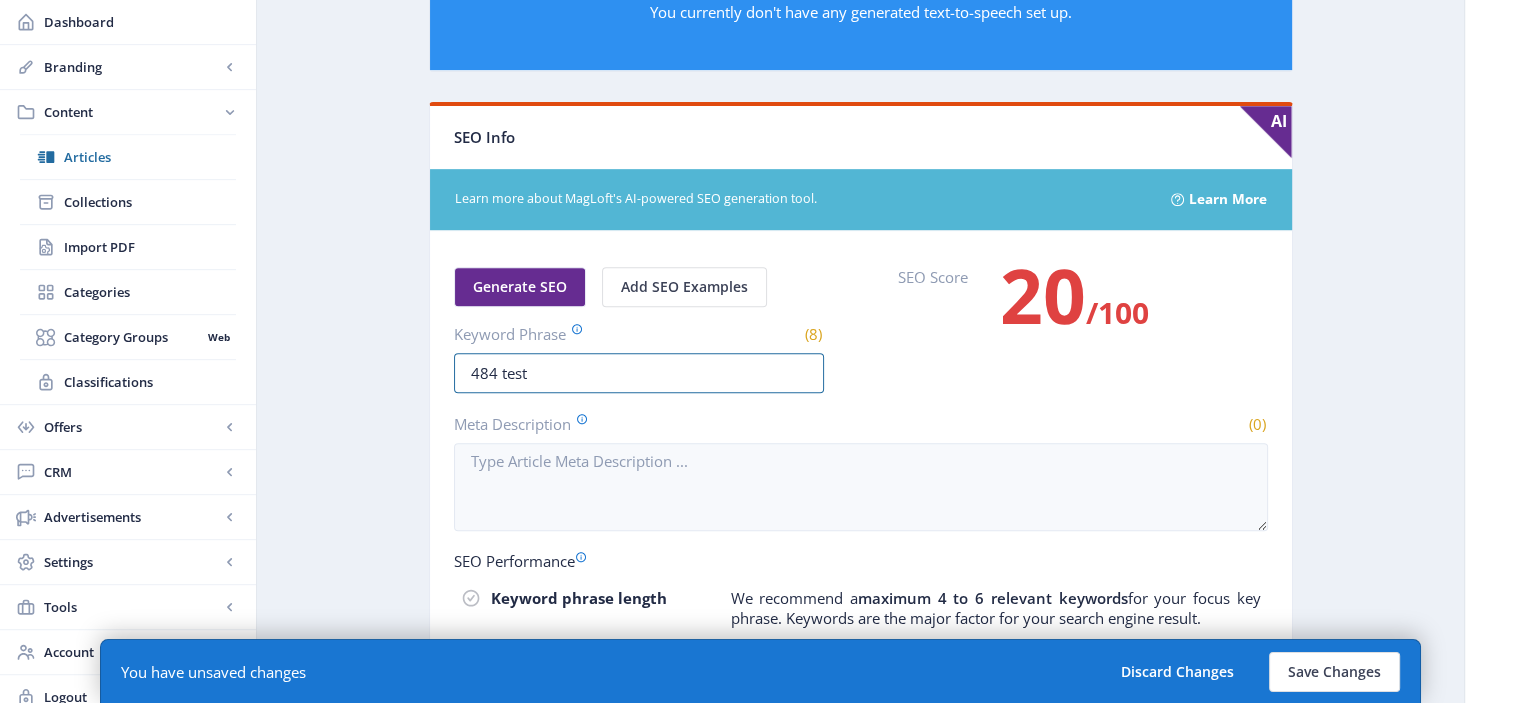 drag, startPoint x: 544, startPoint y: 16, endPoint x: 401, endPoint y: 7, distance: 143.28294 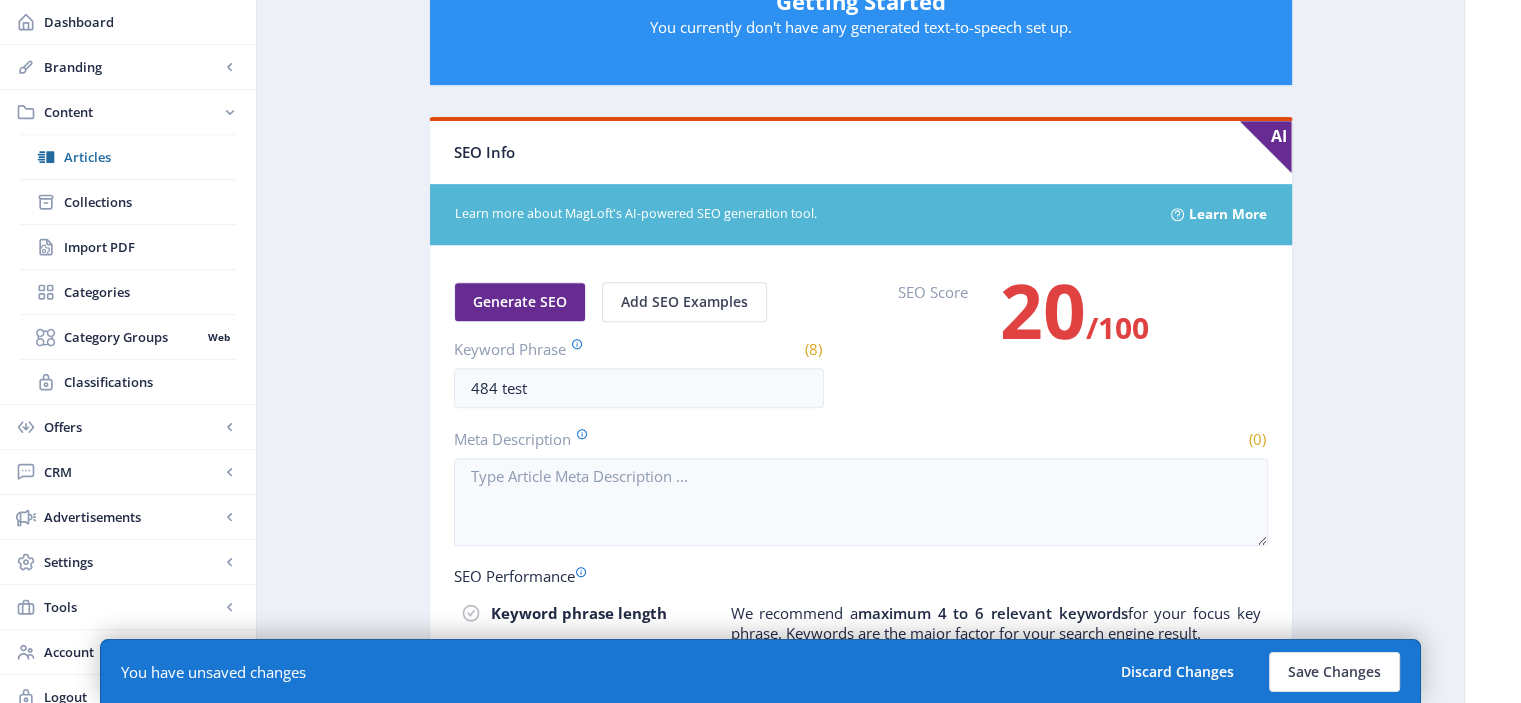 click on "Export Generate Post  Copy of 484 50 สิ่งและคำ ไทย-จีน คำที่ 1-25  Open in Editor  Delete   Title   *   (43)  ลองอ่าน 484 50 สิ่งและคำ ไทย-จีน คำที่ 1-25  Date   Slug   *   (34)  try-484-words-things-50-china-thai  Image  Upload  Article Excerpt   (0)   Categories  Choose Categories  Classifications  Choose Classifications  Unlock Type   *  Free  Show Article on Table of Contents (TOC)   Enabled: Article appears in the Collections TOC  Text-to-Speech Generate Settings AI Getting Started You currently don't have any generated text-to-speech set up. SEO Info AI  Learn more about MagLoft's AI-powered SEO generation tool.  Learn More Generate SEO Add SEO Examples  Keyword Phrase   (8)  484 test SEO Score  20   /100   Meta Description   (0)   SEO Performance  Keyword phrase length We recommend a  maximum 4 to 6 relevant keywords  for your focus key phrase. Keywords are the major factor for your search engine result. ." at bounding box center [860, 108] 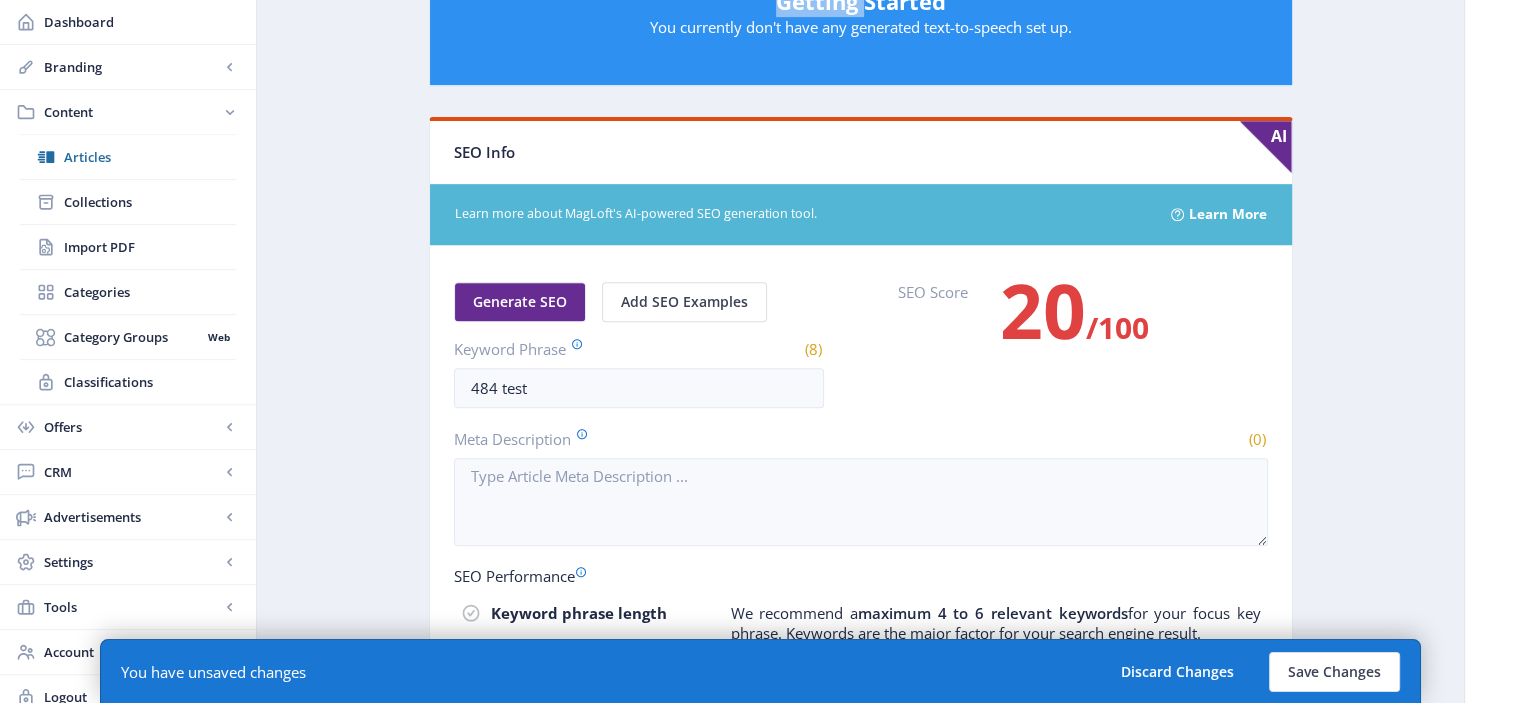 click on "Export Generate Post  Copy of 484 50 สิ่งและคำ ไทย-จีน คำที่ 1-25  Open in Editor  Delete   Title   *   (43)  ลองอ่าน 484 50 สิ่งและคำ ไทย-จีน คำที่ 1-25  Date   Slug   *   (34)  try-484-words-things-50-china-thai  Image  Upload  Article Excerpt   (0)   Categories  Choose Categories  Classifications  Choose Classifications  Unlock Type   *  Free  Show Article on Table of Contents (TOC)   Enabled: Article appears in the Collections TOC  Text-to-Speech Generate Settings AI Getting Started You currently don't have any generated text-to-speech set up. SEO Info AI  Learn more about MagLoft's AI-powered SEO generation tool.  Learn More Generate SEO Add SEO Examples  Keyword Phrase   (8)  484 test SEO Score  20   /100   Meta Description   (0)   SEO Performance  Keyword phrase length We recommend a  maximum 4 to 6 relevant keywords  for your focus key phrase. Keywords are the major factor for your search engine result. ." at bounding box center (860, 108) 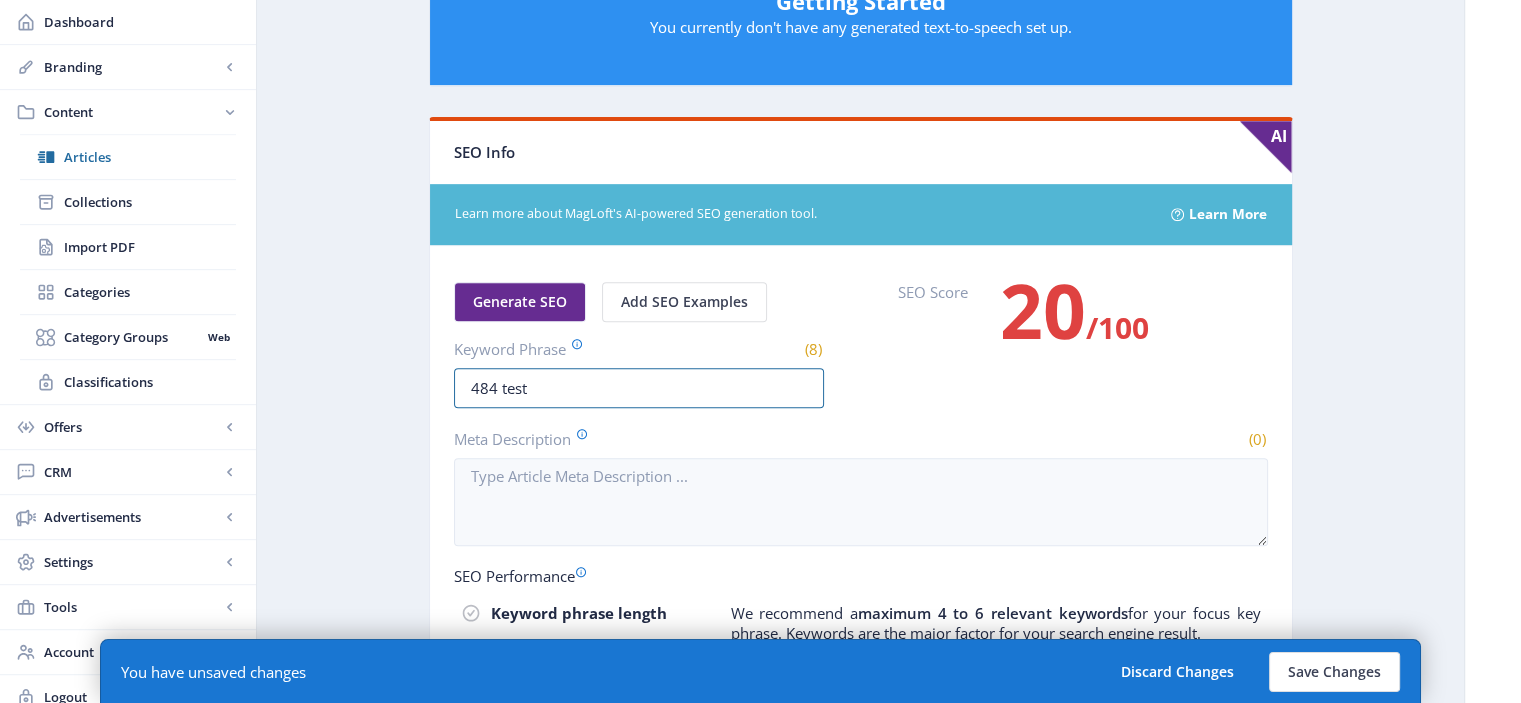 drag, startPoint x: 551, startPoint y: 383, endPoint x: 403, endPoint y: 377, distance: 148.12157 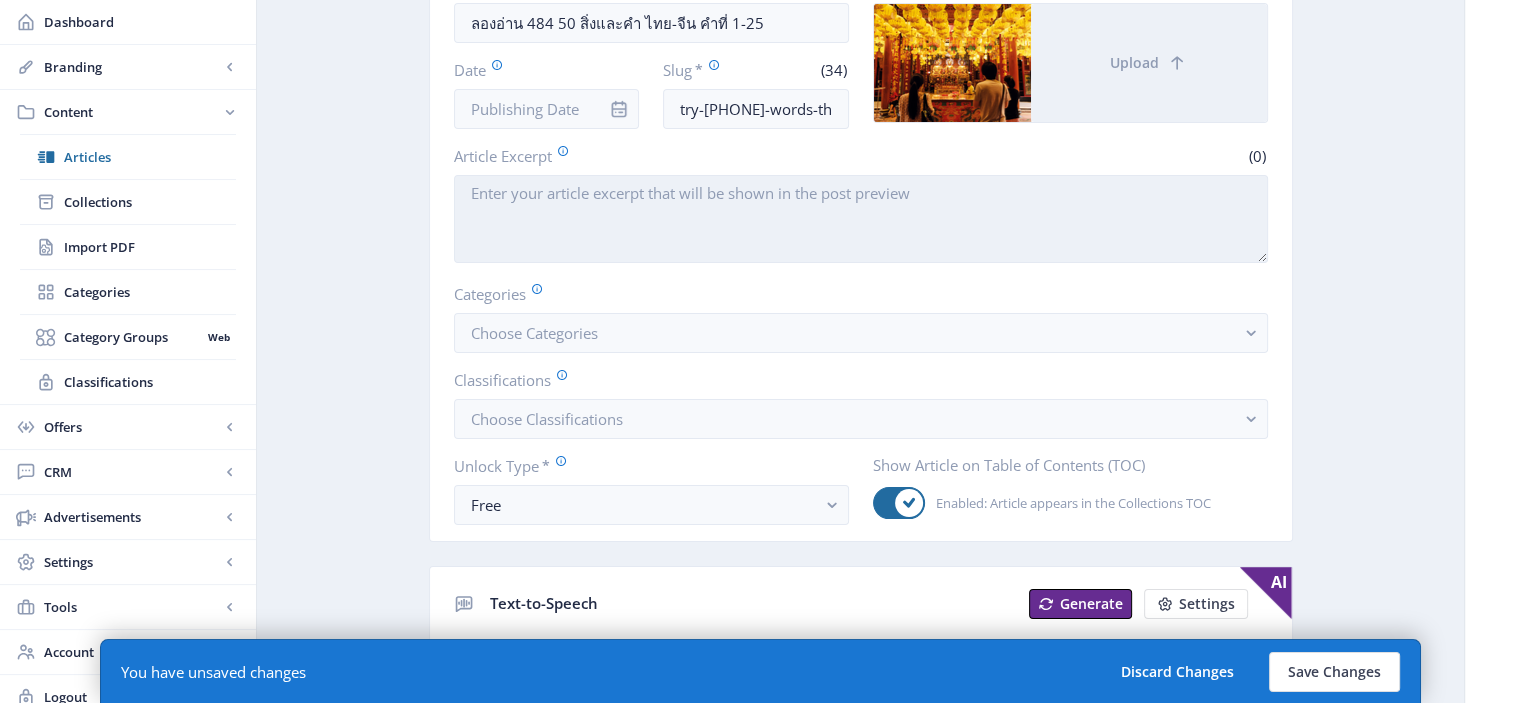 scroll, scrollTop: 252, scrollLeft: 0, axis: vertical 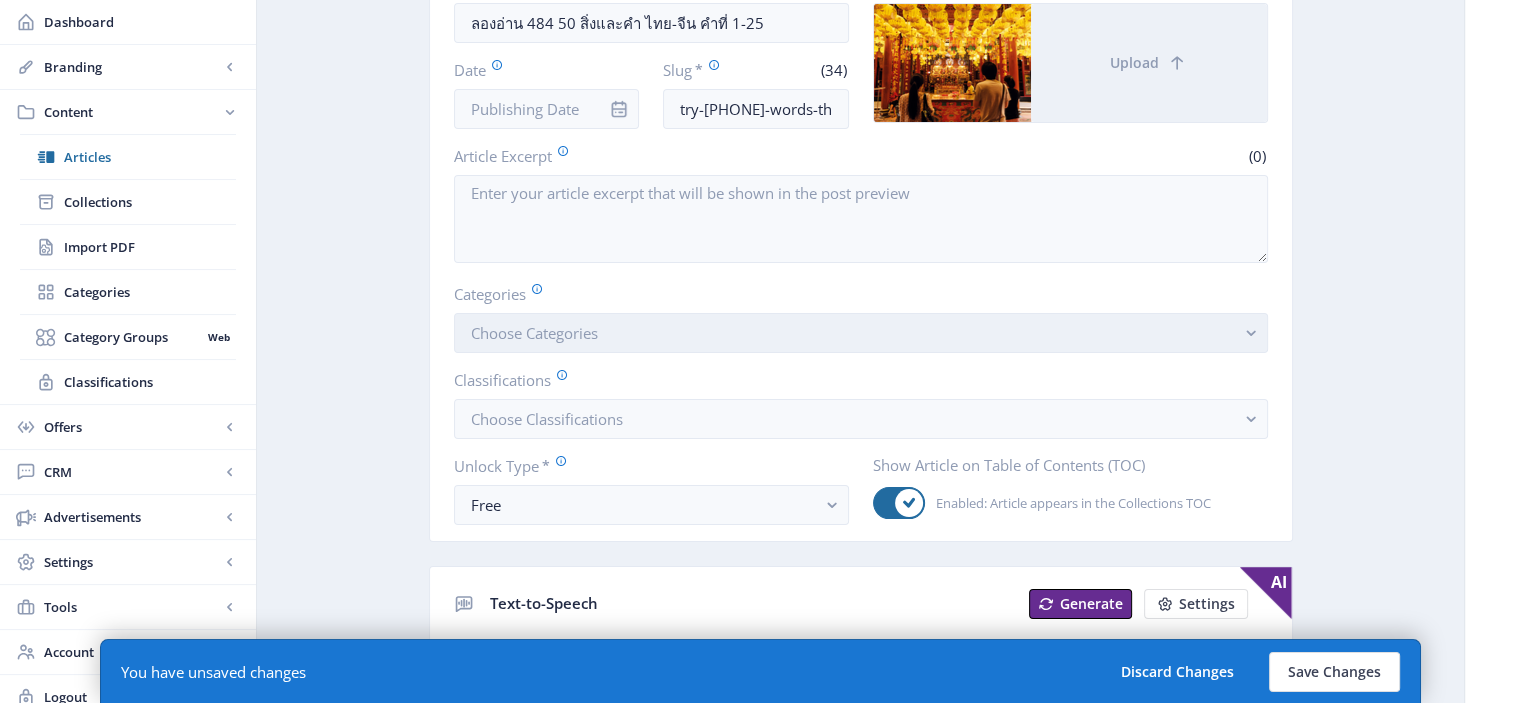 type on "try-[PHONE]-words-things-[AGE]-china-thai" 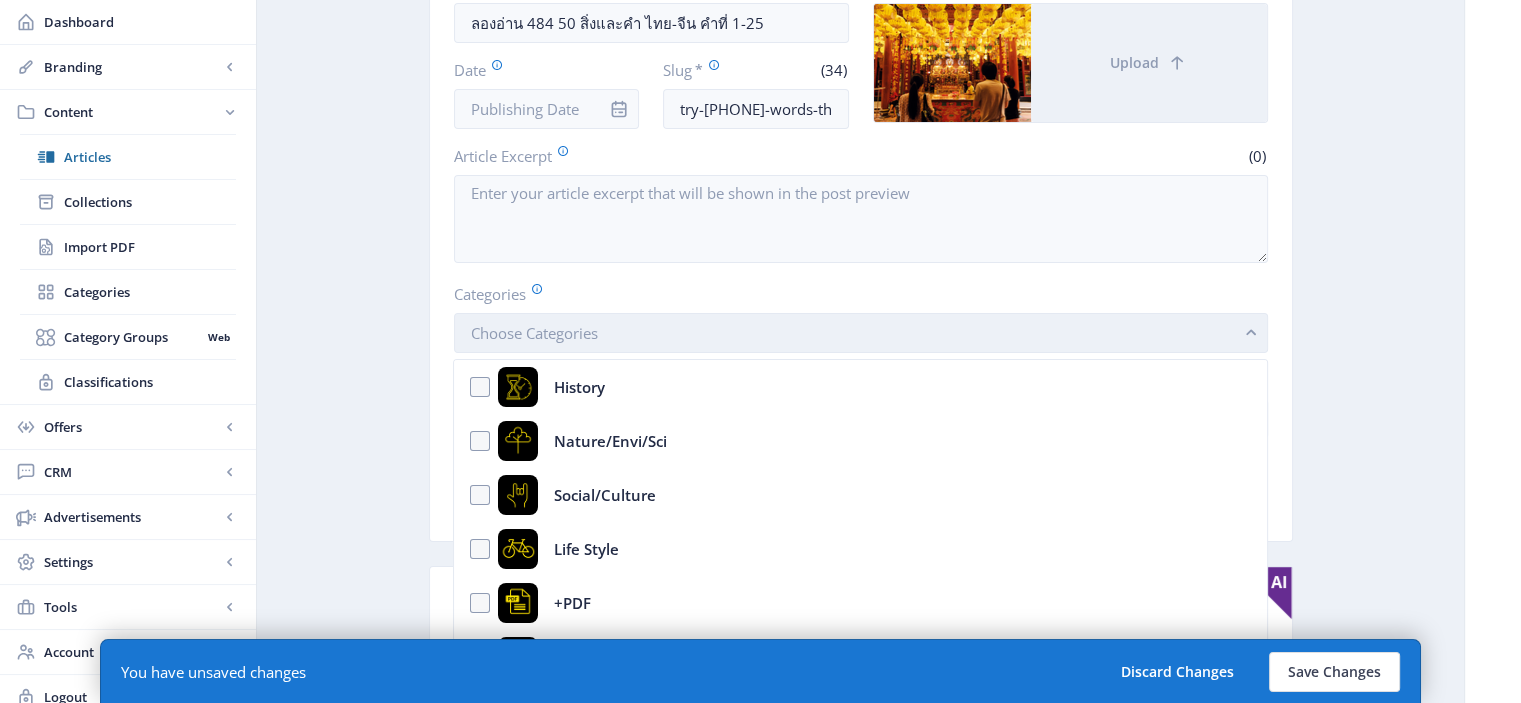 scroll, scrollTop: 0, scrollLeft: 0, axis: both 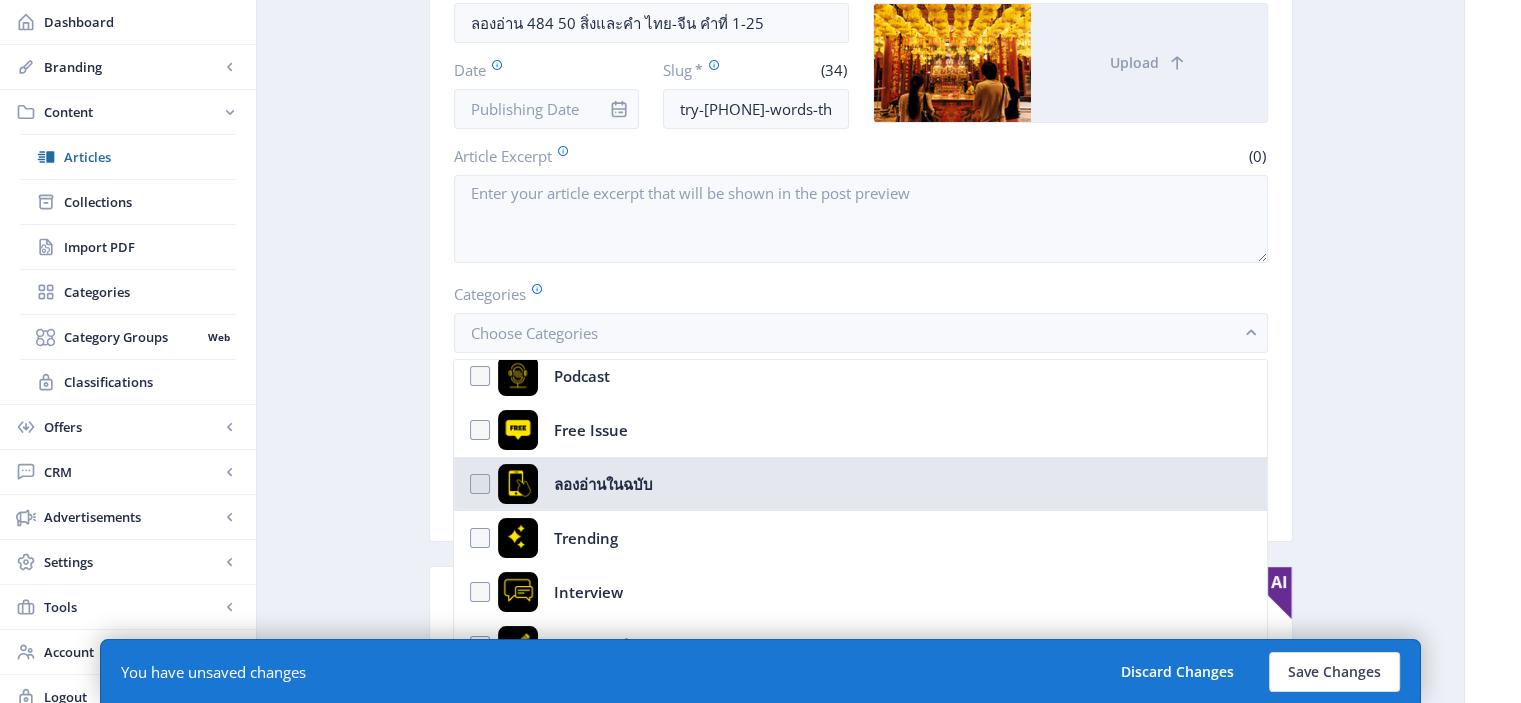 click on "ลองอ่านในฉบับ" at bounding box center [860, 484] 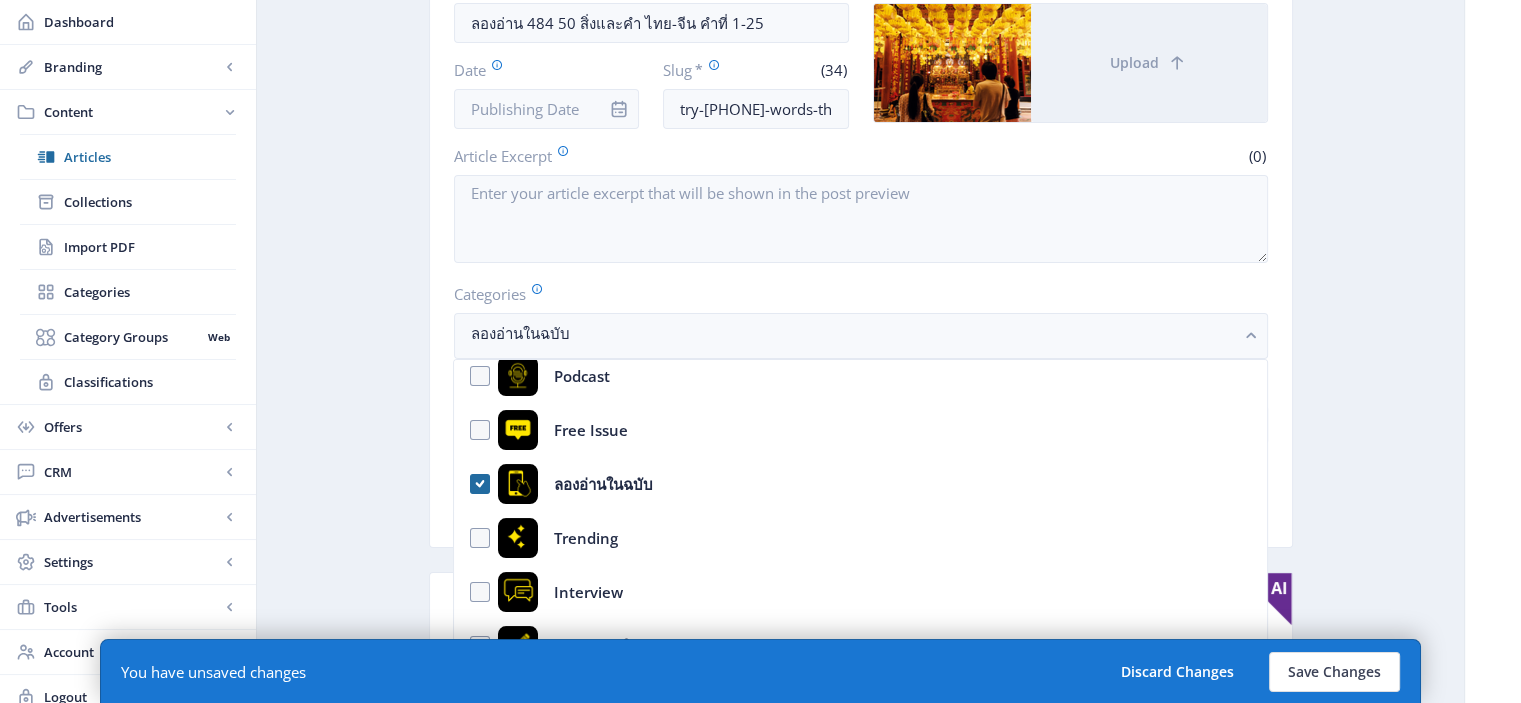 click on "Categories" at bounding box center [853, 294] 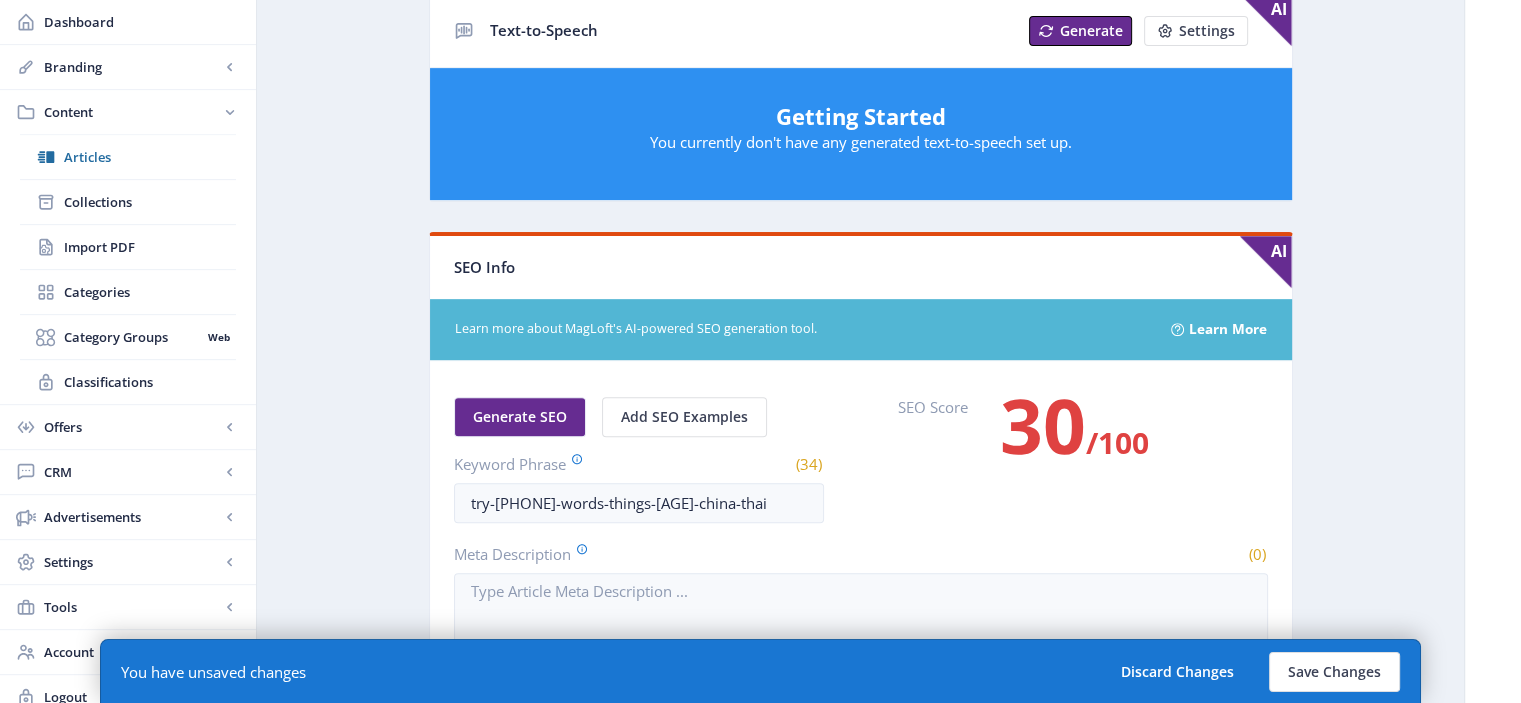 scroll, scrollTop: 832, scrollLeft: 0, axis: vertical 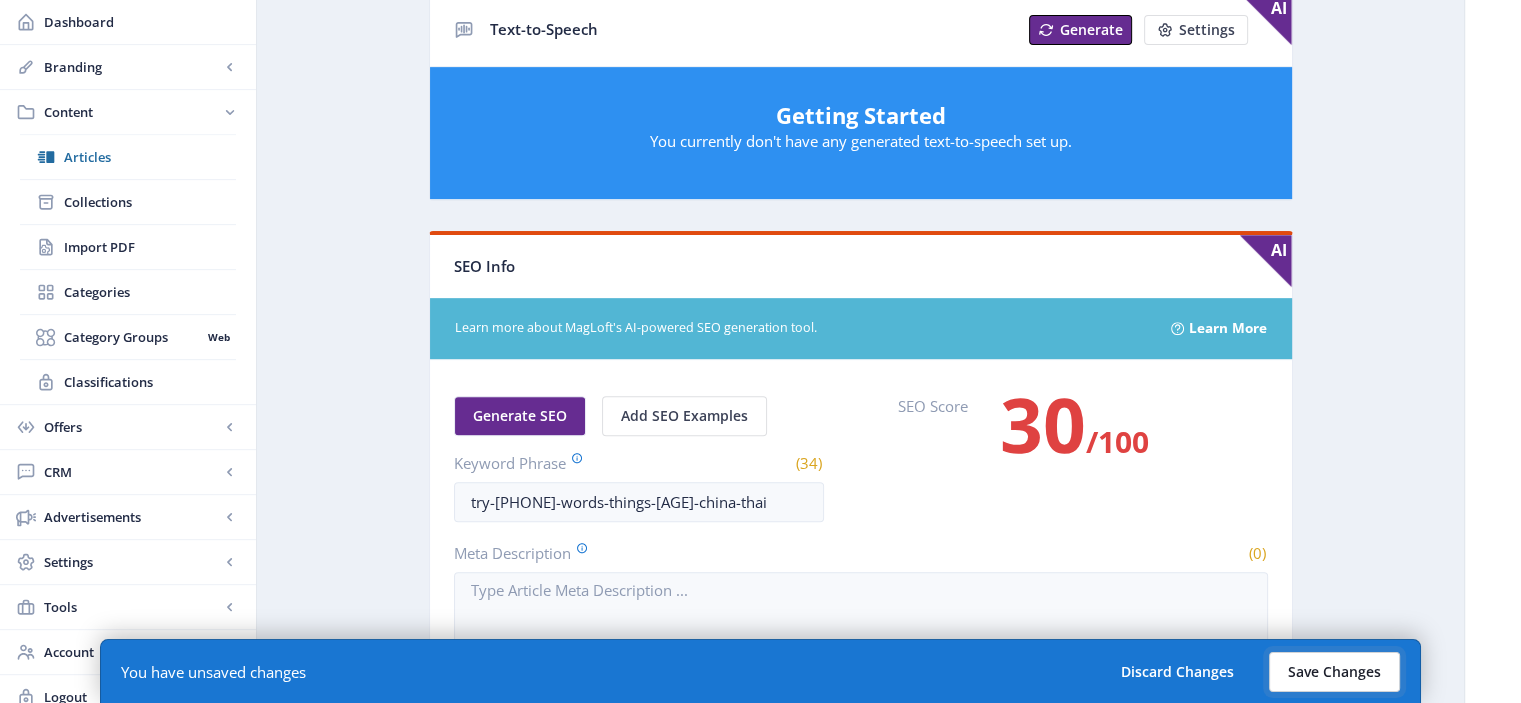 click on "Save Changes" at bounding box center [1334, 672] 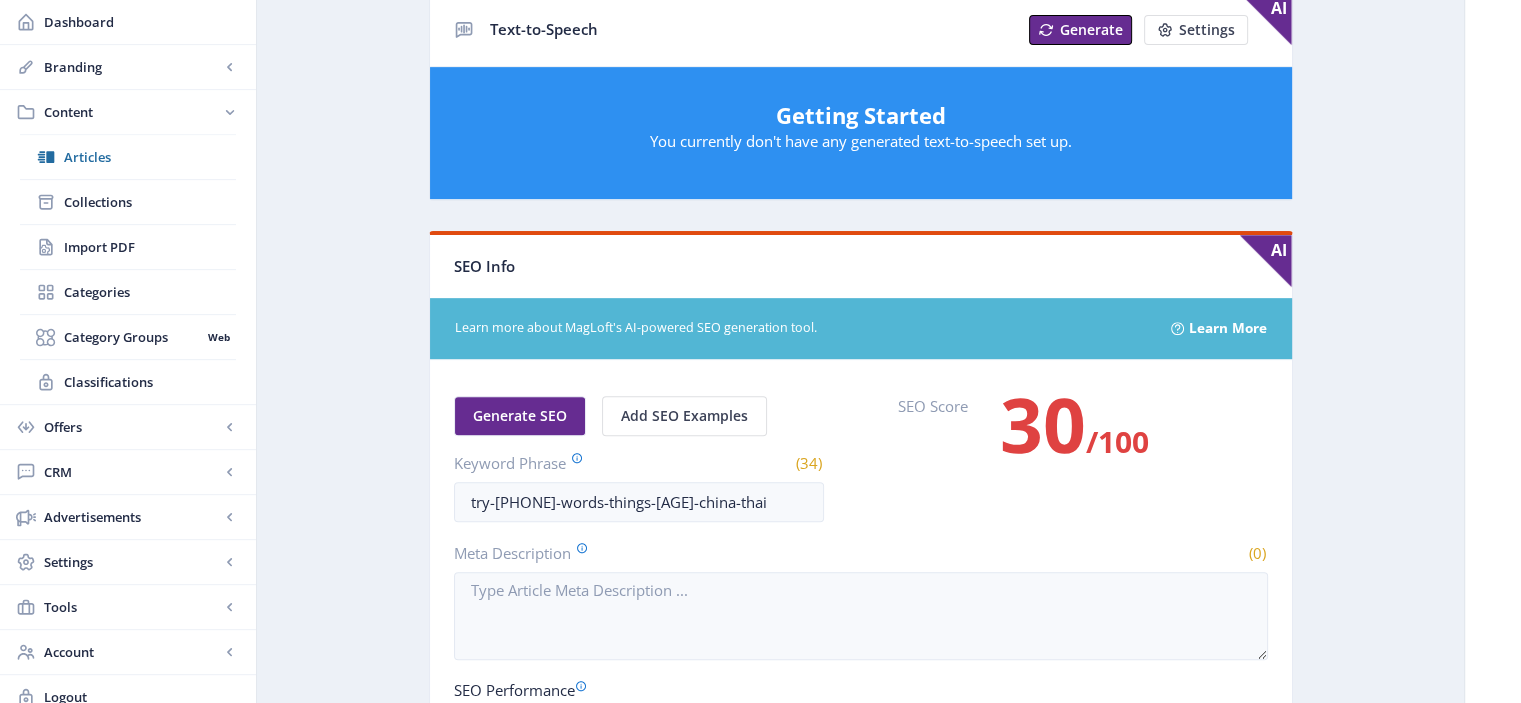 scroll, scrollTop: 0, scrollLeft: 0, axis: both 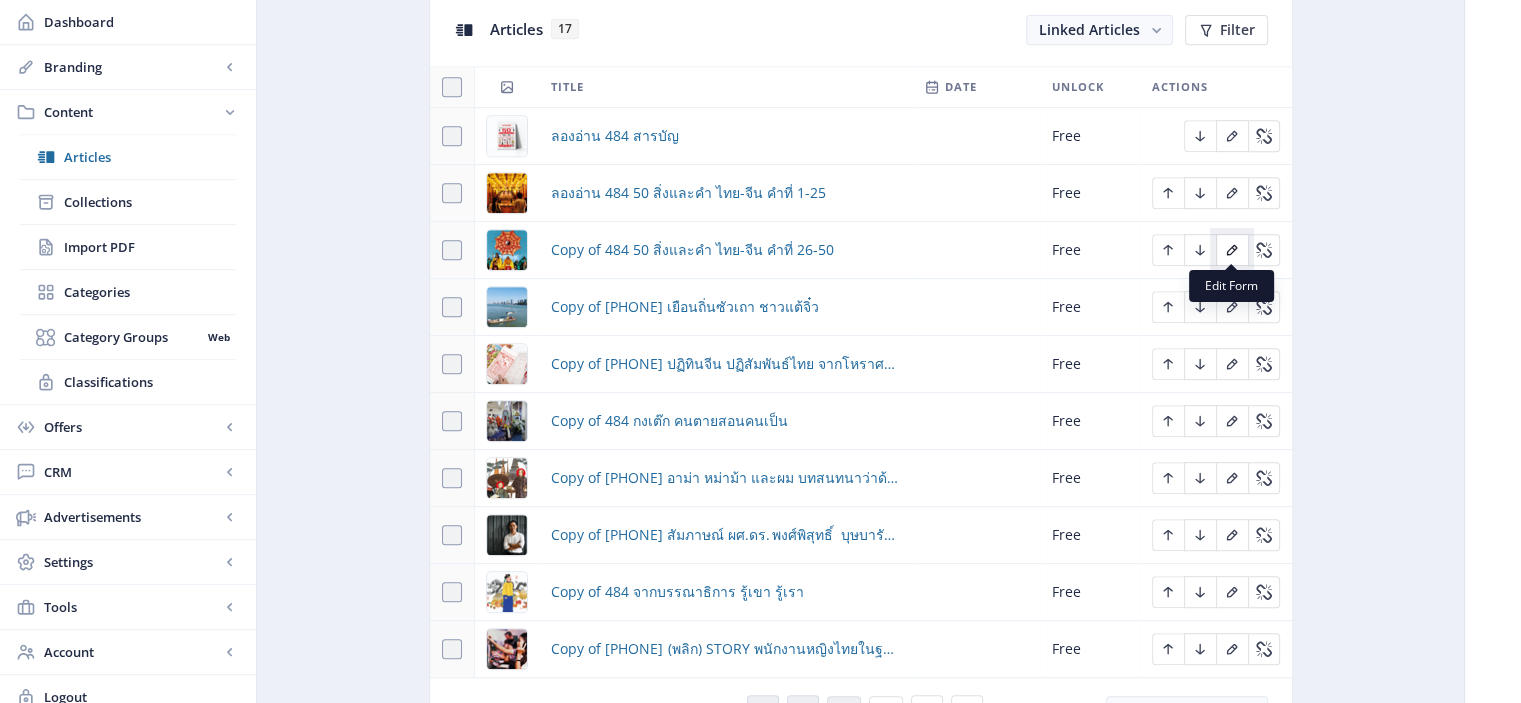 click at bounding box center (1232, 250) 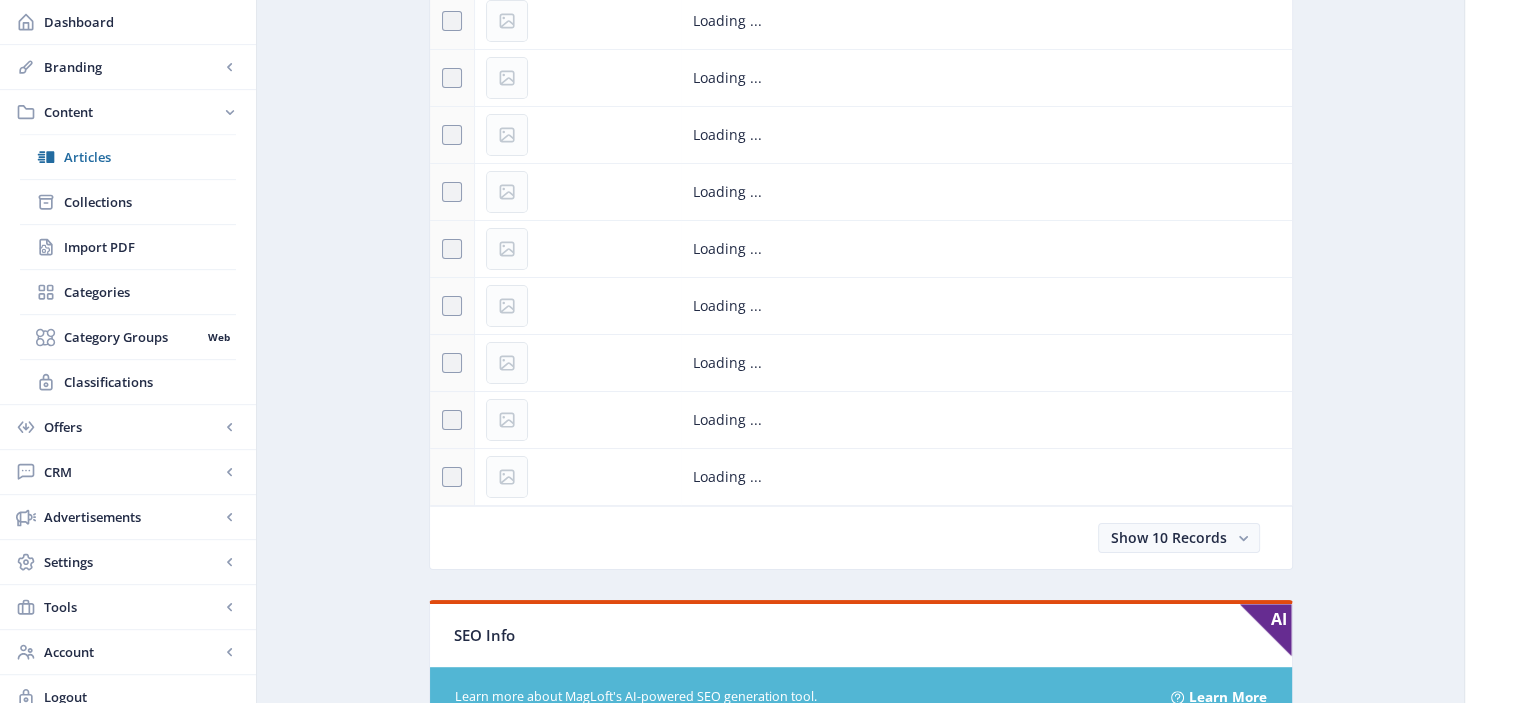 scroll, scrollTop: 0, scrollLeft: 0, axis: both 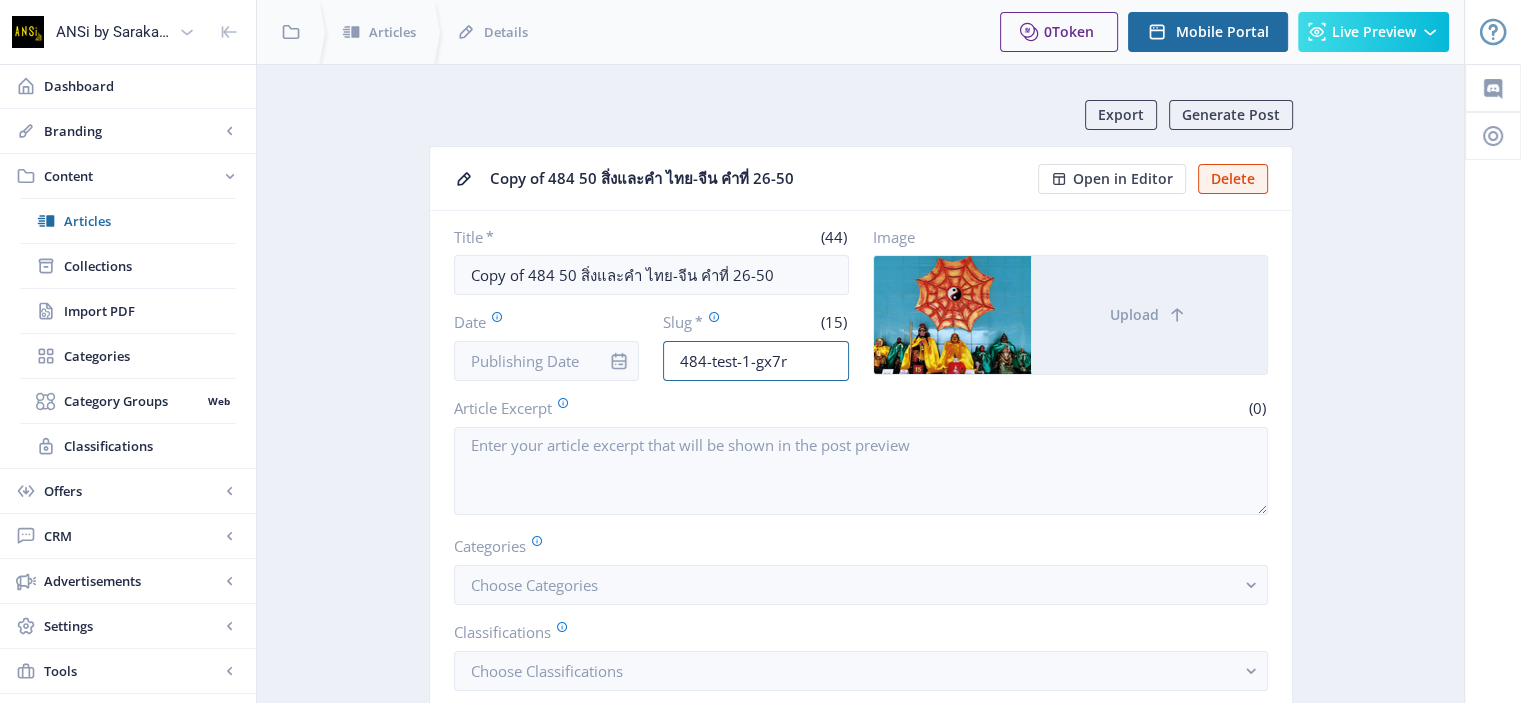 drag, startPoint x: 828, startPoint y: 353, endPoint x: 645, endPoint y: 354, distance: 183.00273 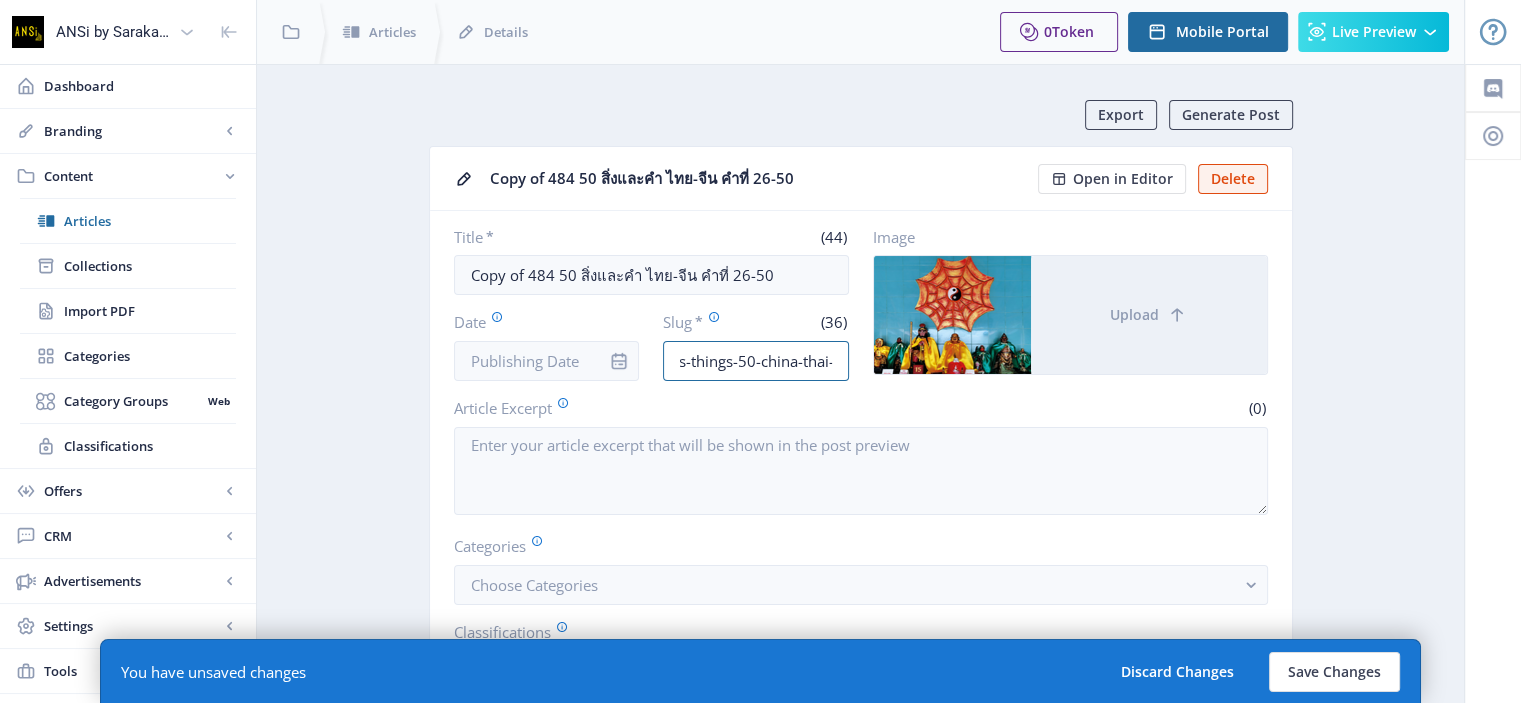 scroll, scrollTop: 0, scrollLeft: 102, axis: horizontal 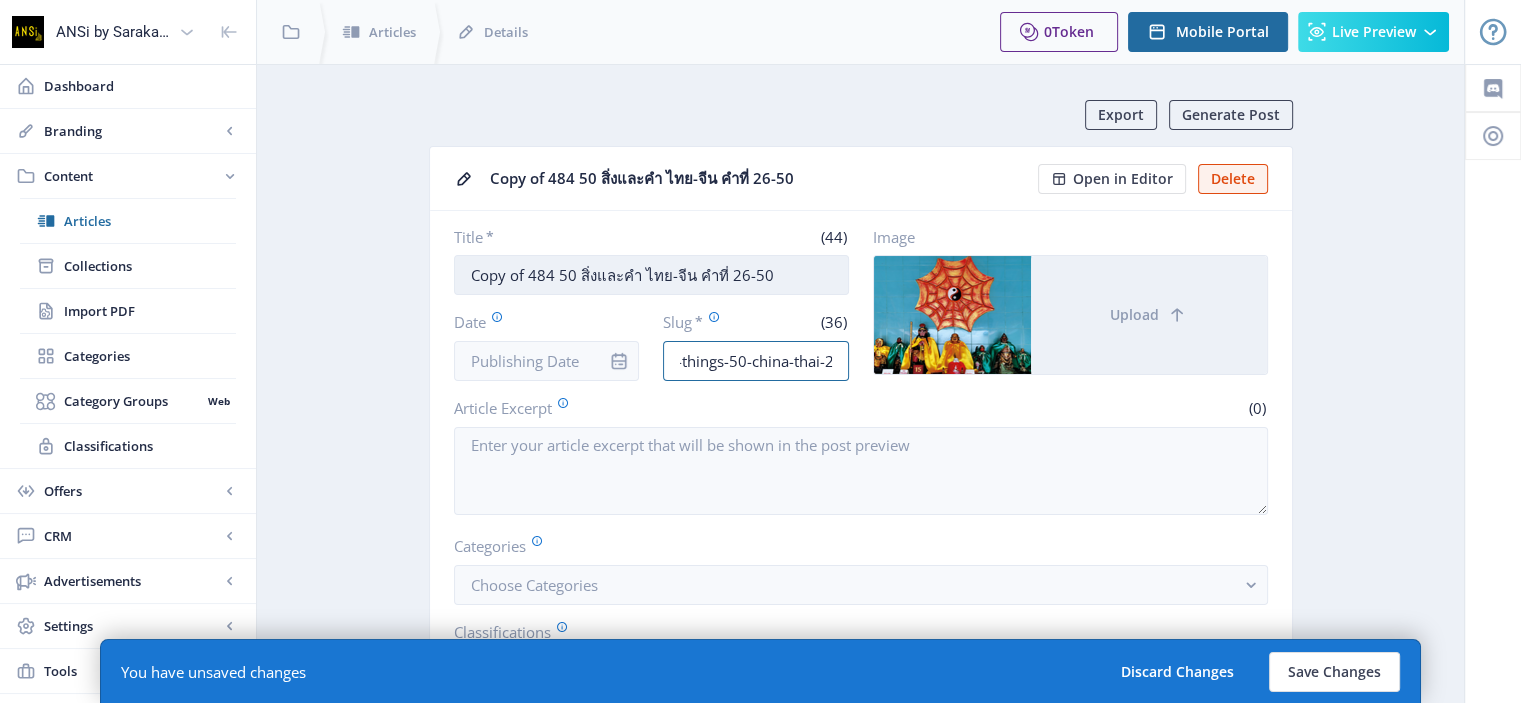 type on "try-484-words-things-50-china-thai-2" 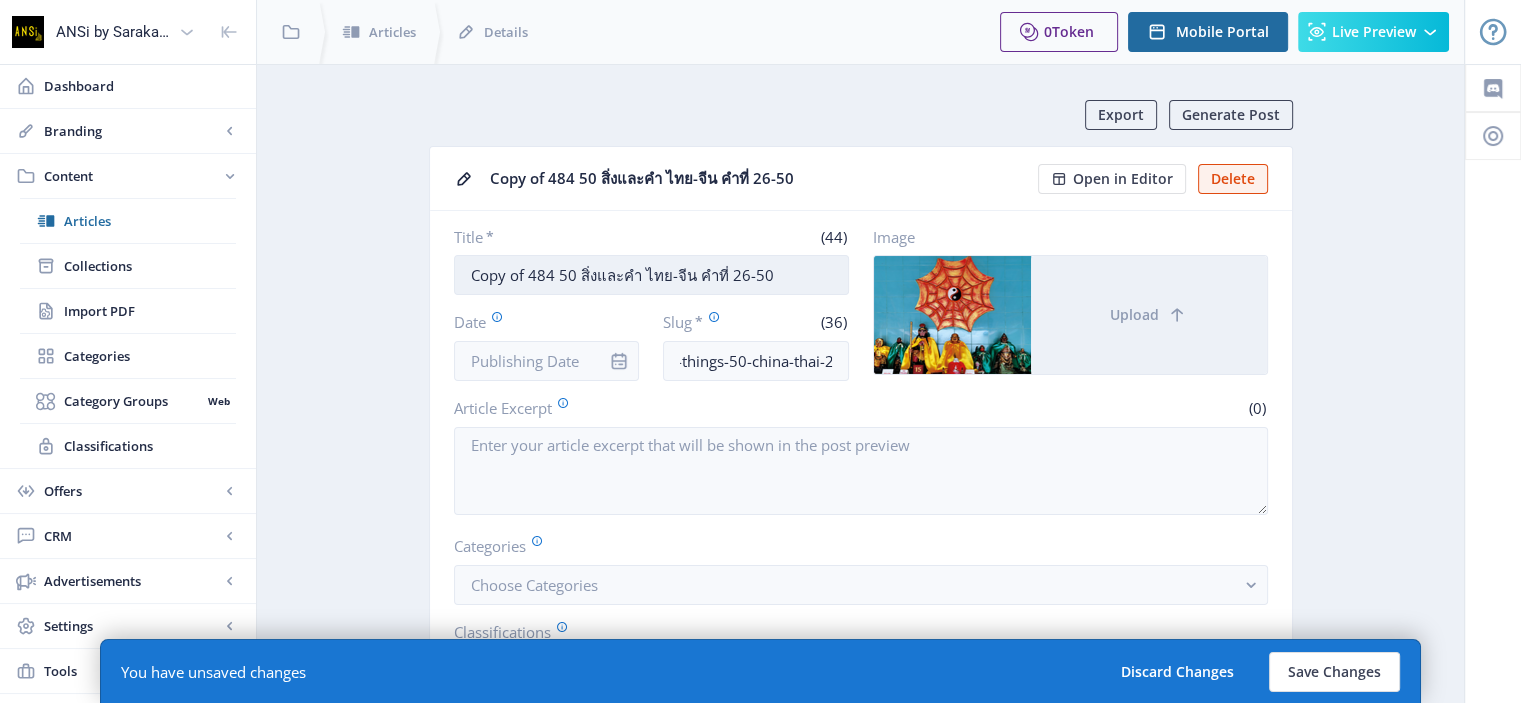 scroll, scrollTop: 0, scrollLeft: 0, axis: both 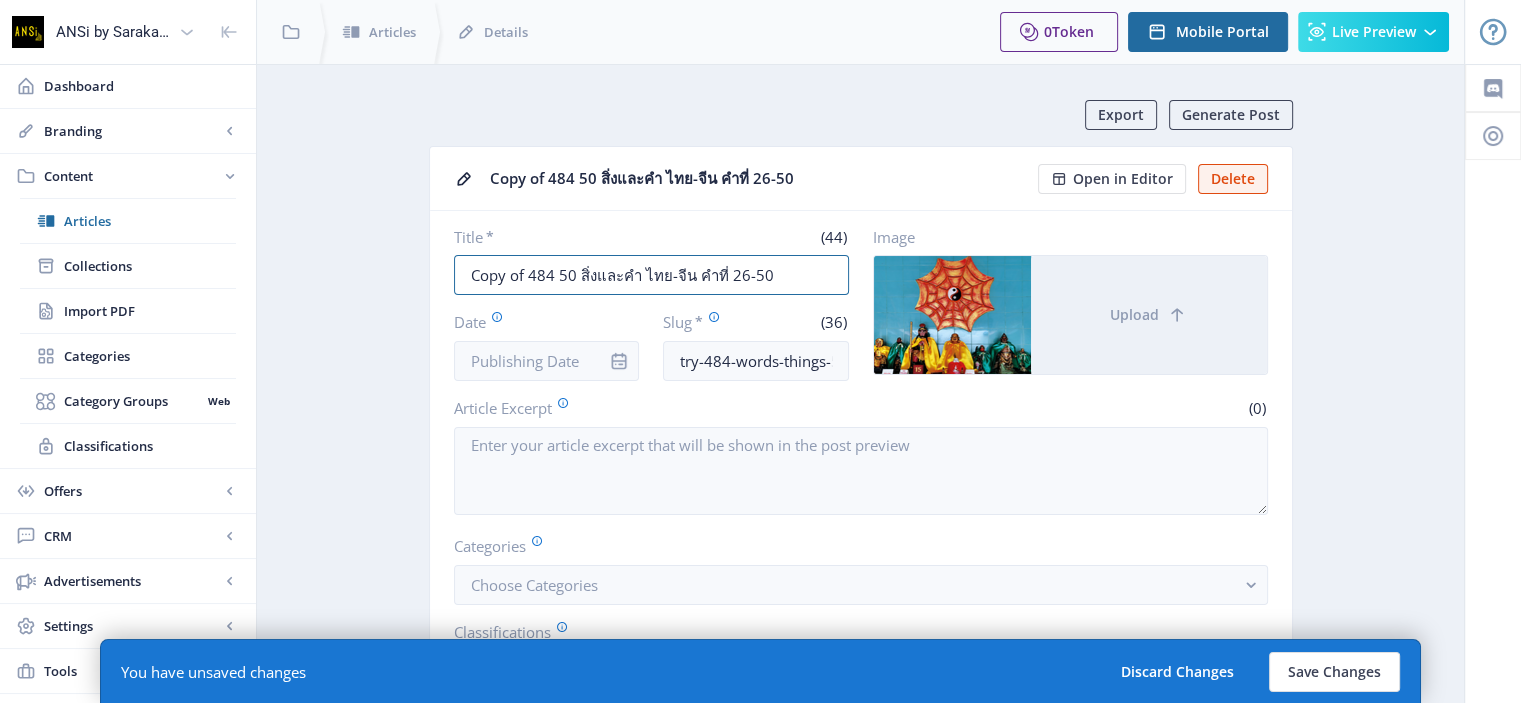 drag, startPoint x: 527, startPoint y: 274, endPoint x: 366, endPoint y: 285, distance: 161.37534 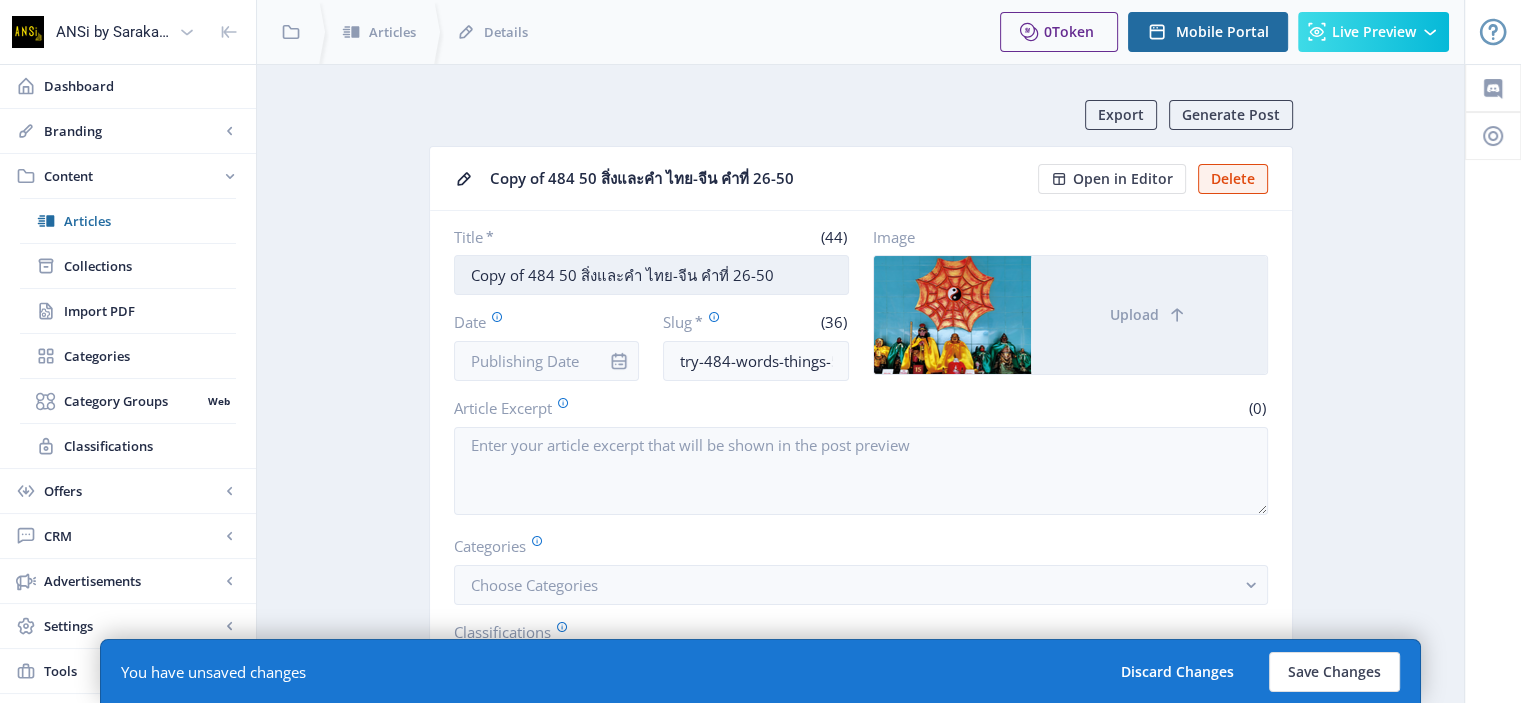 drag, startPoint x: 365, startPoint y: 285, endPoint x: 793, endPoint y: 279, distance: 428.04205 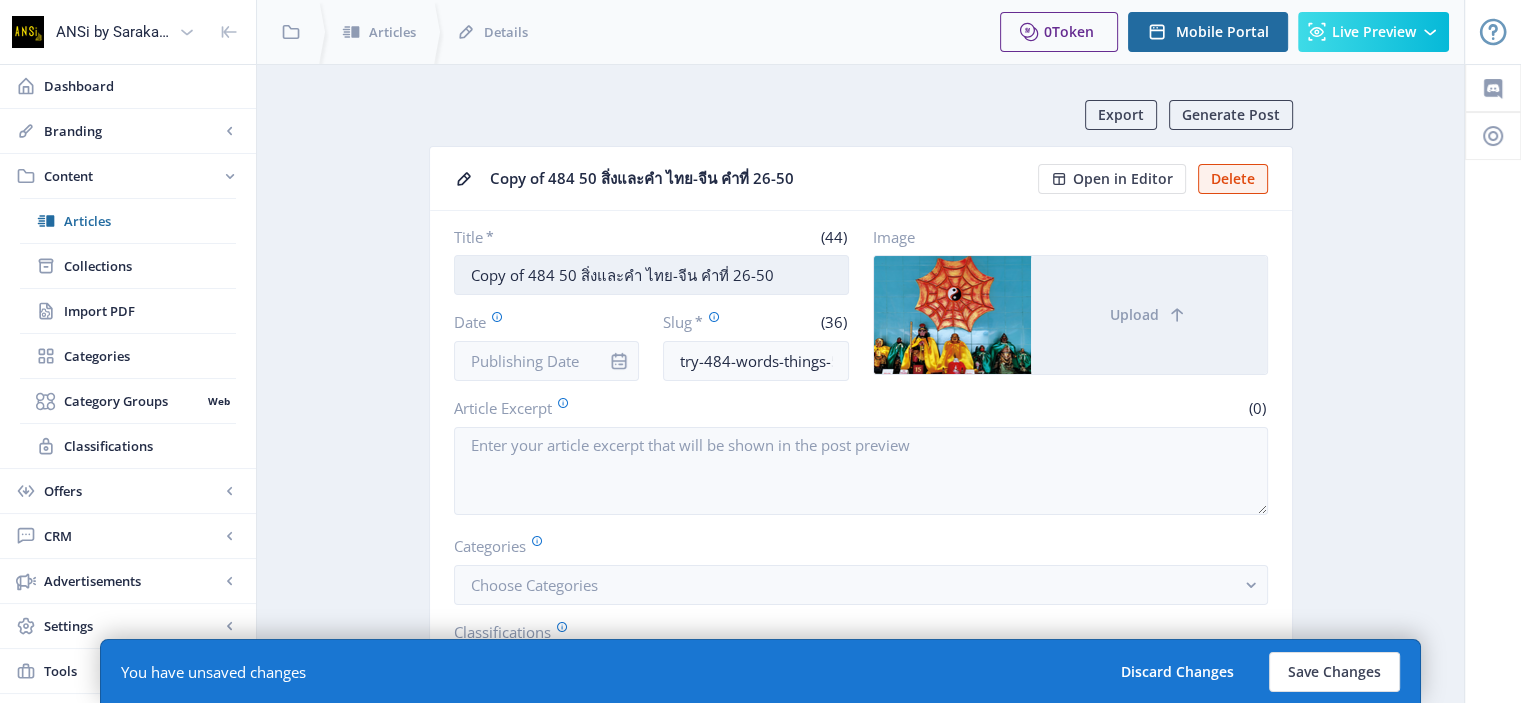 drag, startPoint x: 528, startPoint y: 276, endPoint x: 452, endPoint y: 283, distance: 76.321686 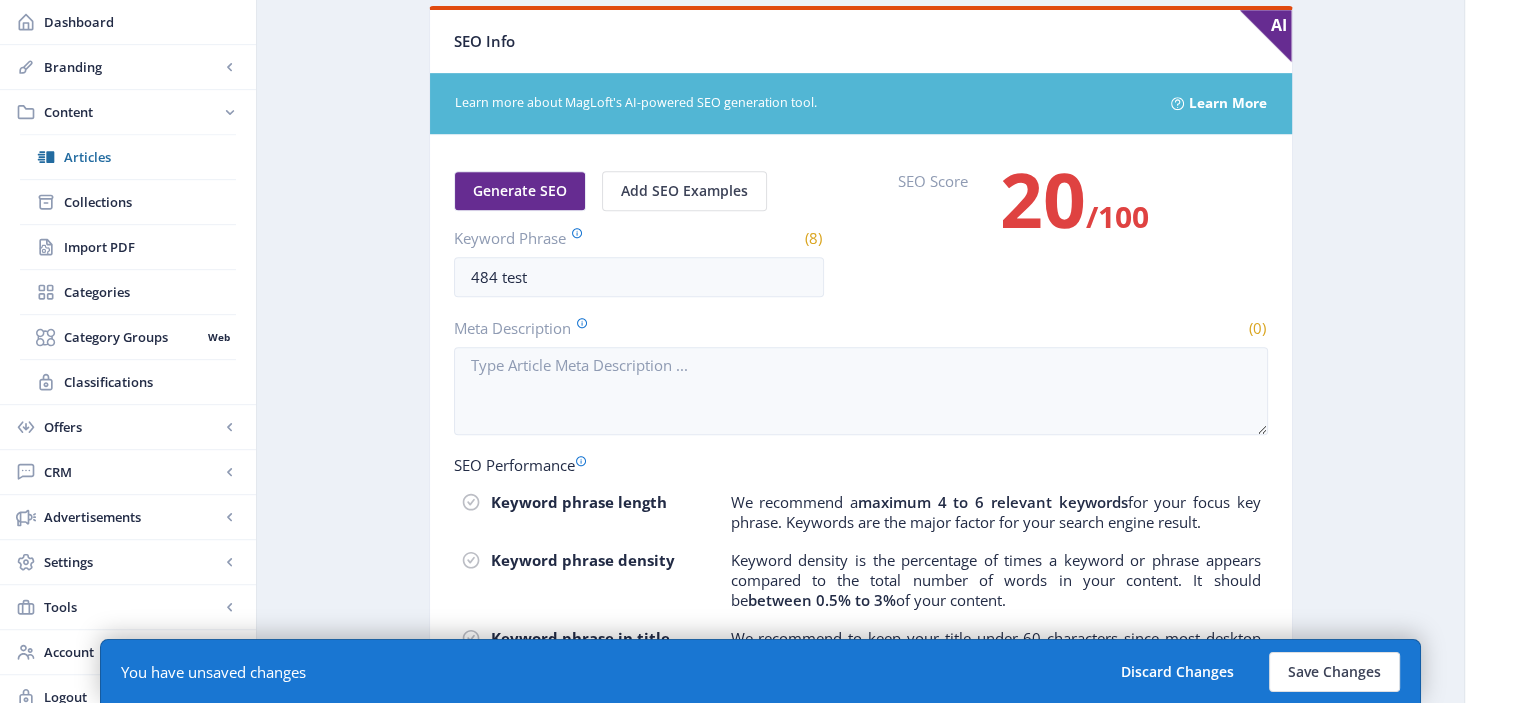 scroll, scrollTop: 1052, scrollLeft: 0, axis: vertical 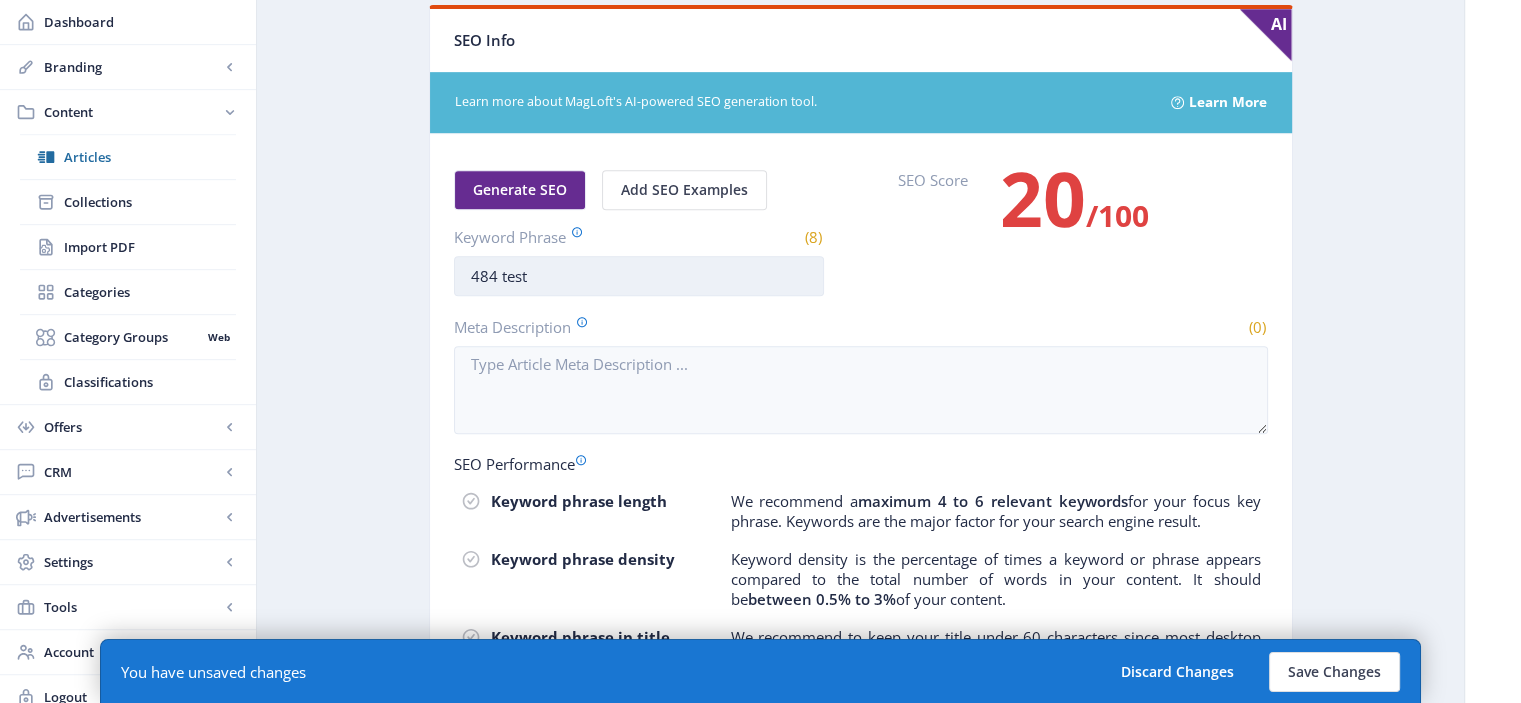 type on "ลองอ่าน 484 50 สิ่งและคำ ไทย-จีน คำที่ 26-50" 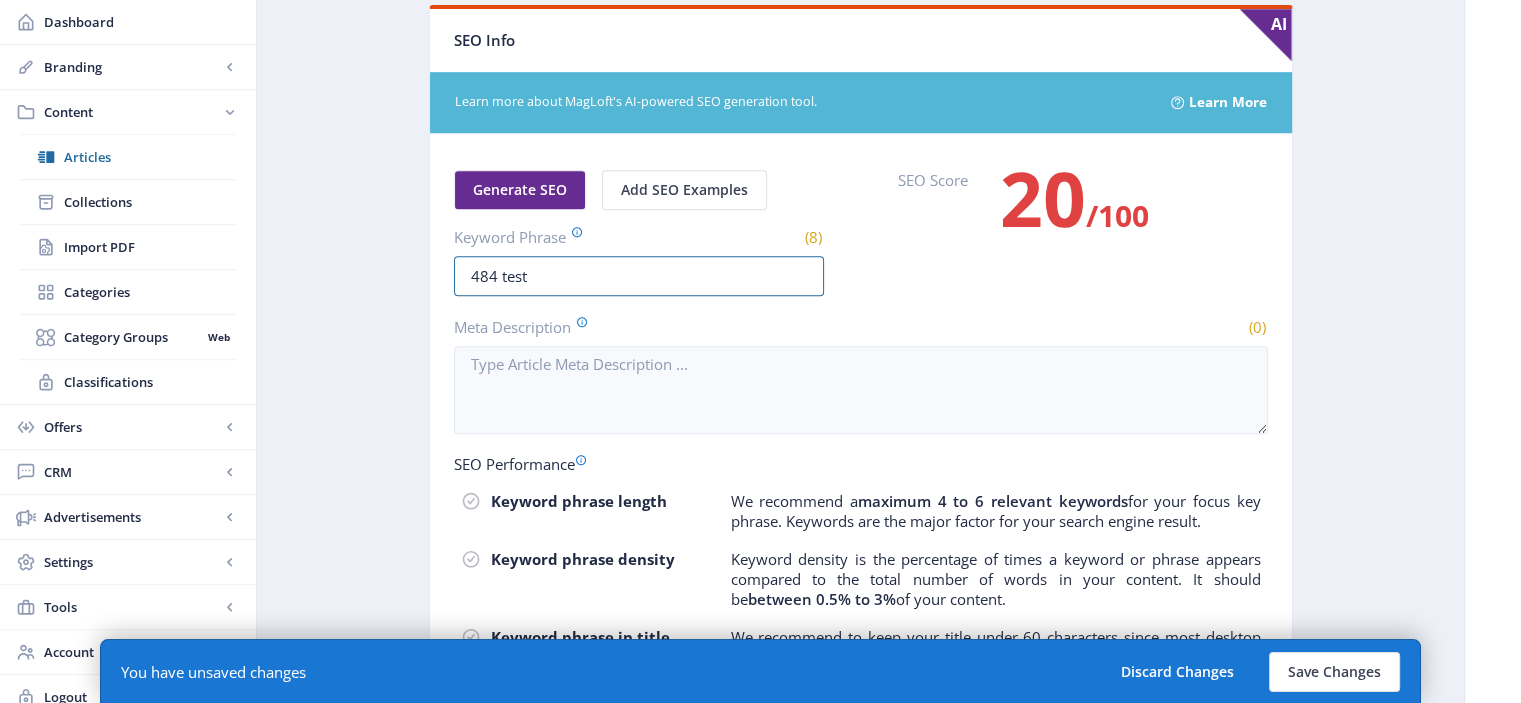 drag, startPoint x: 551, startPoint y: 278, endPoint x: 403, endPoint y: 279, distance: 148.00337 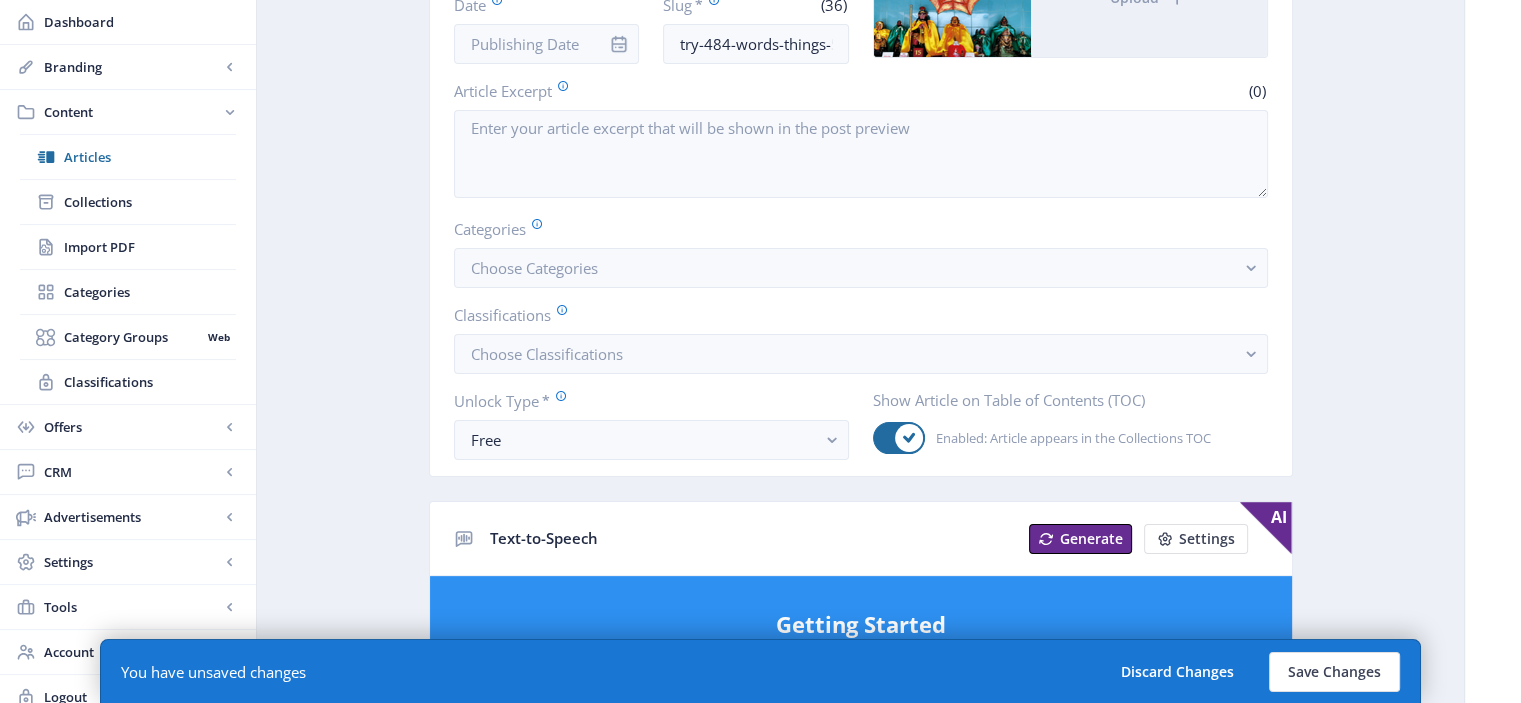 scroll, scrollTop: 309, scrollLeft: 0, axis: vertical 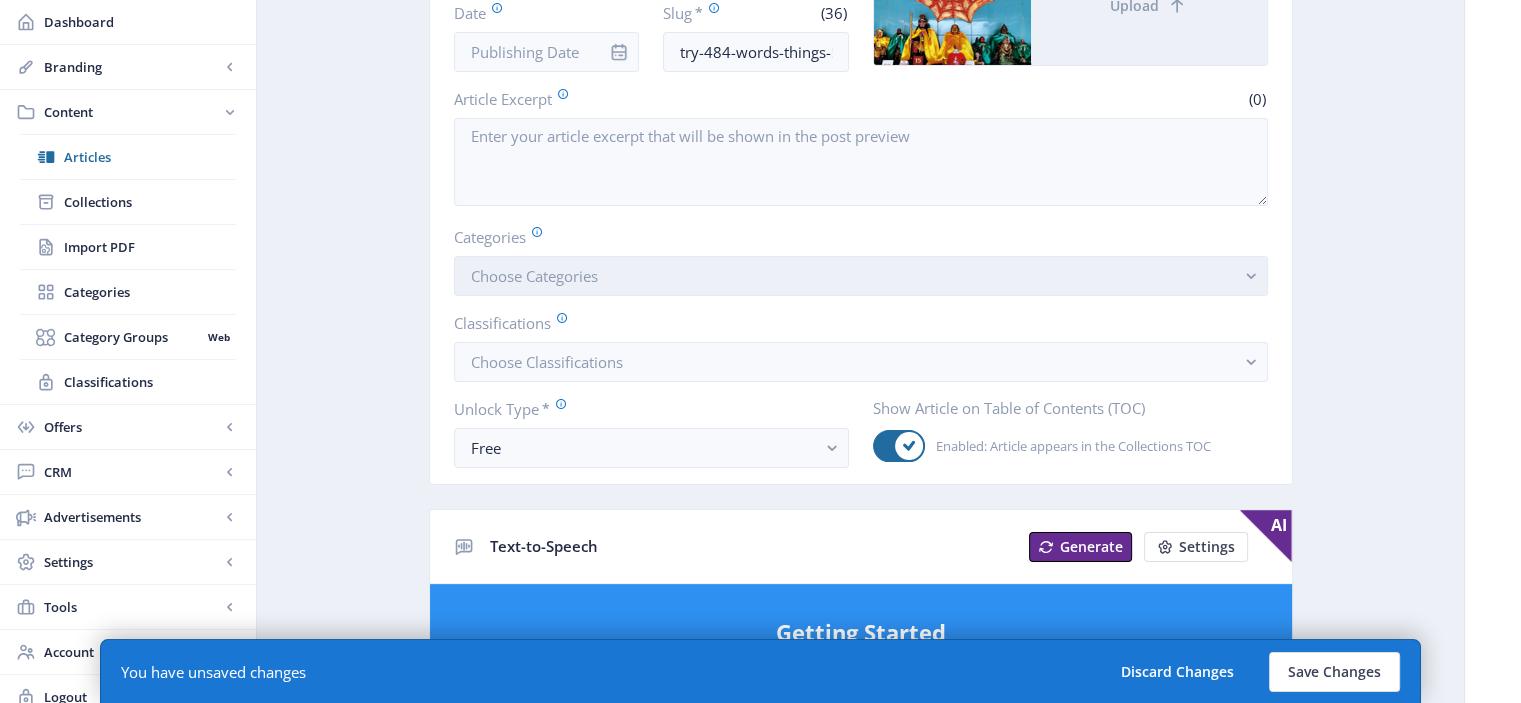 type on "try-484-words-things-50-china-thai-2" 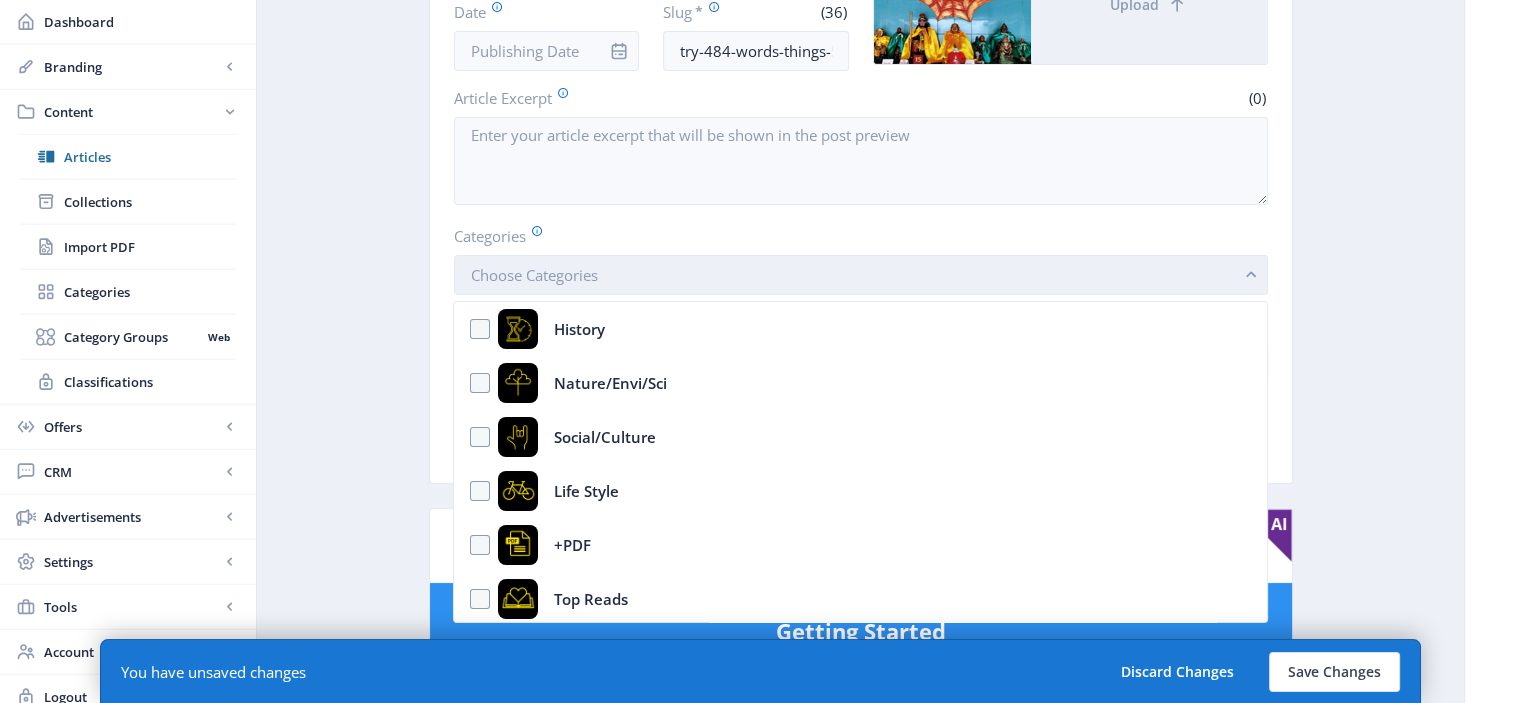 scroll, scrollTop: 0, scrollLeft: 0, axis: both 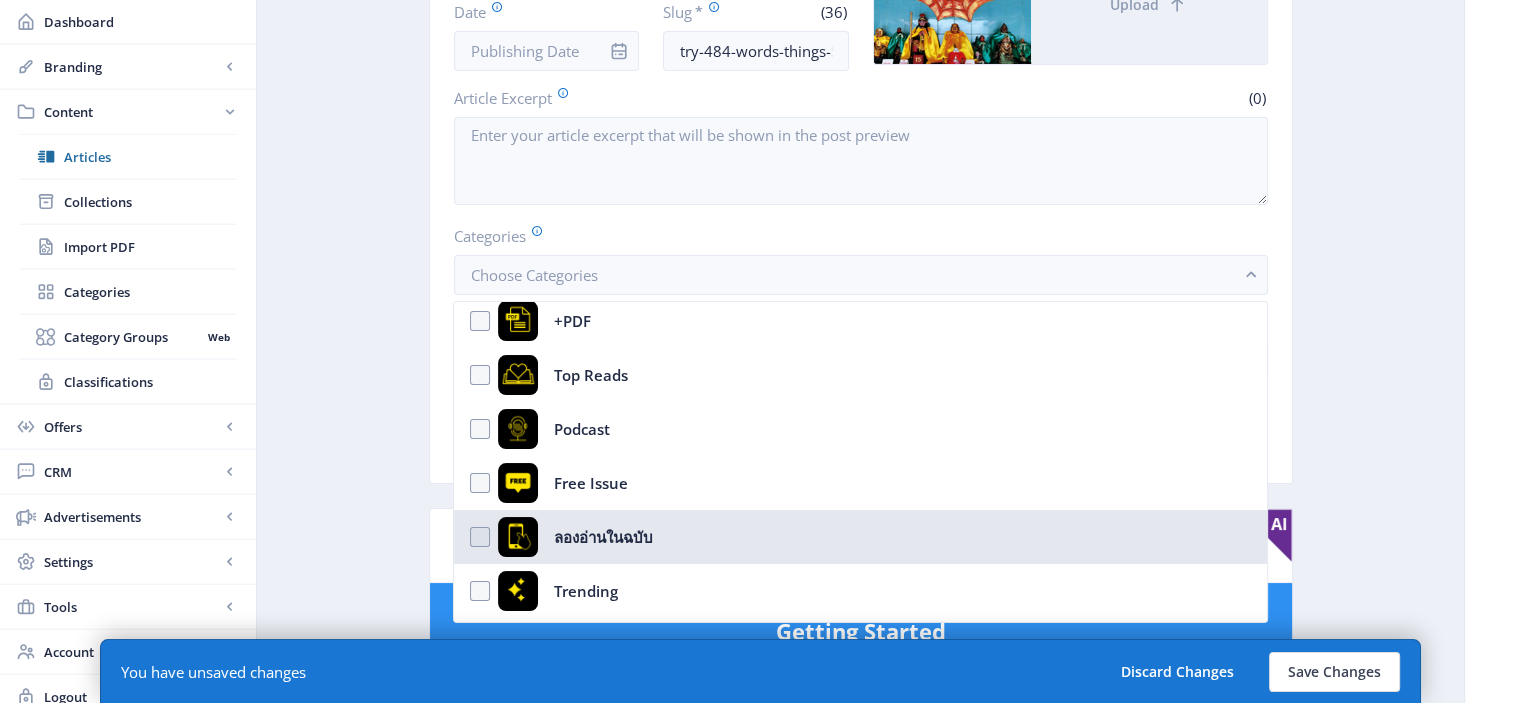 click on "ลองอ่านในฉบับ" at bounding box center [860, 537] 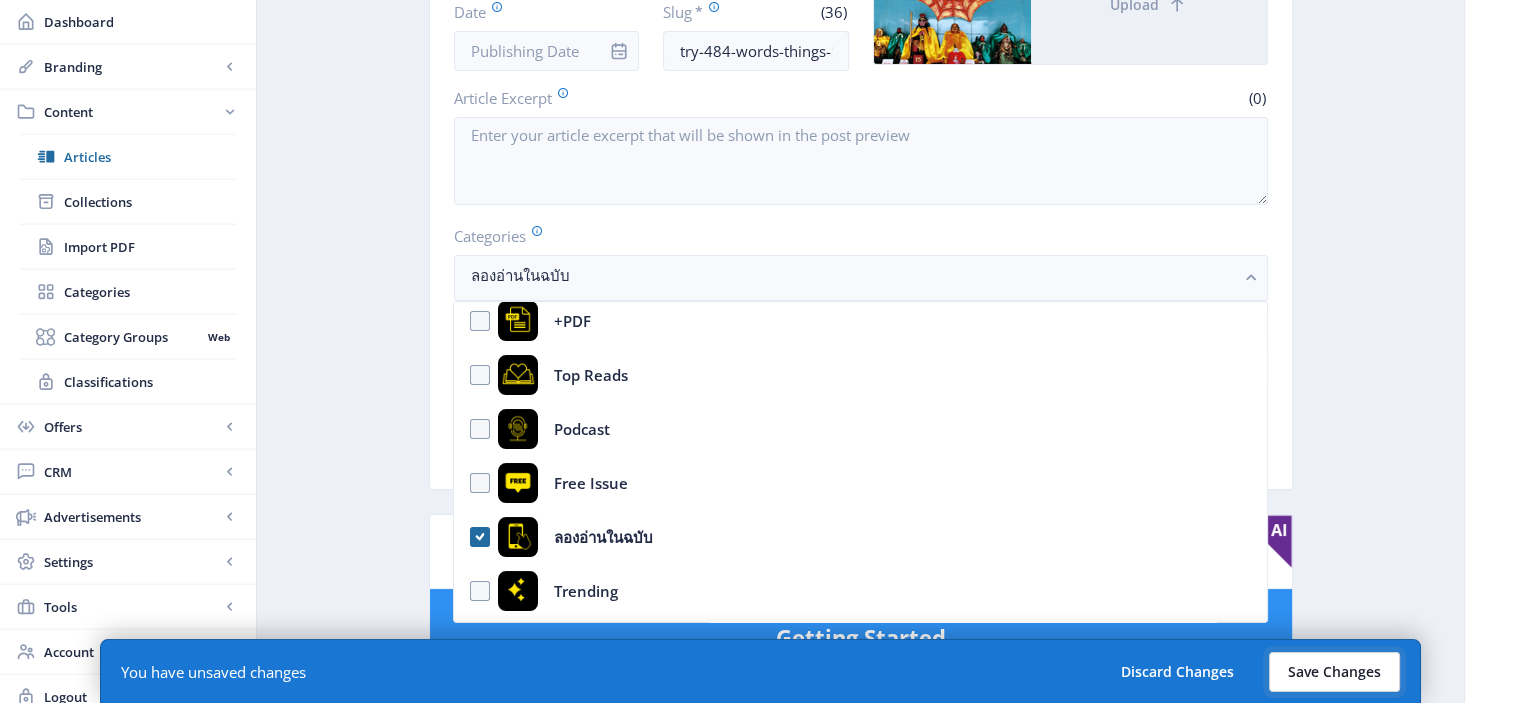 click on "Save Changes" at bounding box center (1334, 672) 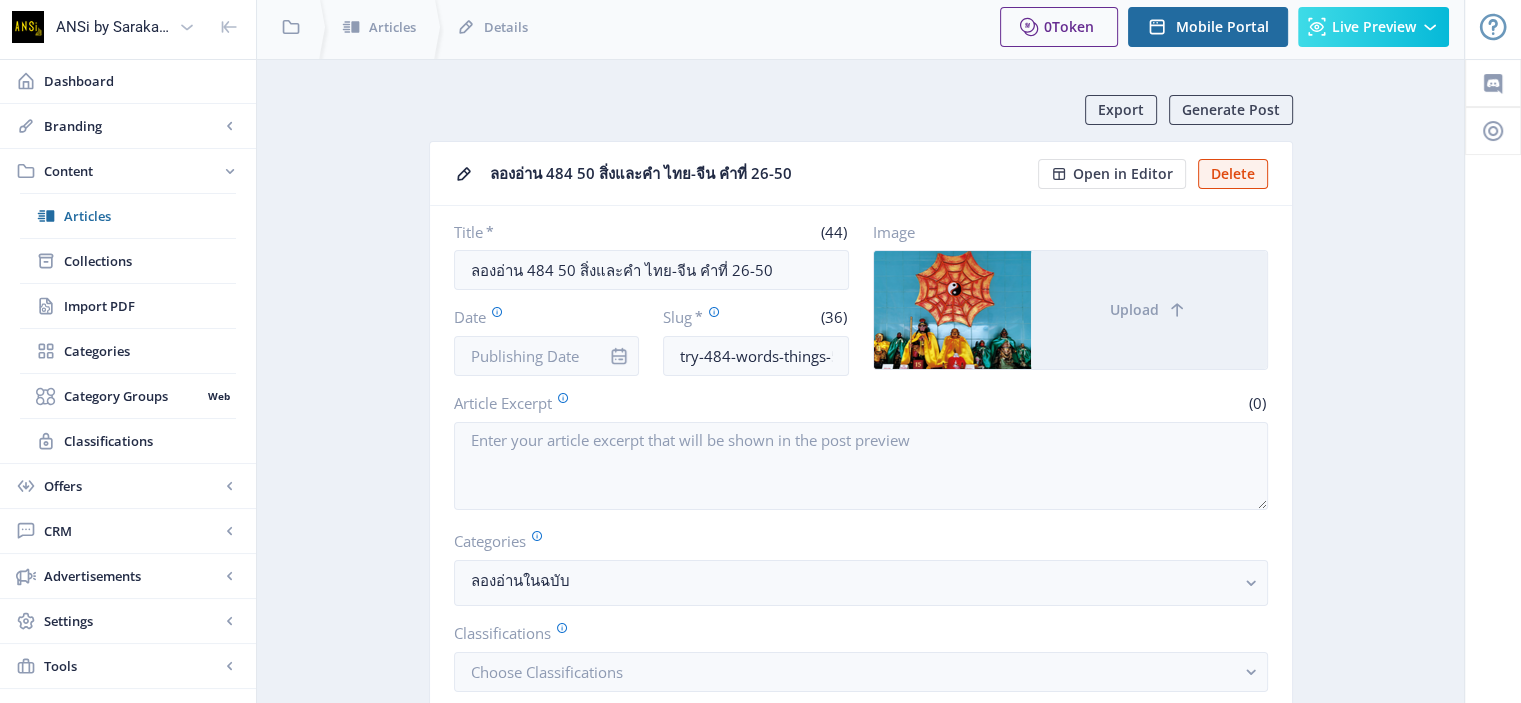 scroll, scrollTop: 0, scrollLeft: 0, axis: both 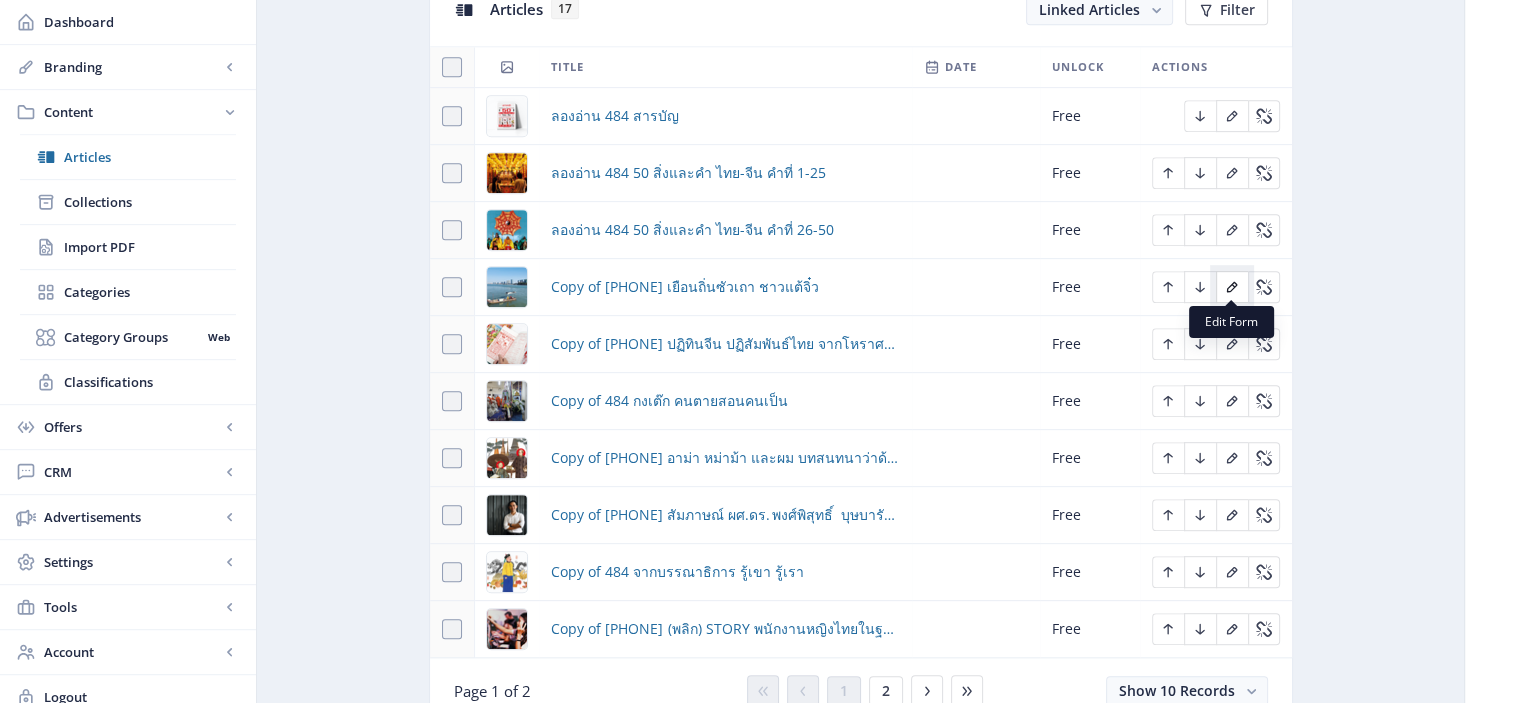 click at bounding box center [1232, 287] 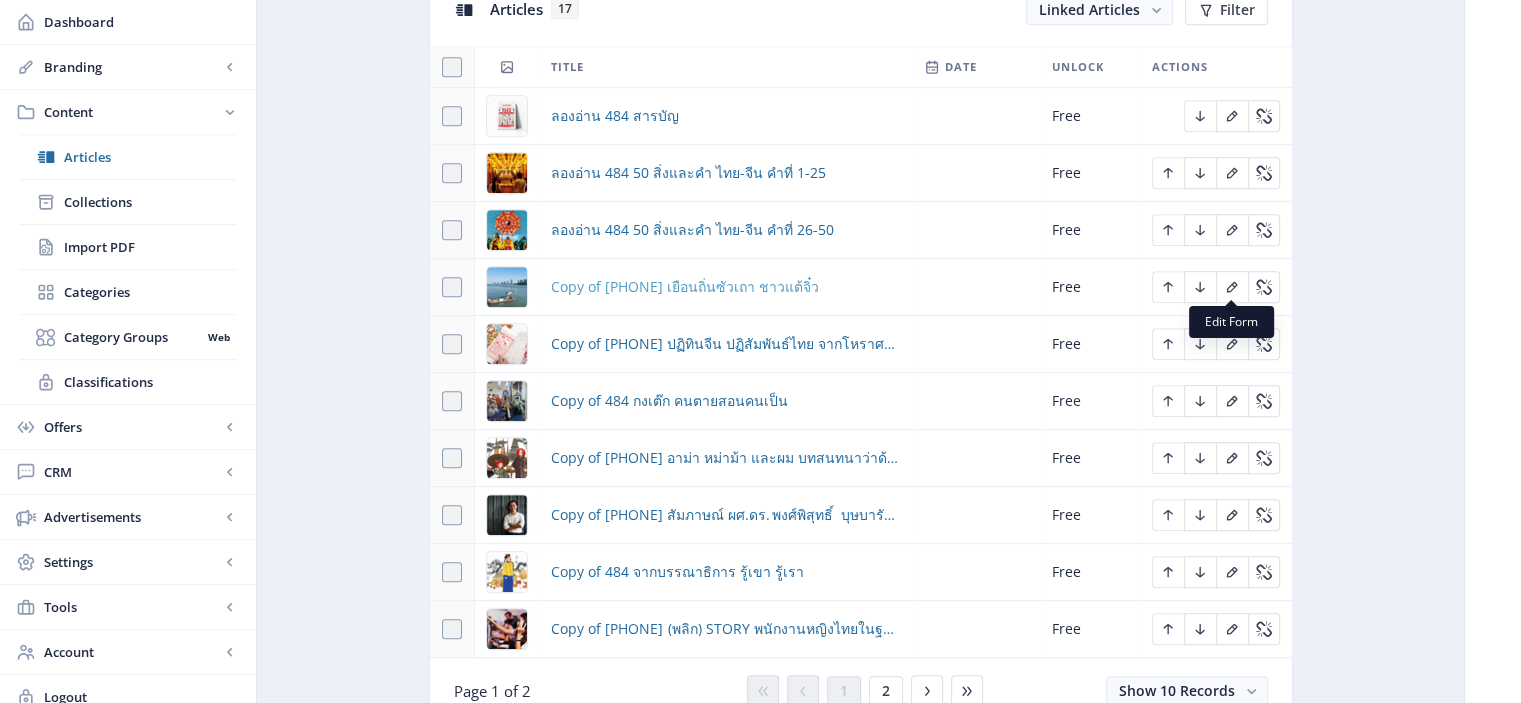 scroll, scrollTop: 0, scrollLeft: 0, axis: both 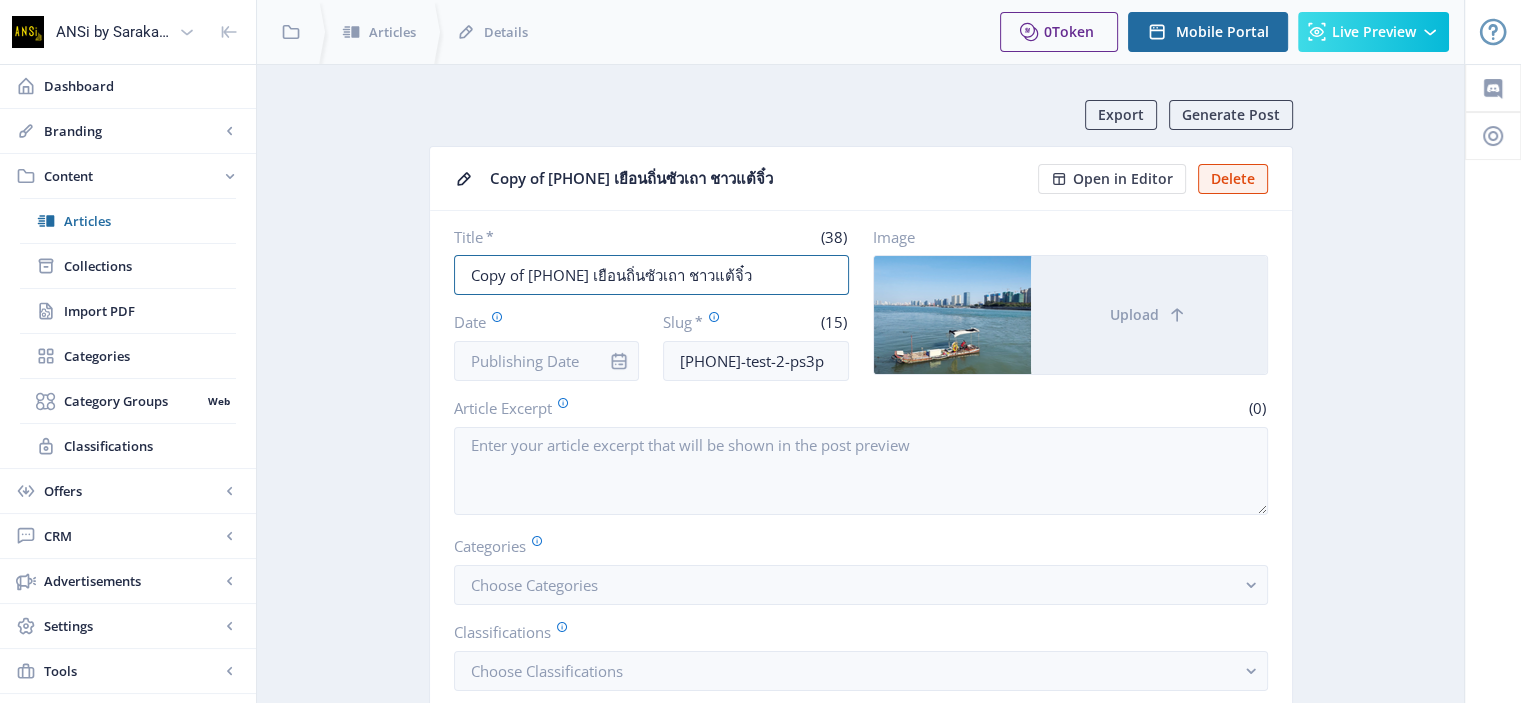 drag, startPoint x: 527, startPoint y: 277, endPoint x: 384, endPoint y: 292, distance: 143.78456 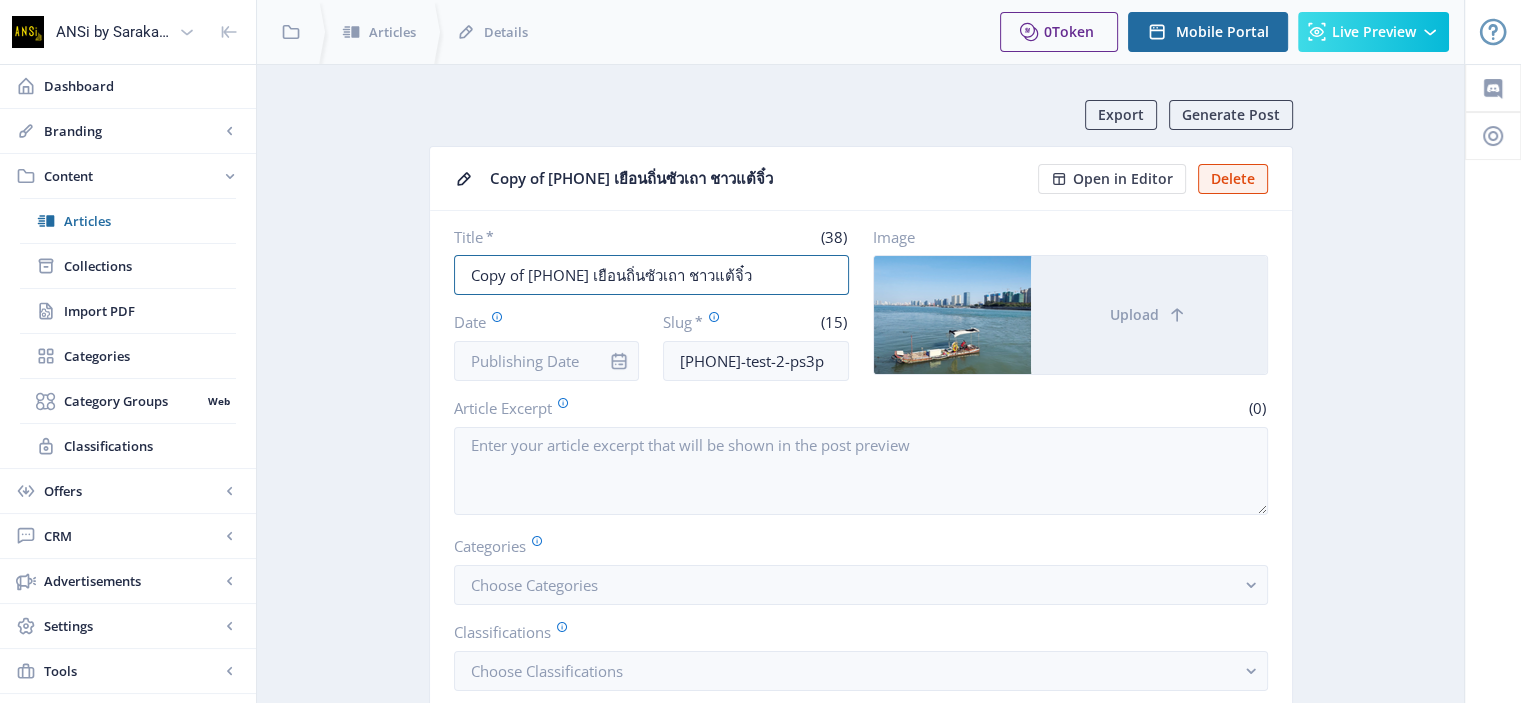 click on "Export Generate Post  Copy of 484 เยือนถิ่นซัวเถา ชาวแต้จิ๋ว  Open in Editor  Delete   Title   *   (38)  Copy of 484 เยือนถิ่นซัวเถา ชาวแต้จิ๋ว  Date   Slug   *   (15)  484-test-2-ps3p  Image  Upload  Article Excerpt   (0)   Categories  Choose Categories  Classifications  Choose Classifications  Unlock Type   *  Free  Show Article on Table of Contents (TOC)   Enabled: Article appears in the Collections TOC  Text-to-Speech Generate Settings AI Getting Started You currently don't have any generated text-to-speech set up. SEO Info AI  Learn more about MagLoft's AI-powered SEO generation tool.  Learn More Generate SEO Add SEO Examples  Keyword Phrase   (8)  484 test SEO Score  30   /100   Meta Description   (0)   SEO Performance  Keyword phrase length We recommend a  maximum 4 to 6 relevant keywords  for your focus key phrase. Keywords are the major factor for your search engine result. Keyword phrase density ." at bounding box center (860, 1029) 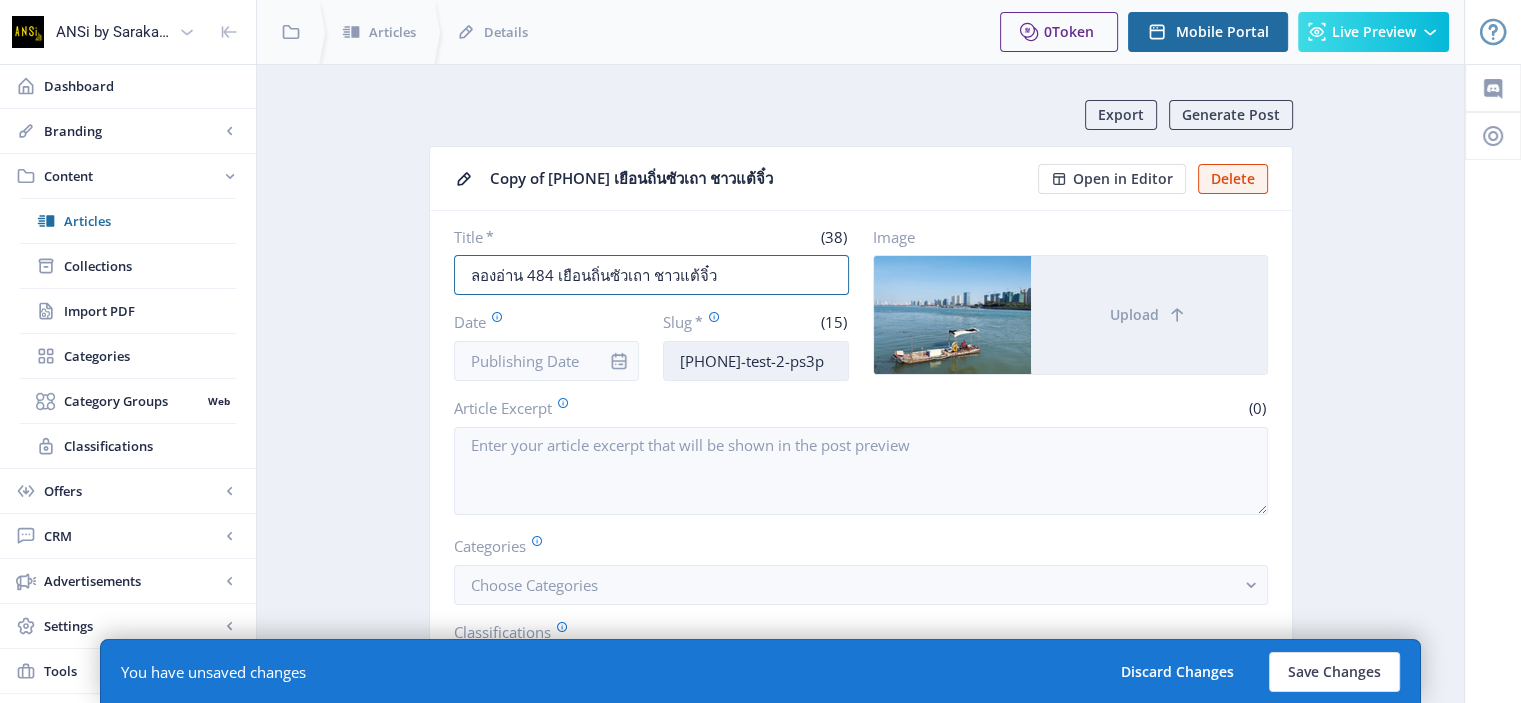type on "ลองอ่าน 484 เยือนถิ่นซัวเถา ชาวแต้จิ๋ว" 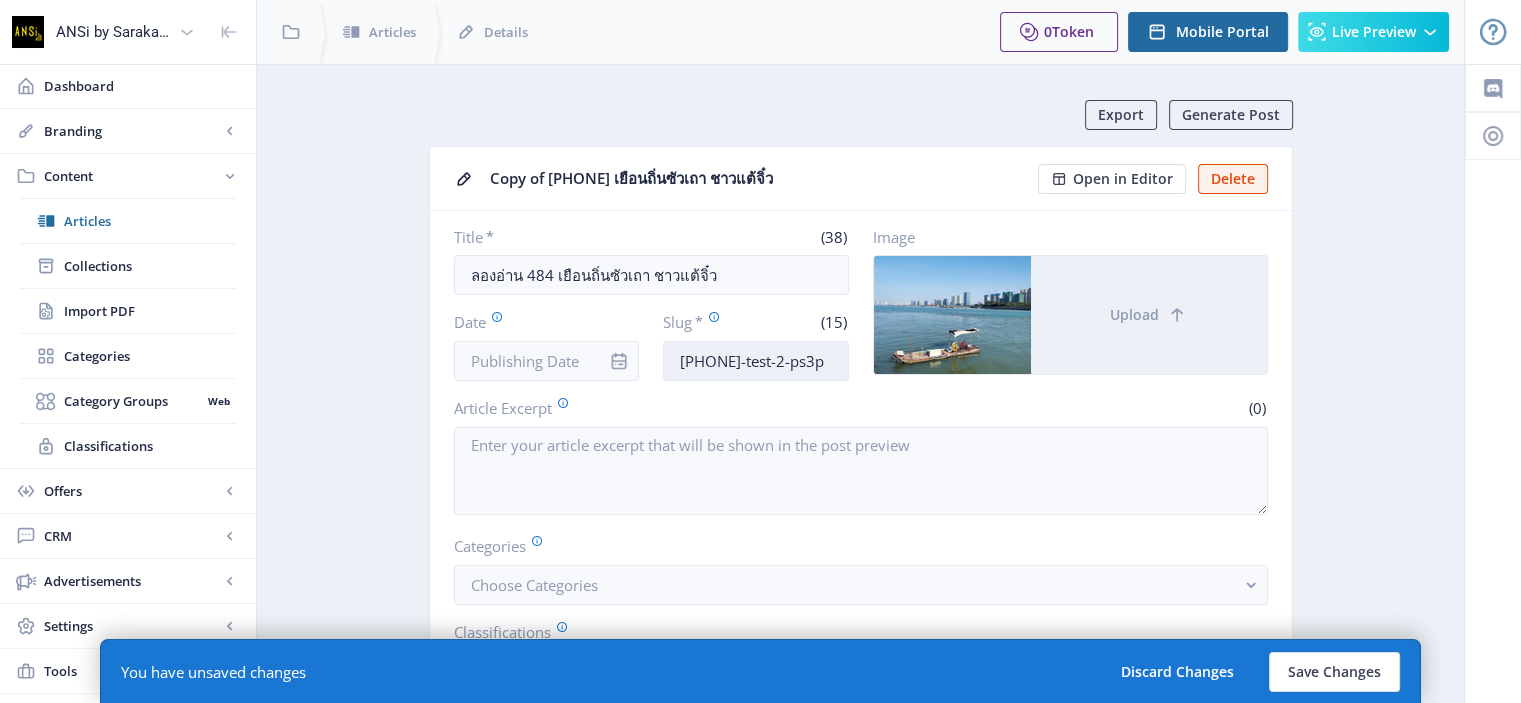 drag, startPoint x: 790, startPoint y: 358, endPoint x: 683, endPoint y: 371, distance: 107.78683 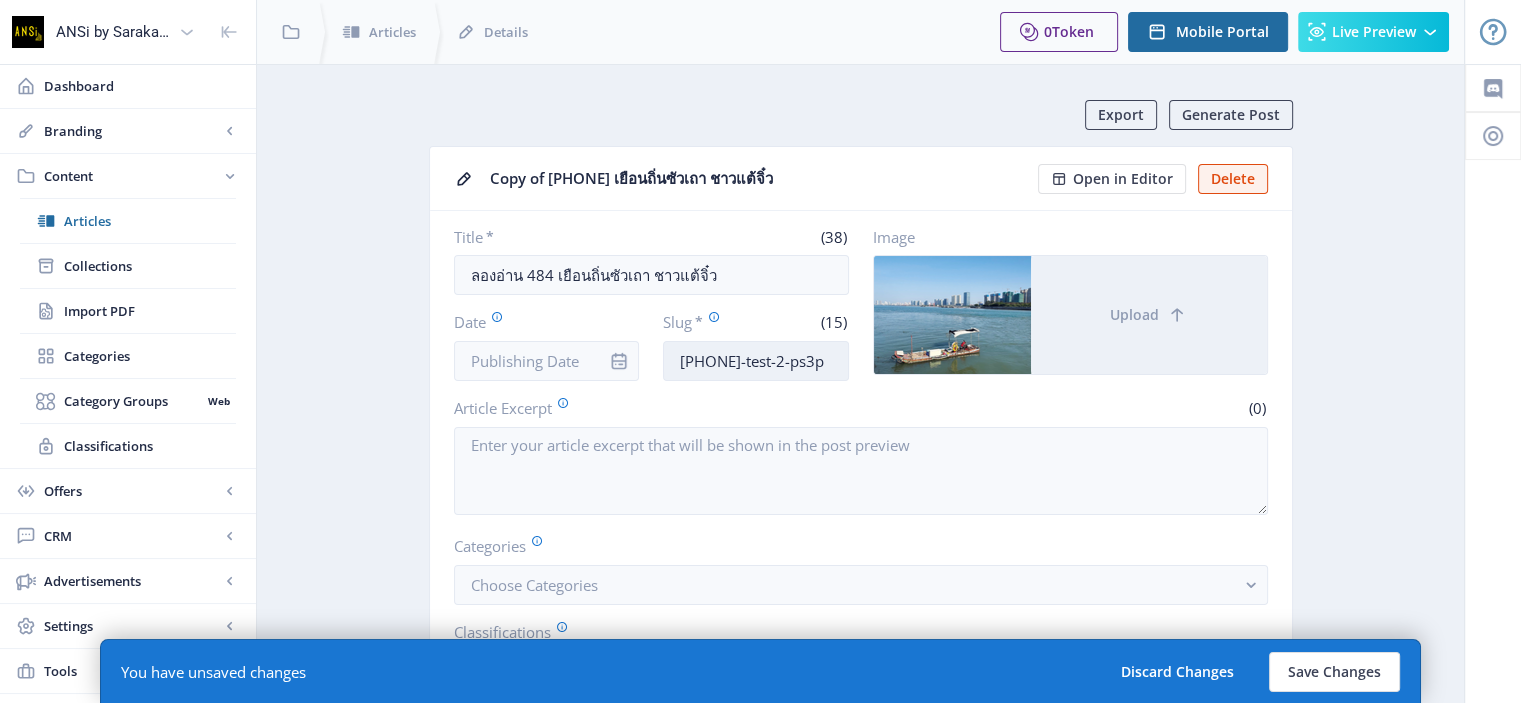 click on "[PHONE]-test-2-ps3p" at bounding box center [756, 361] 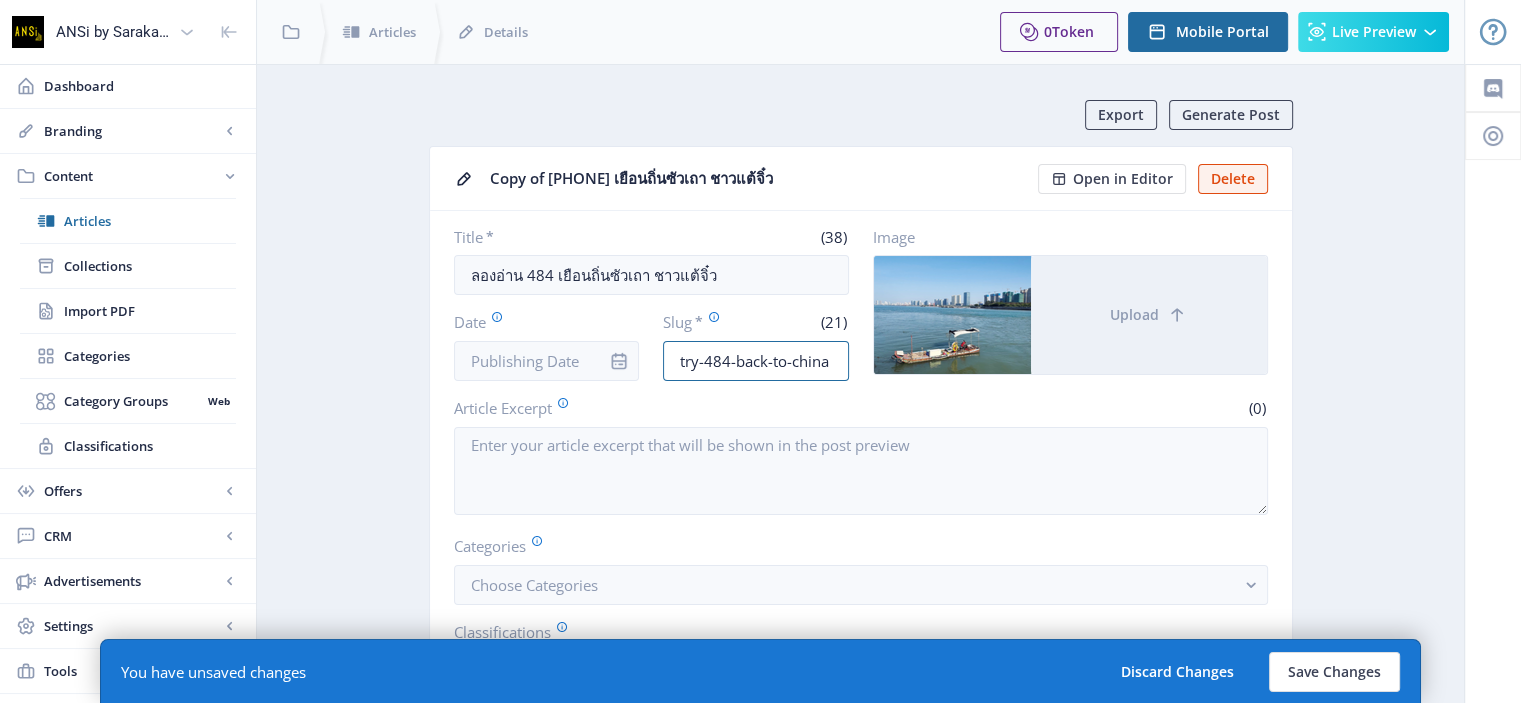 drag, startPoint x: 830, startPoint y: 360, endPoint x: 659, endPoint y: 360, distance: 171 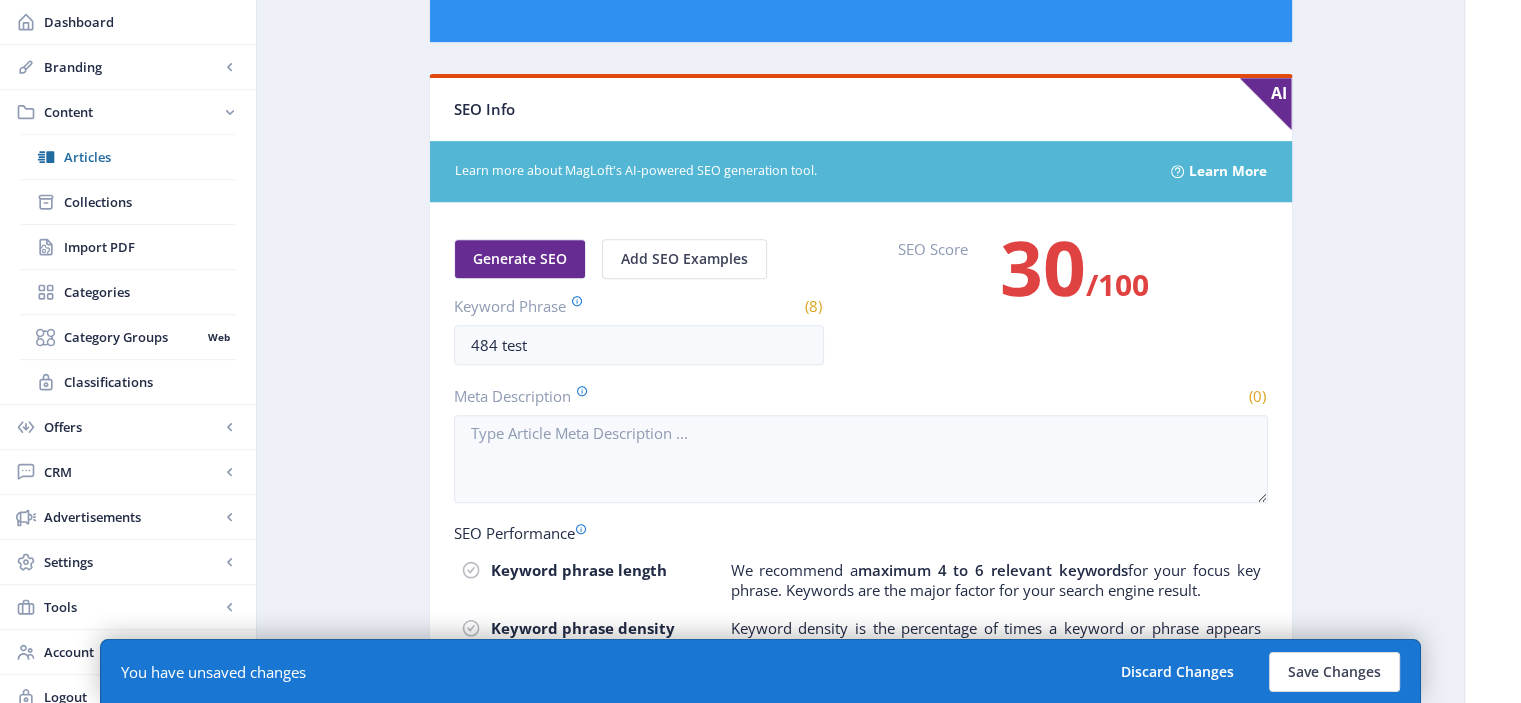 scroll, scrollTop: 982, scrollLeft: 0, axis: vertical 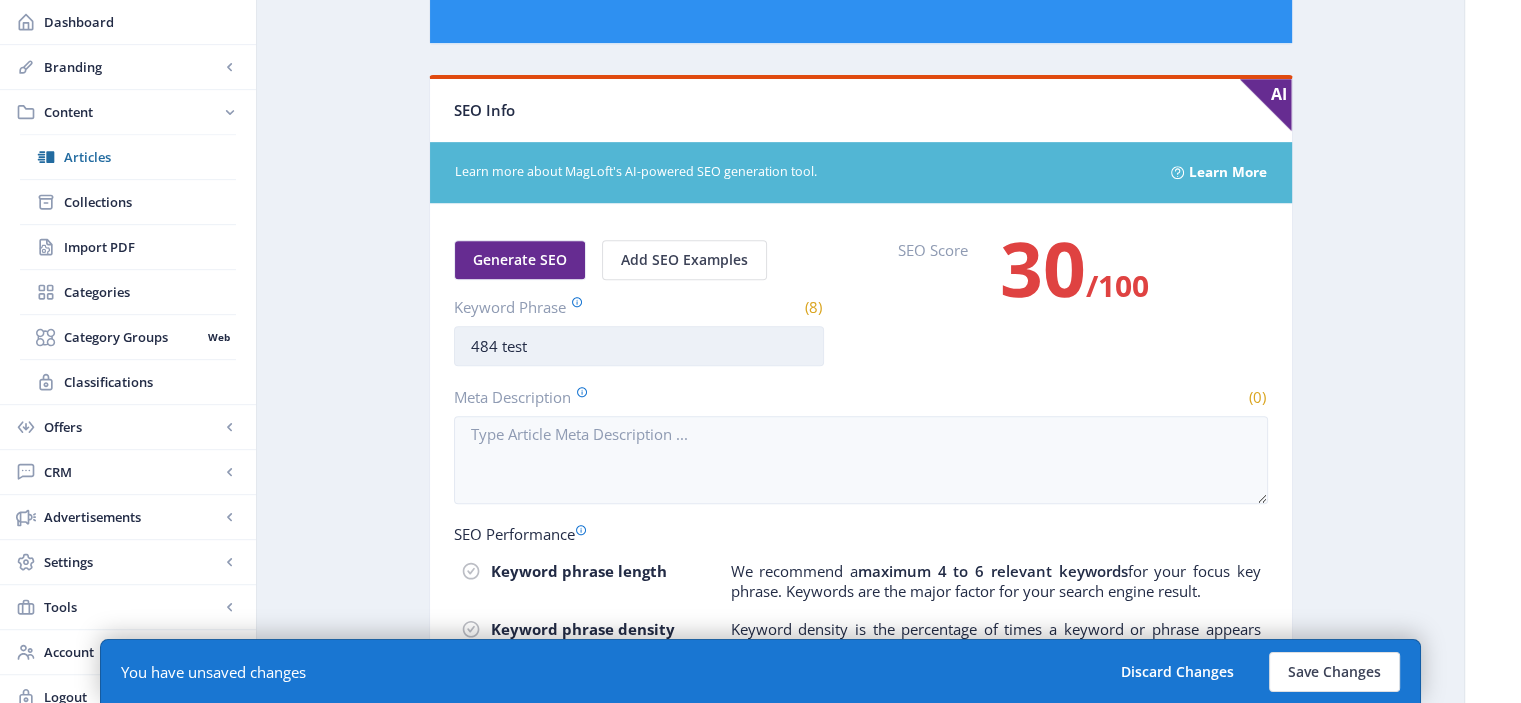 type on "try-484-back-to-china" 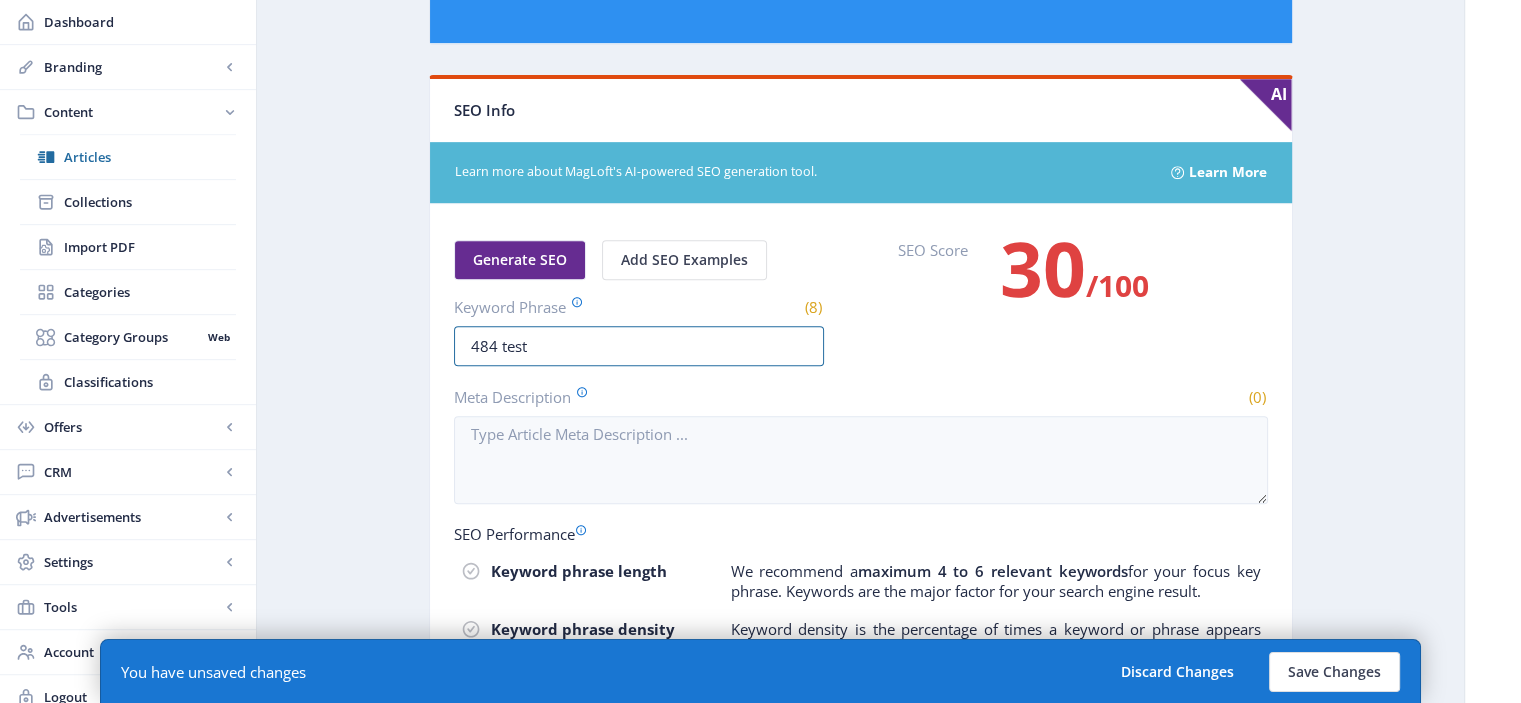 drag, startPoint x: 563, startPoint y: 350, endPoint x: 412, endPoint y: 340, distance: 151.33076 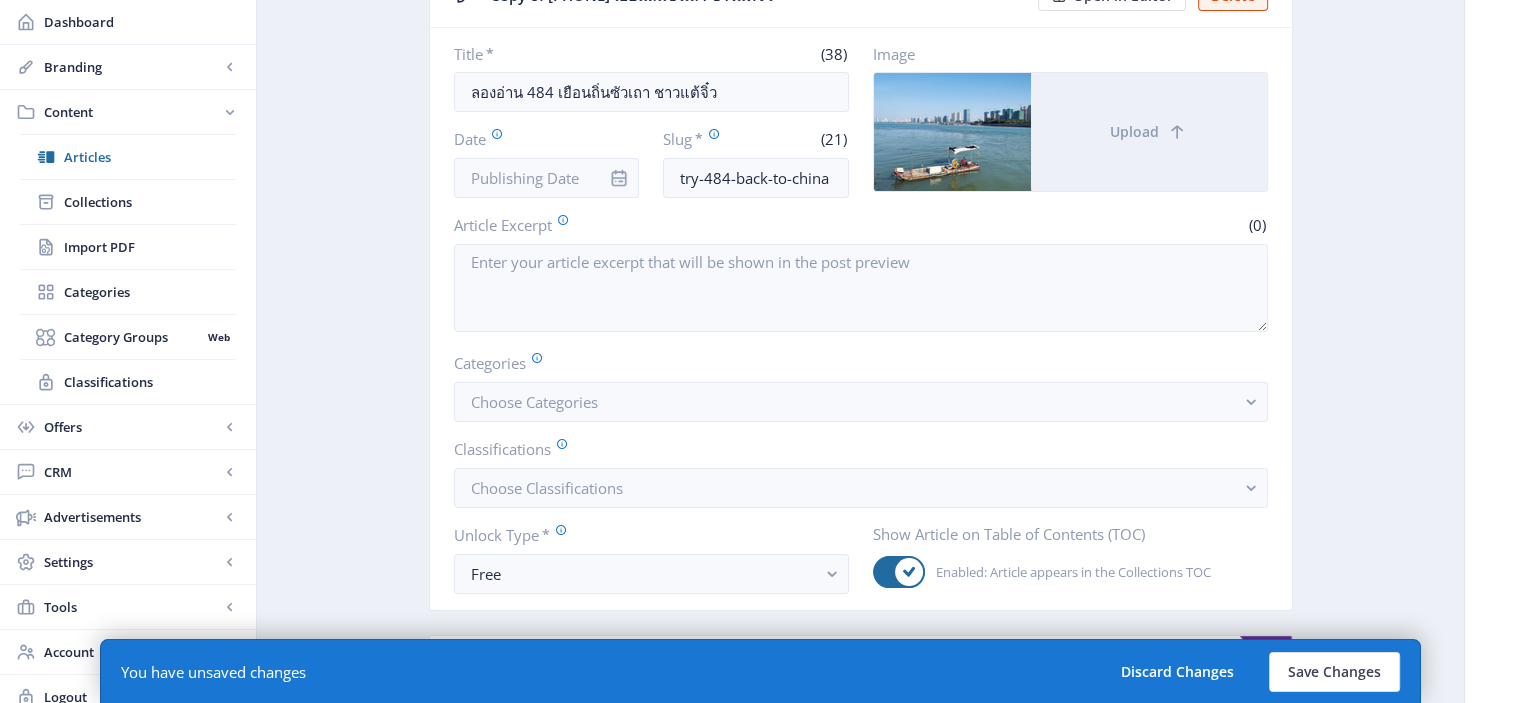 scroll, scrollTop: 182, scrollLeft: 0, axis: vertical 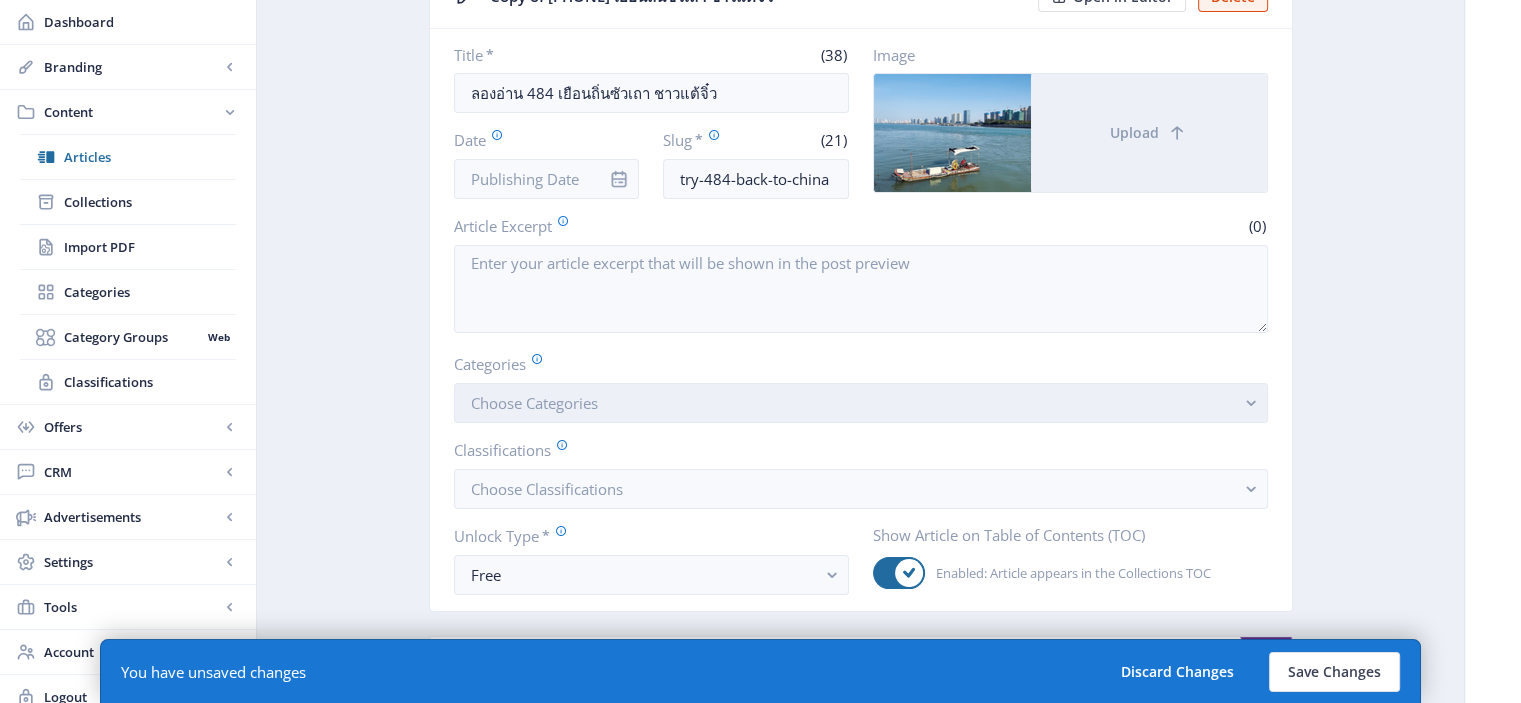 type on "try-484-back-to-china" 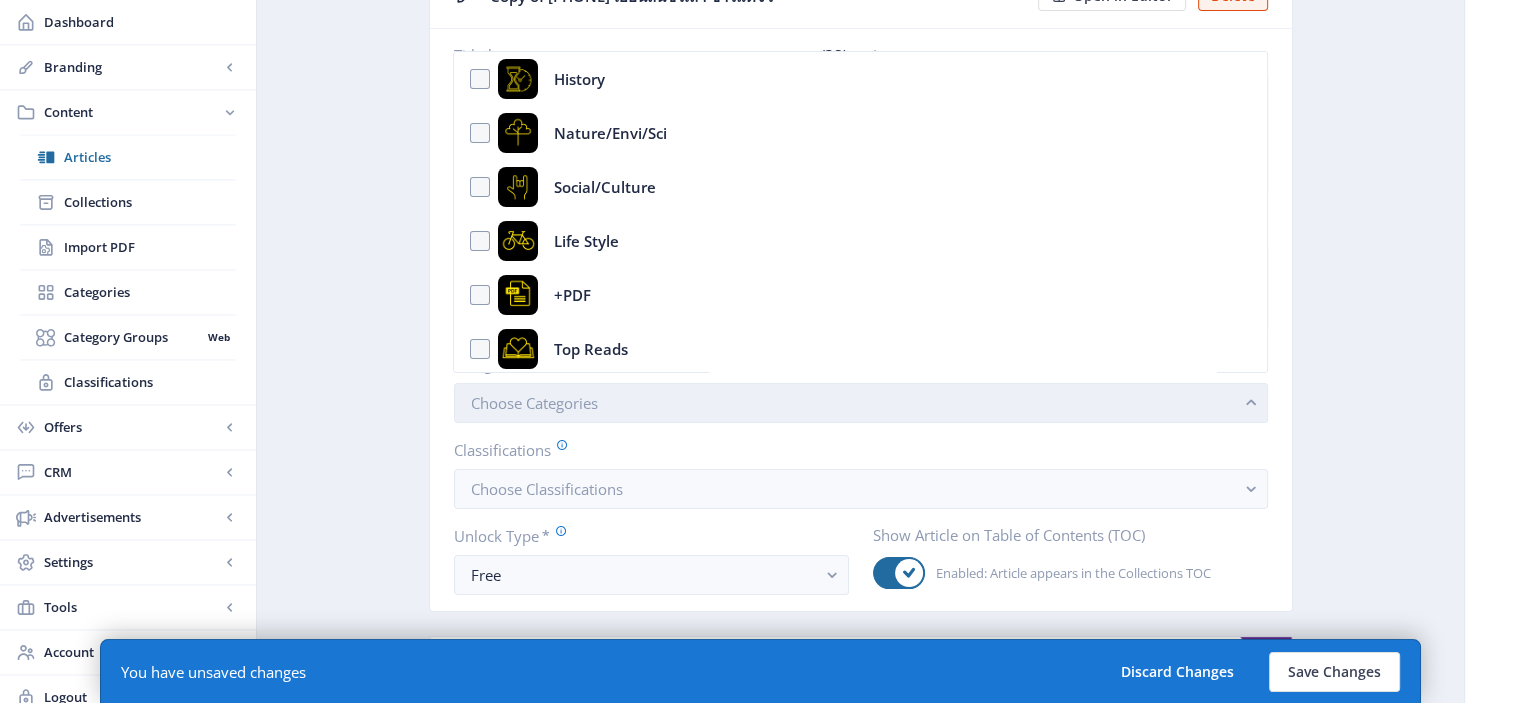 click on "Choose Categories" at bounding box center [861, 403] 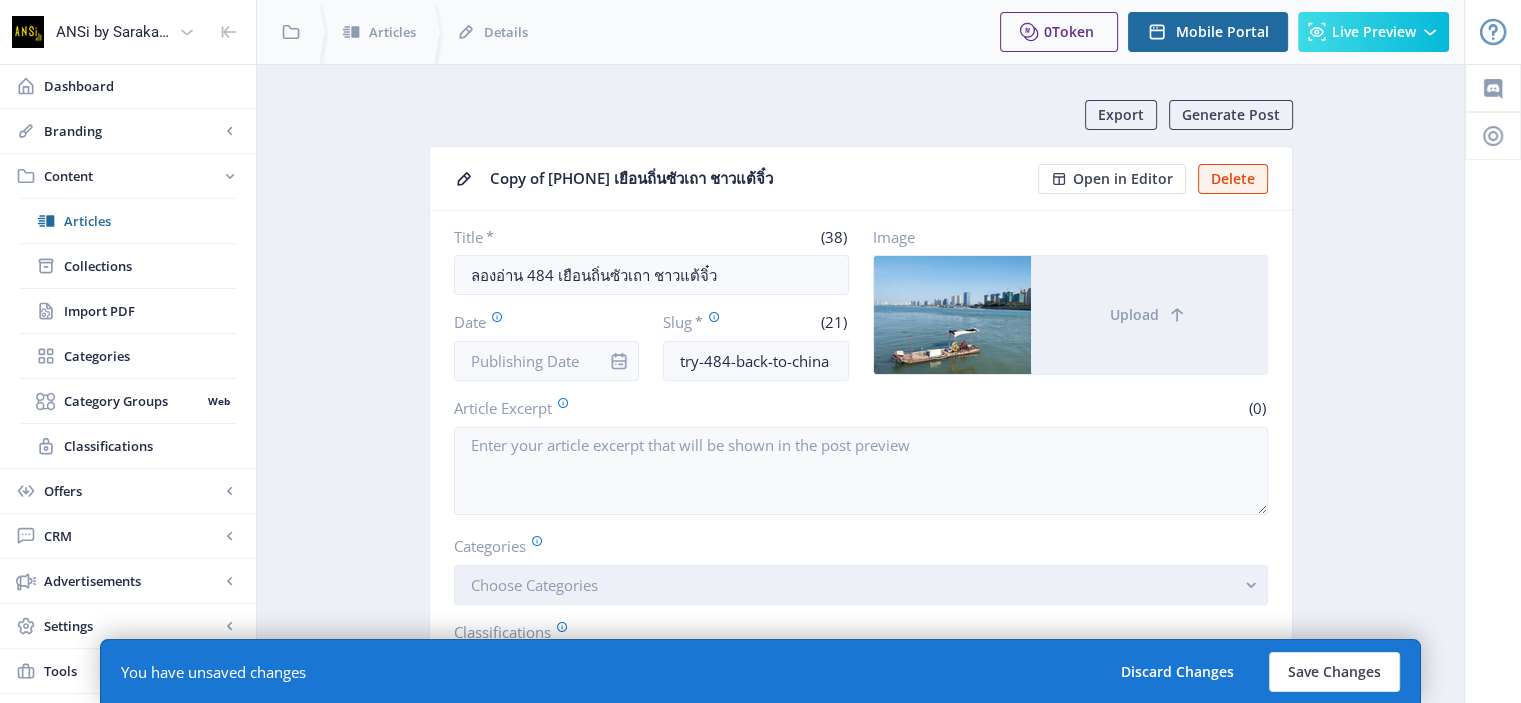scroll, scrollTop: 182, scrollLeft: 0, axis: vertical 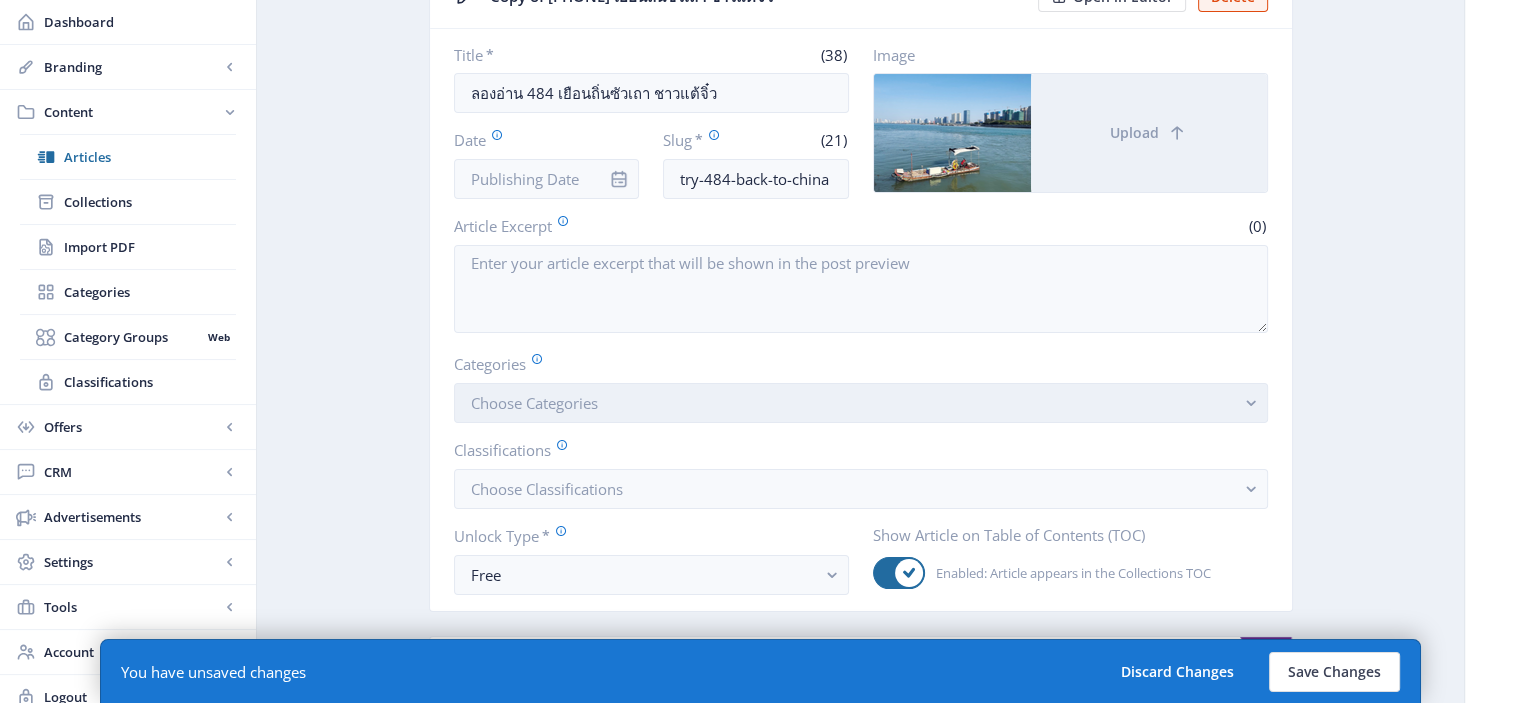 click on "Choose Categories" at bounding box center [861, 403] 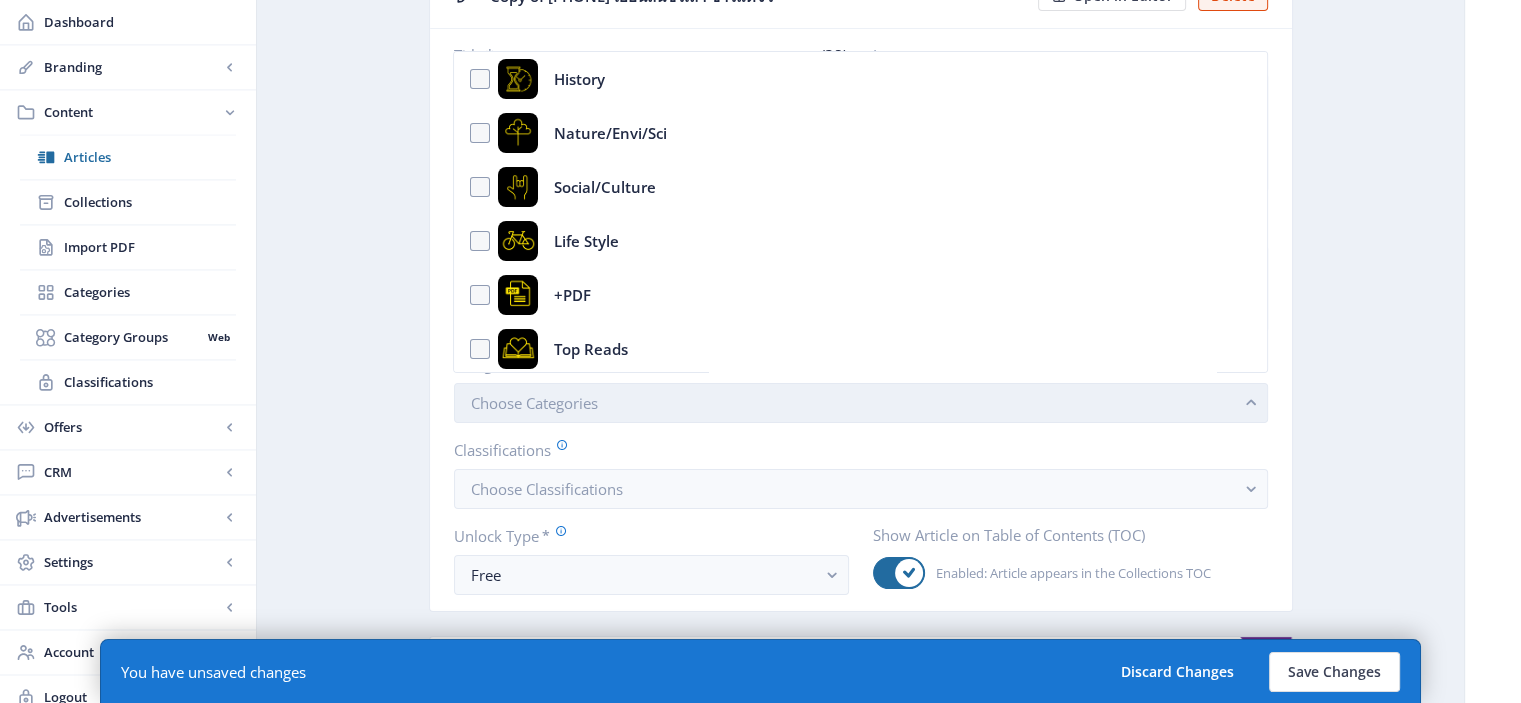 scroll, scrollTop: 0, scrollLeft: 0, axis: both 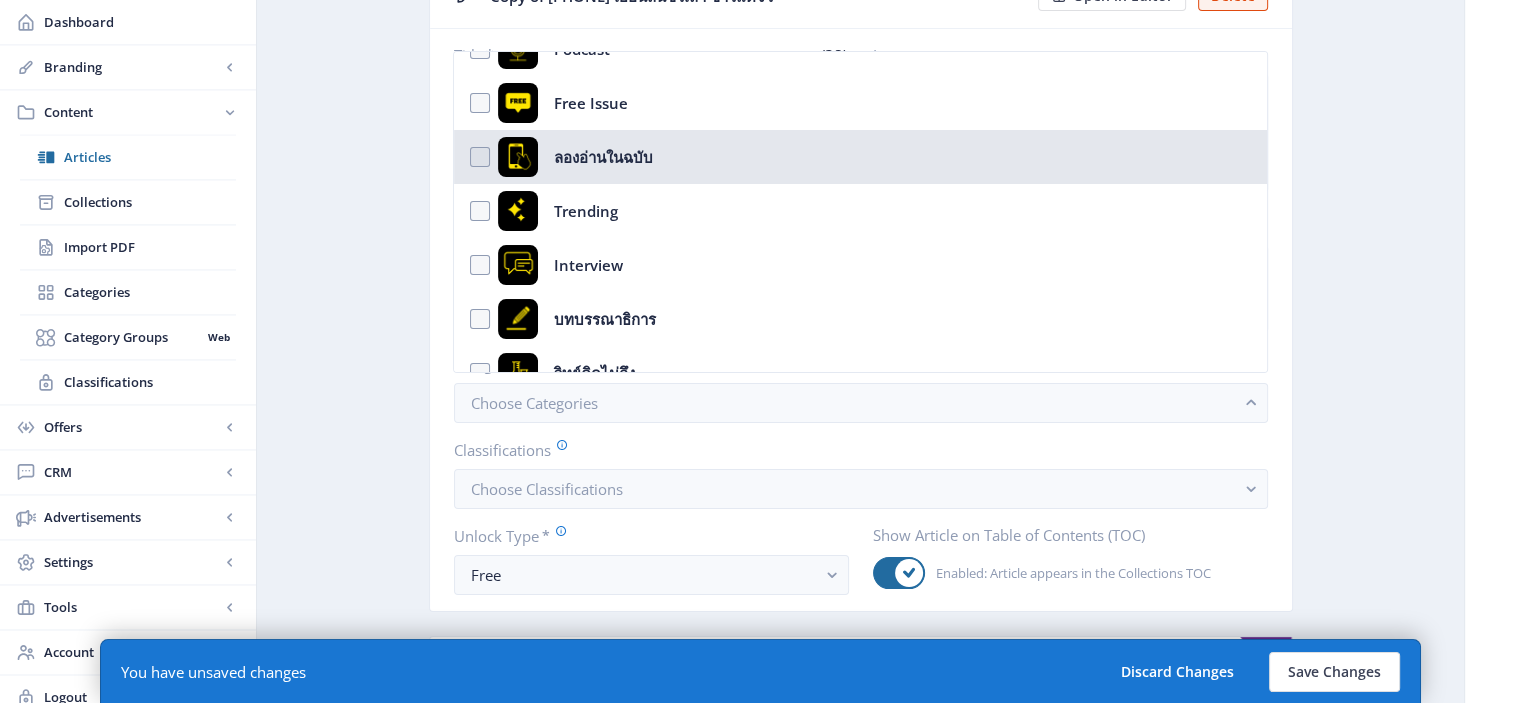 click on "ลองอ่านในฉบับ" at bounding box center [860, 157] 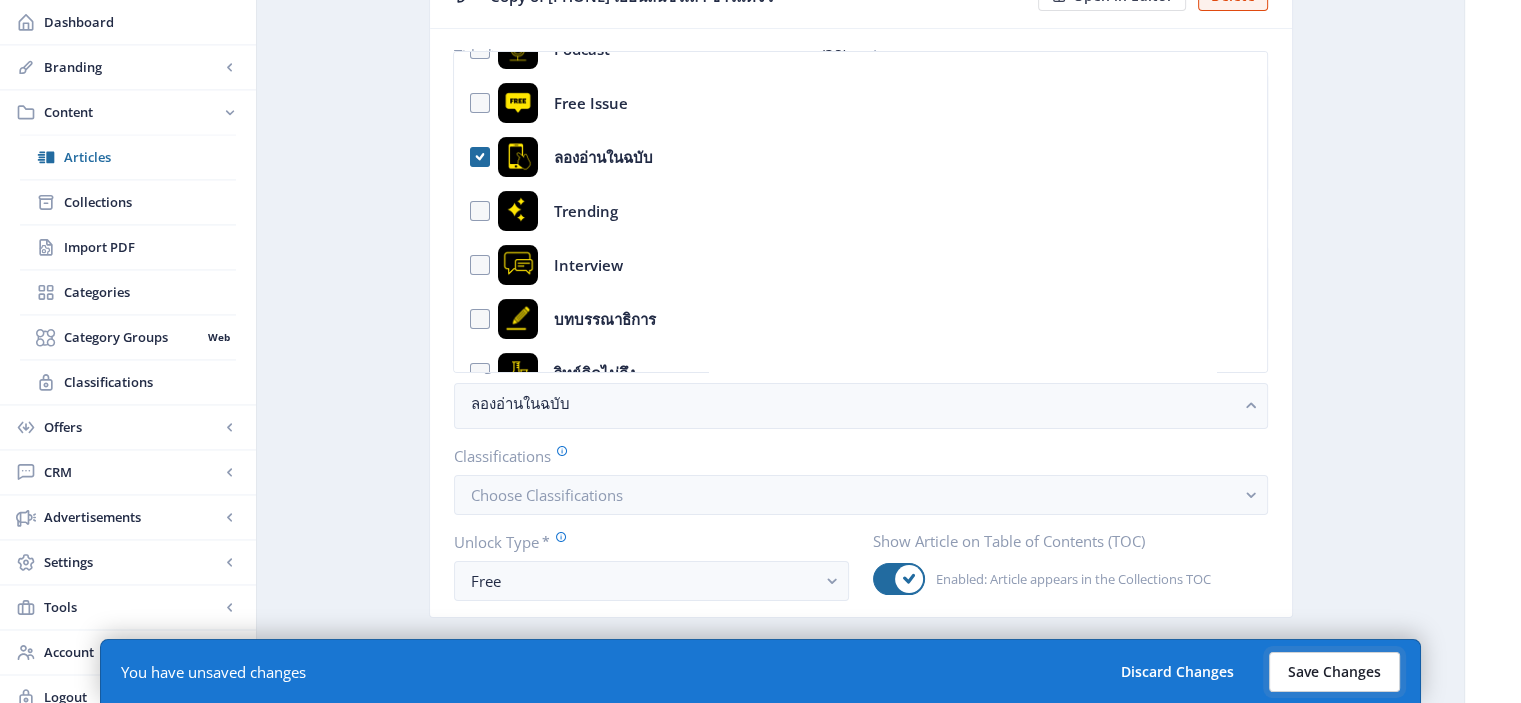 click on "Save Changes" at bounding box center [1334, 672] 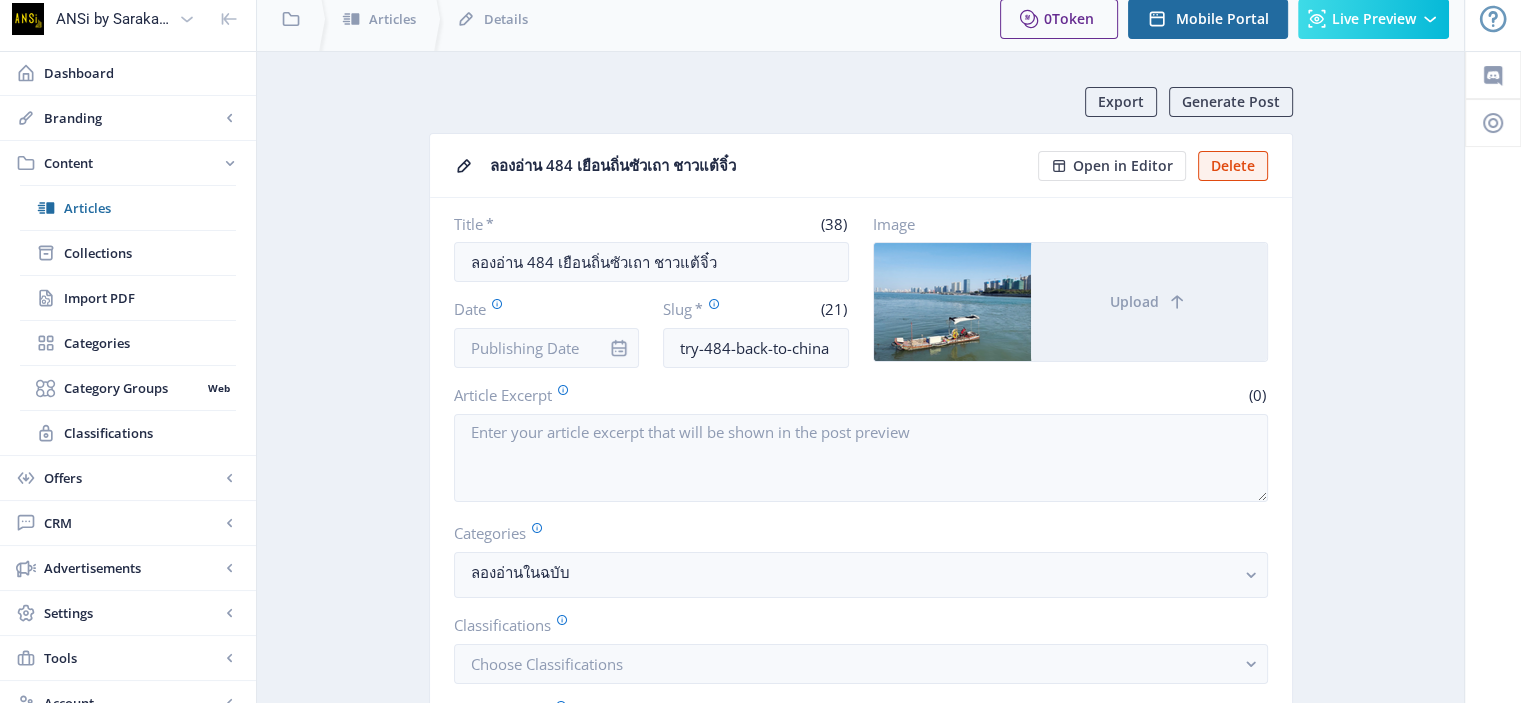 scroll, scrollTop: 12, scrollLeft: 0, axis: vertical 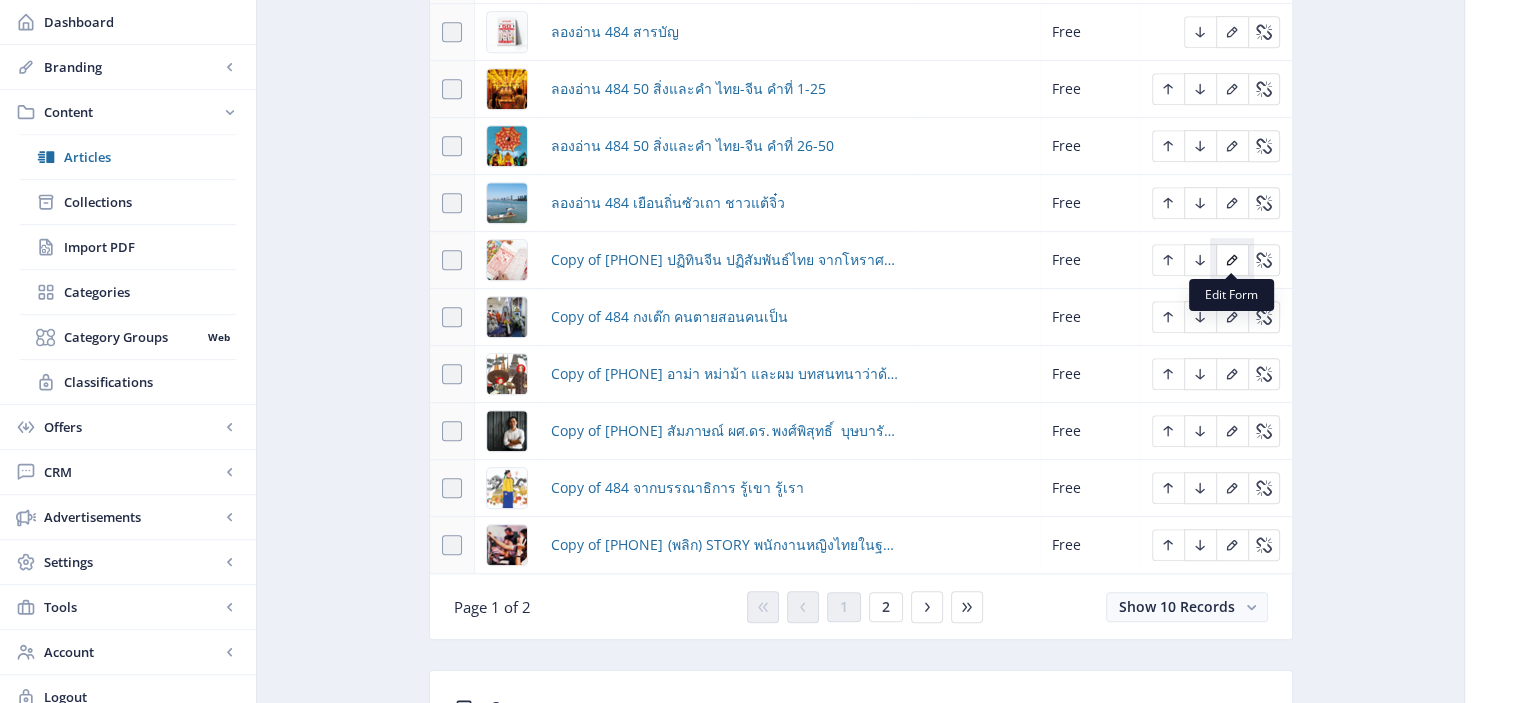click at bounding box center (1232, 260) 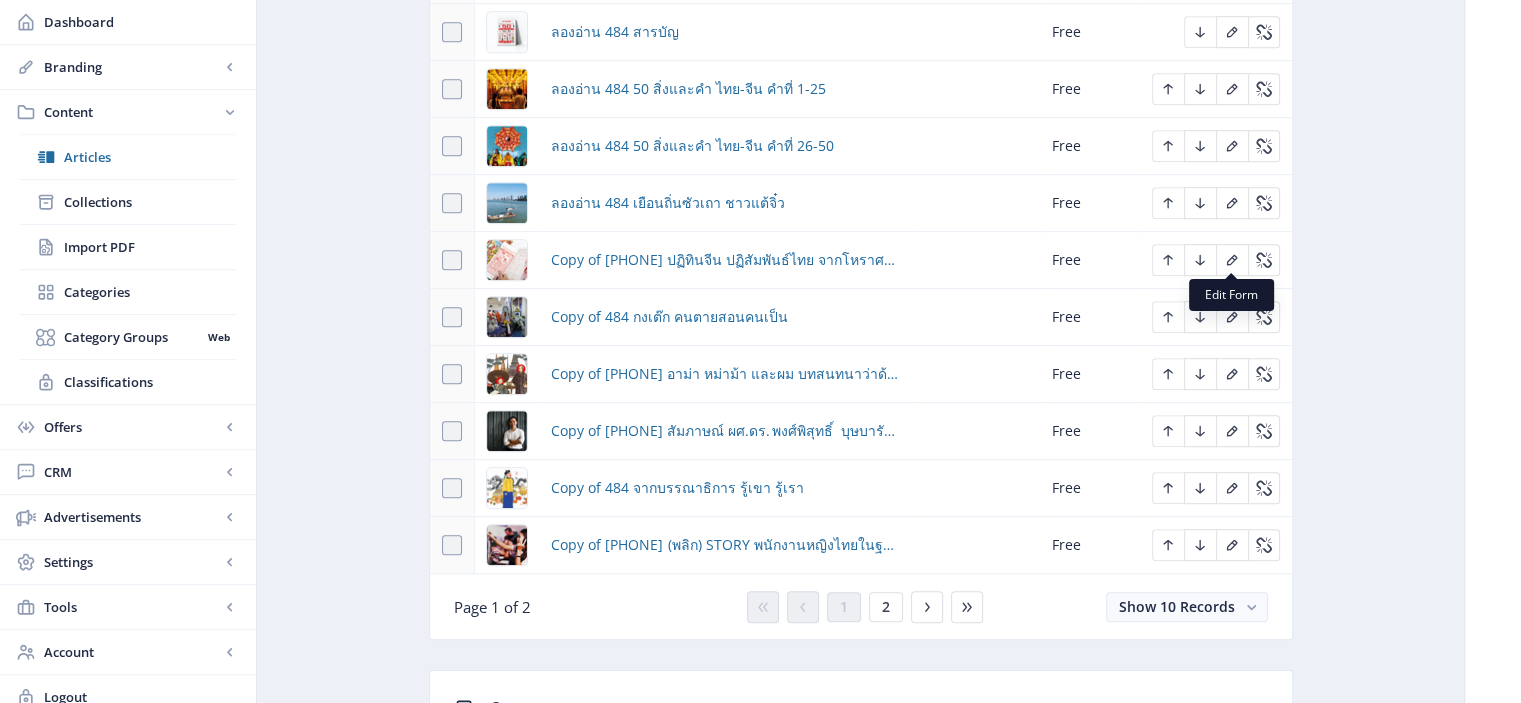 scroll, scrollTop: 0, scrollLeft: 0, axis: both 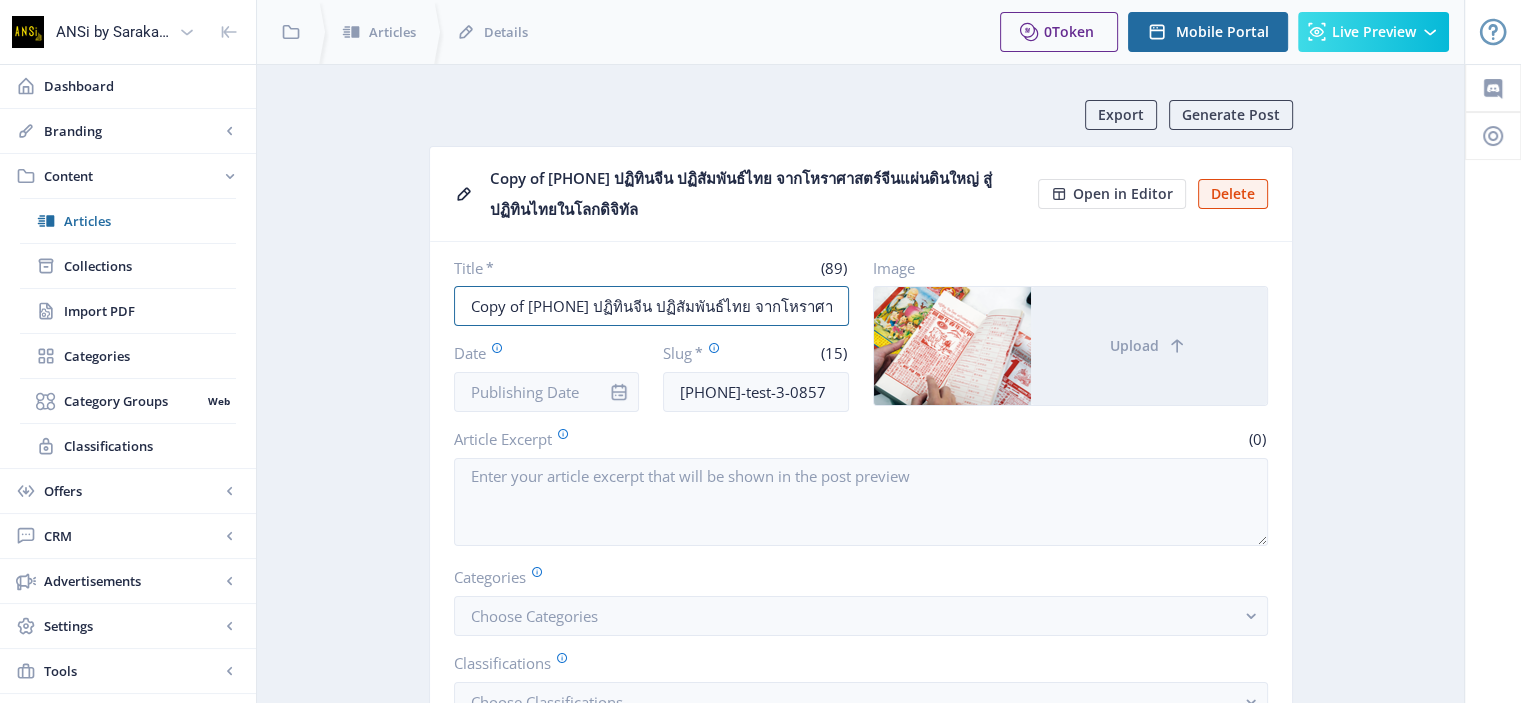drag, startPoint x: 524, startPoint y: 302, endPoint x: 408, endPoint y: 299, distance: 116.03879 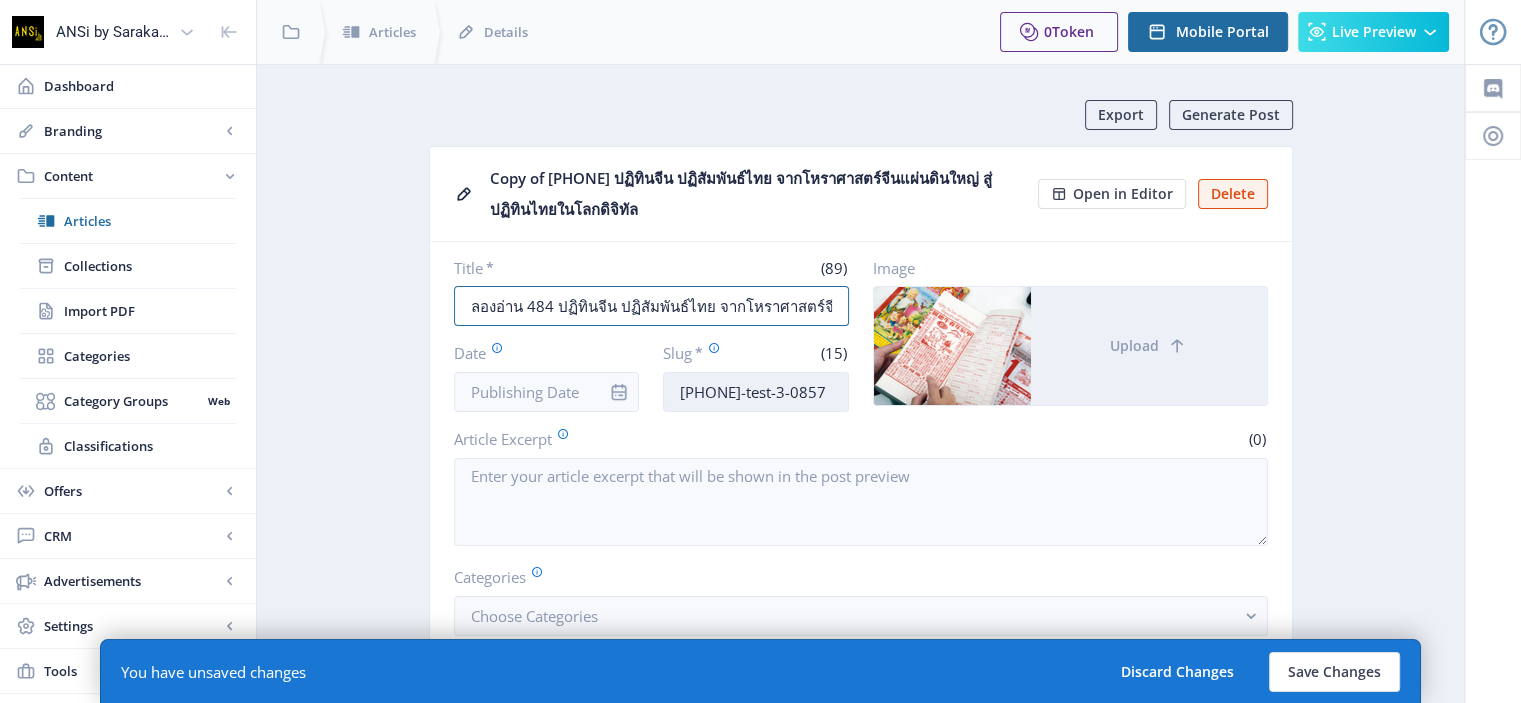 type on "ลองอ่าน 484 ปฏิทินจีน ปฏิสัมพันธ์ไทย จากโหราศาสตร์จีนแผ่นดินใหญ่ สู่ปฏิทินไทยในโลกดิจิทัล" 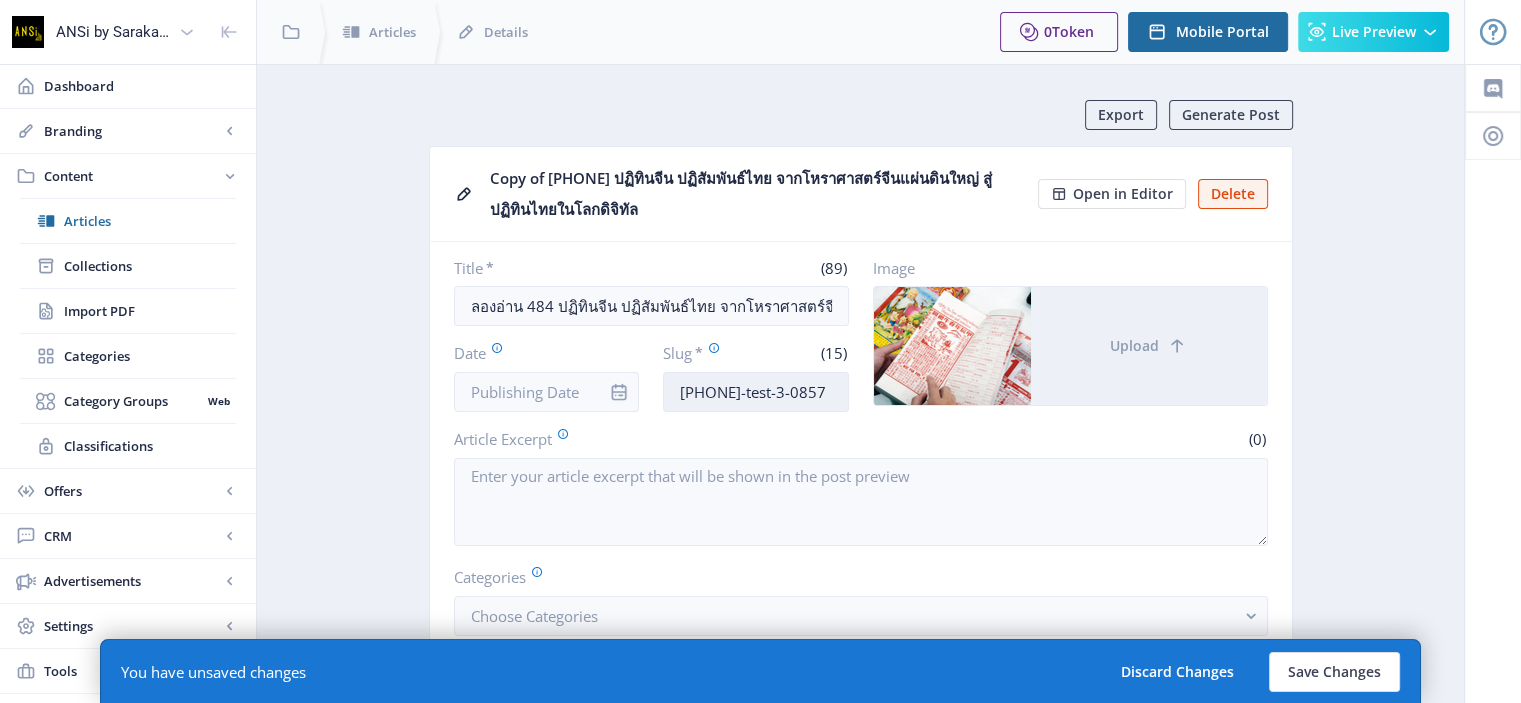 click on "[PHONE]-test-3-0857" at bounding box center [756, 392] 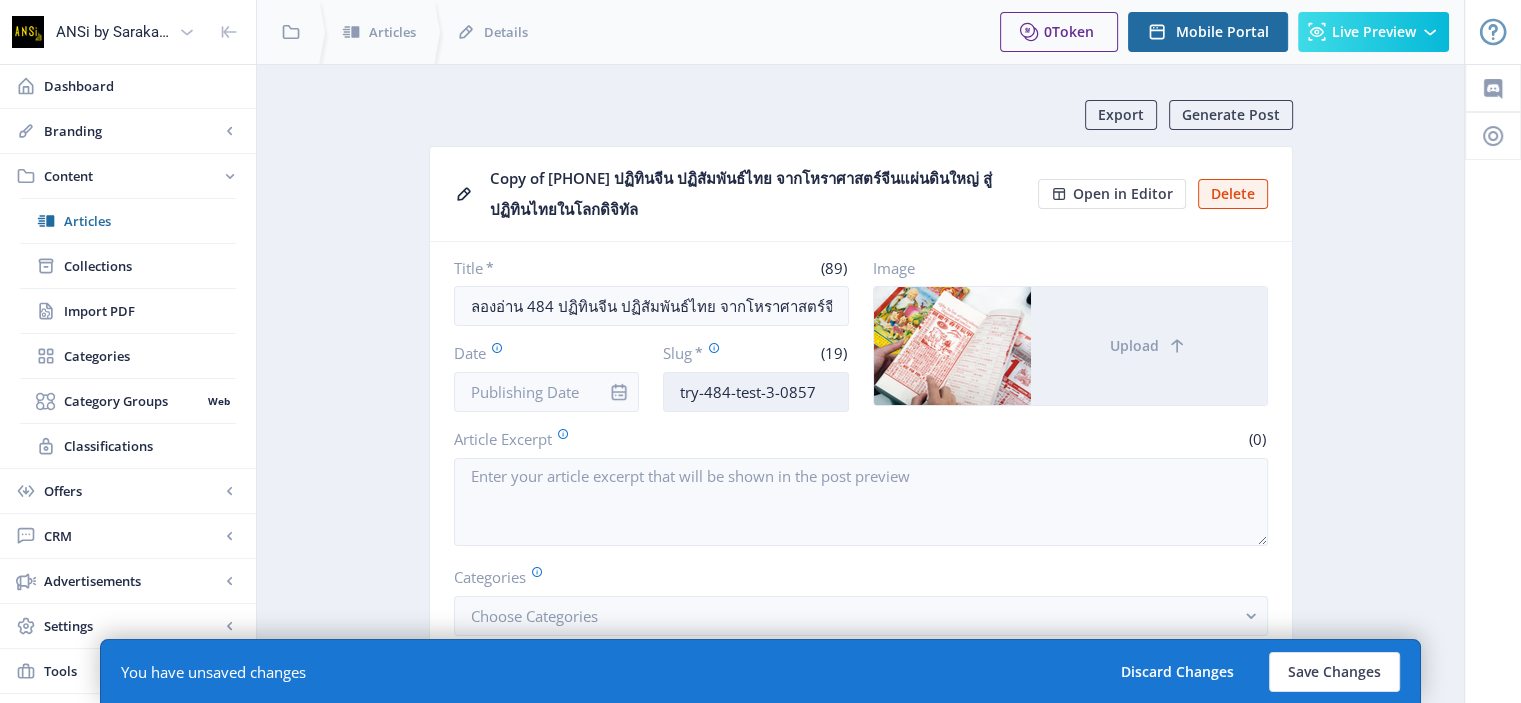 click on "try-484-test-3-0857" at bounding box center [756, 392] 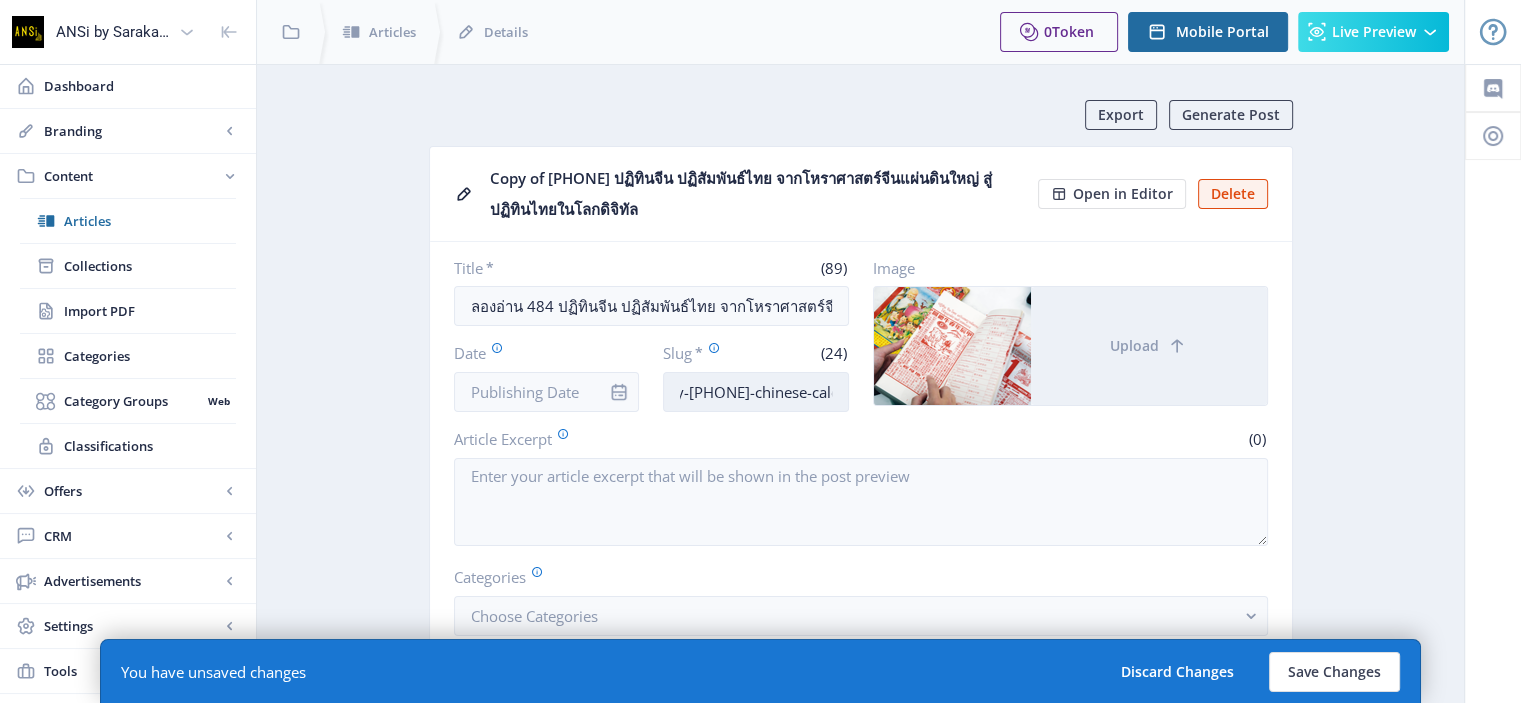 scroll, scrollTop: 0, scrollLeft: 20, axis: horizontal 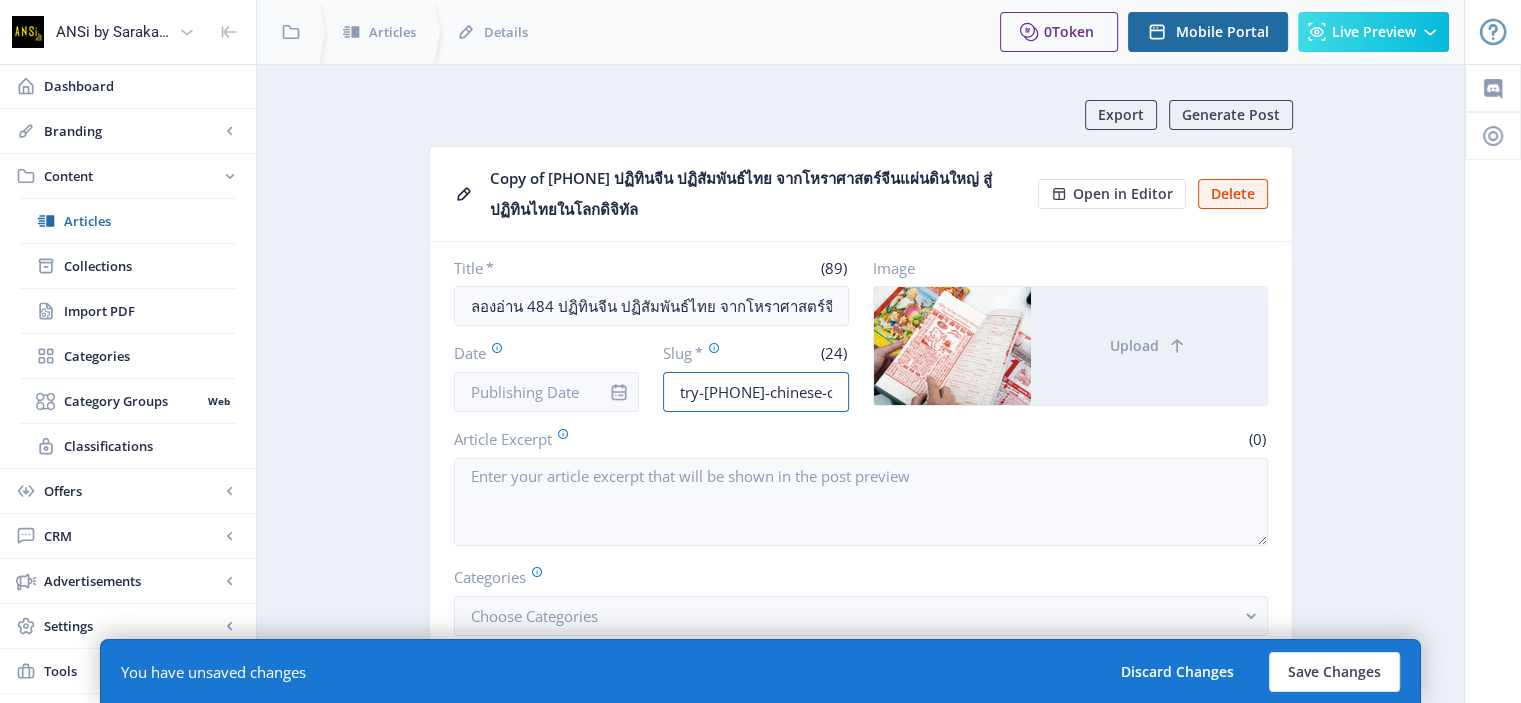 drag, startPoint x: 838, startPoint y: 391, endPoint x: 619, endPoint y: 411, distance: 219.91135 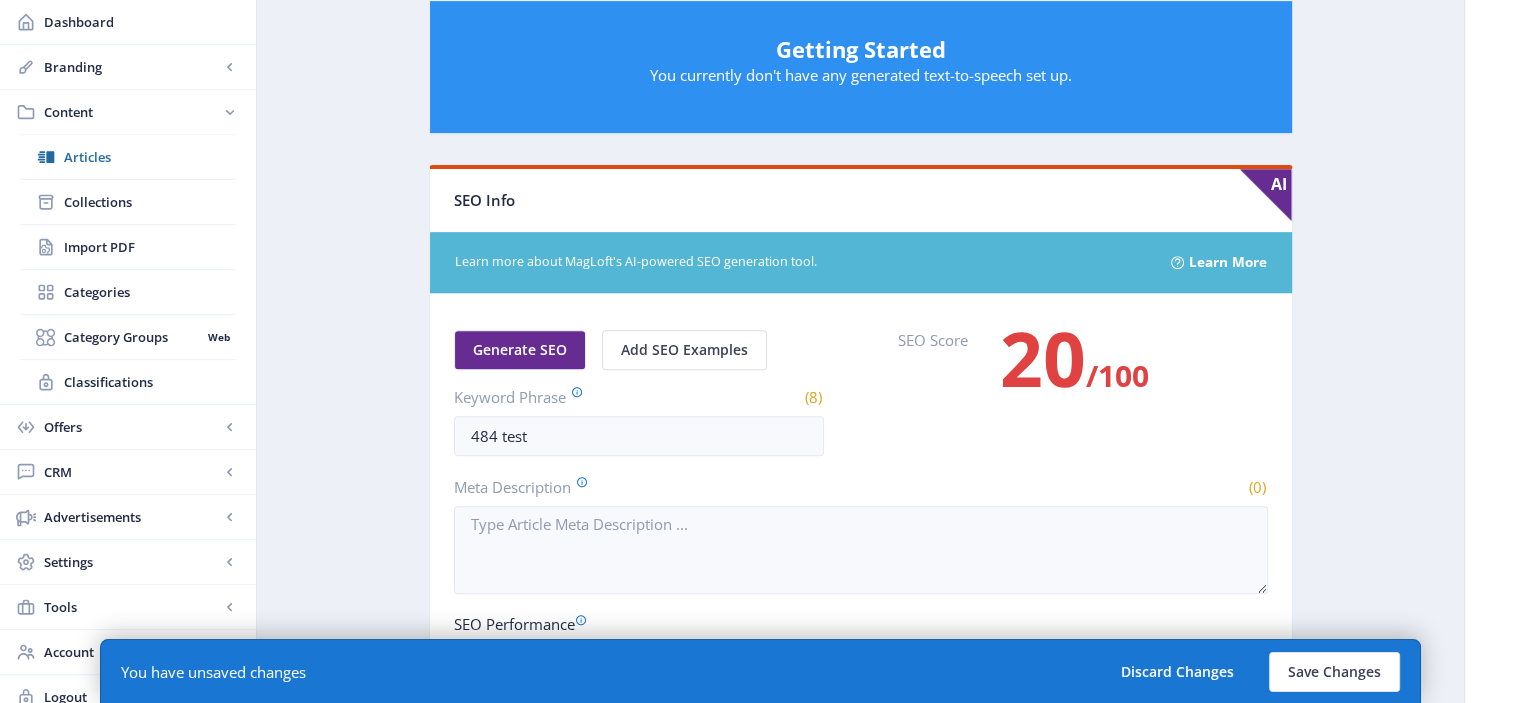 scroll, scrollTop: 934, scrollLeft: 0, axis: vertical 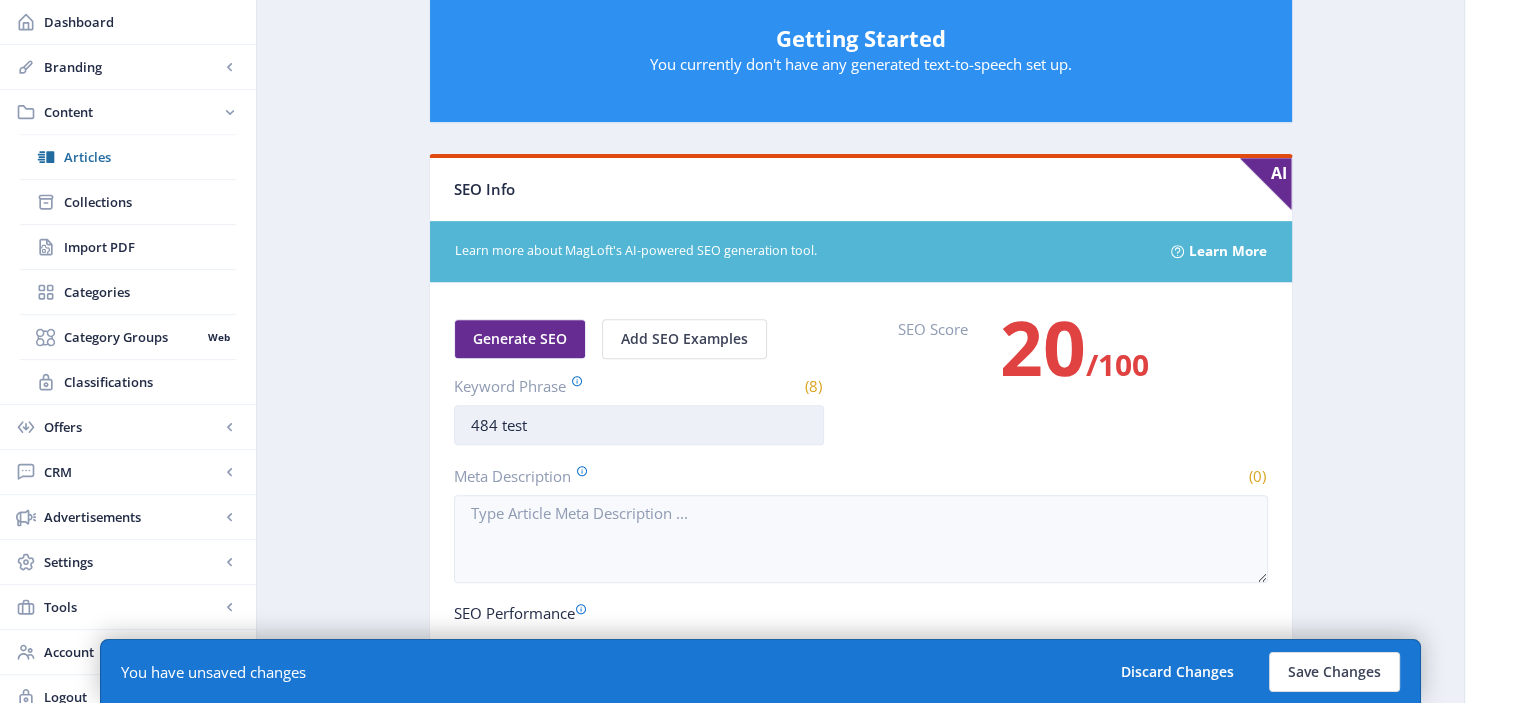 type on "try-[PHONE]-chinese-calendar" 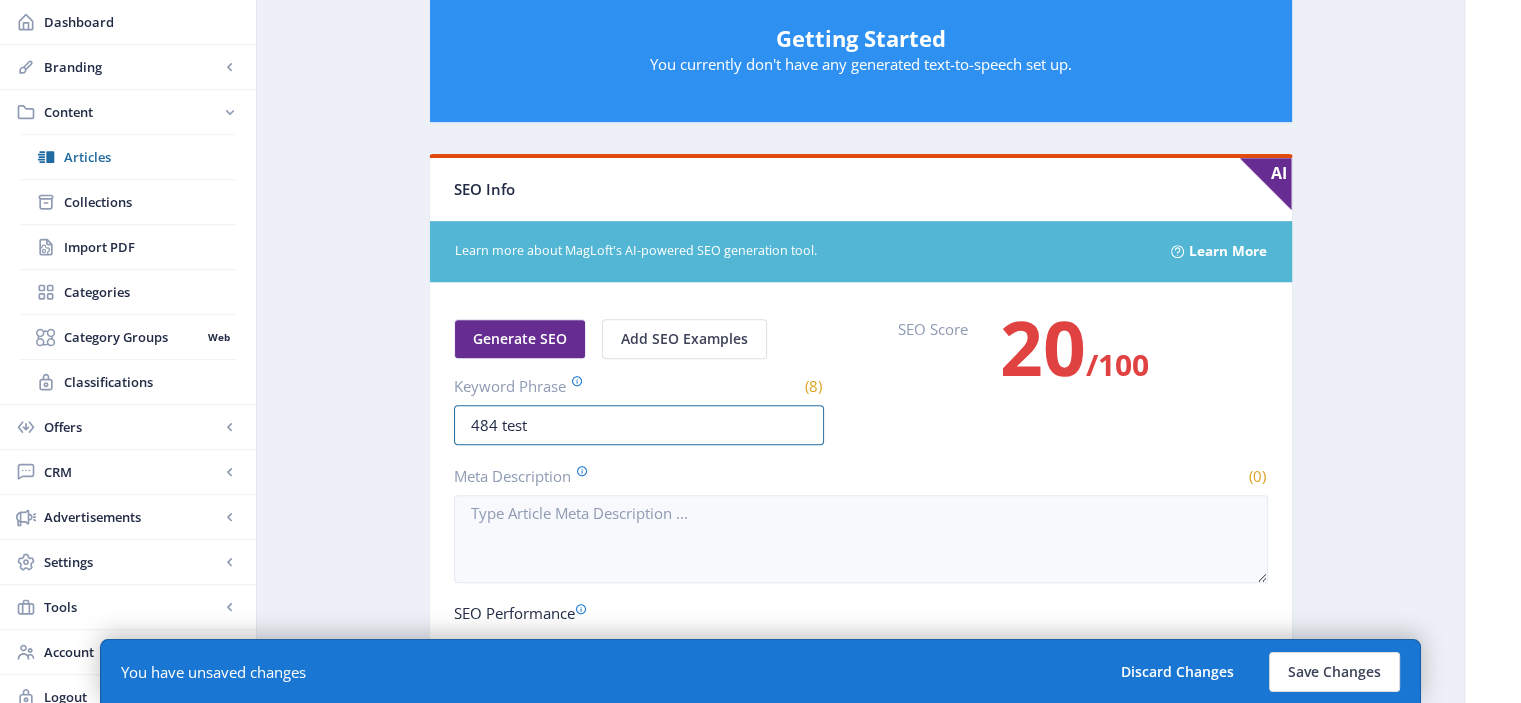 drag, startPoint x: 535, startPoint y: 416, endPoint x: 442, endPoint y: 412, distance: 93.08598 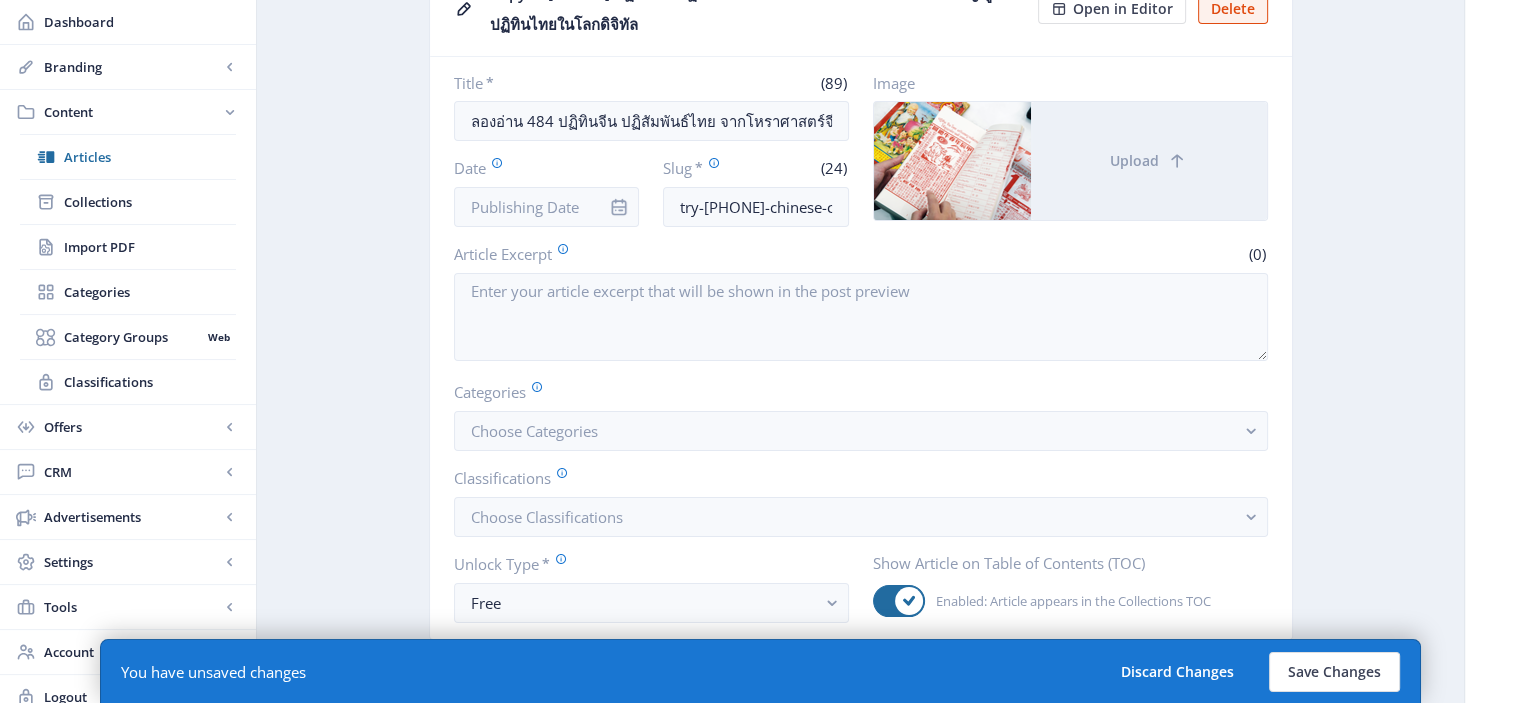 scroll, scrollTop: 184, scrollLeft: 0, axis: vertical 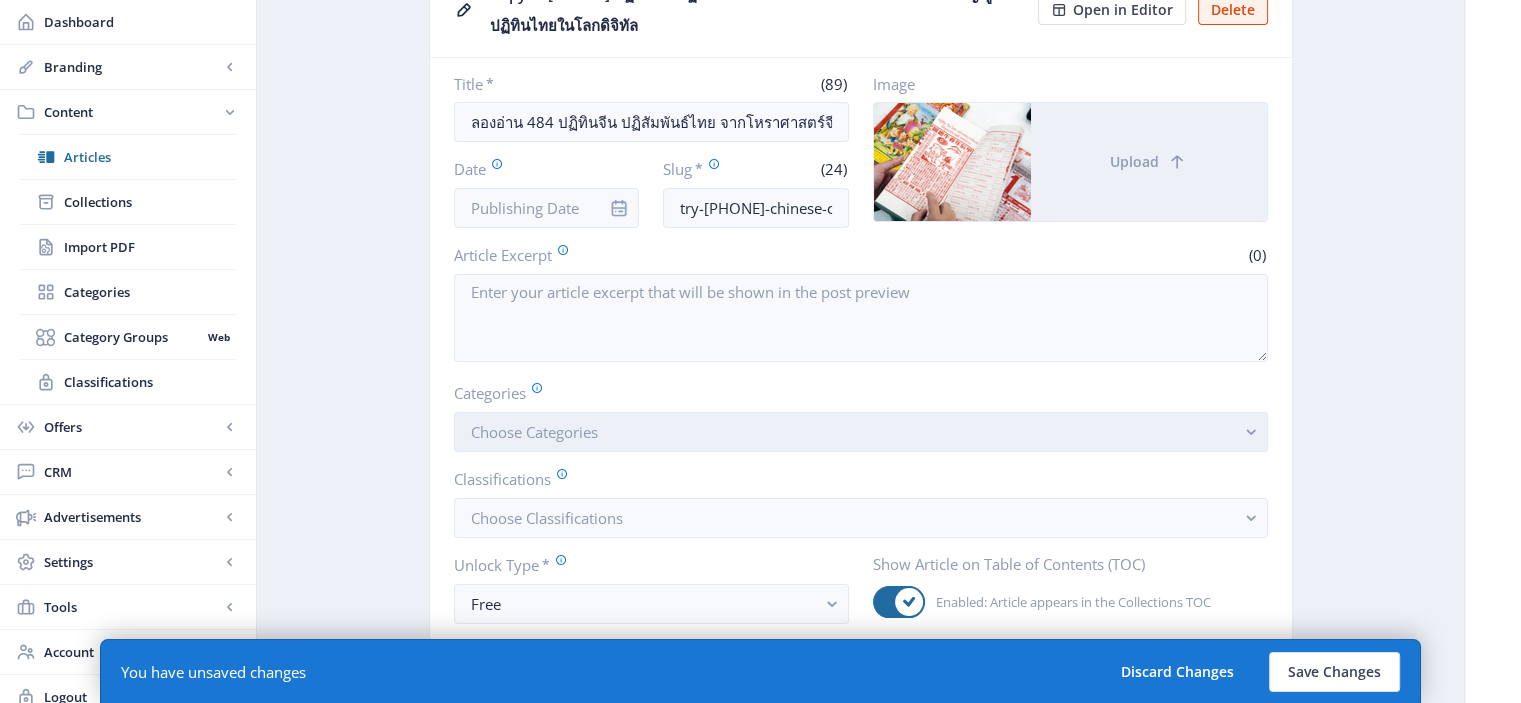 type on "try-[PHONE]-chinese-calendar" 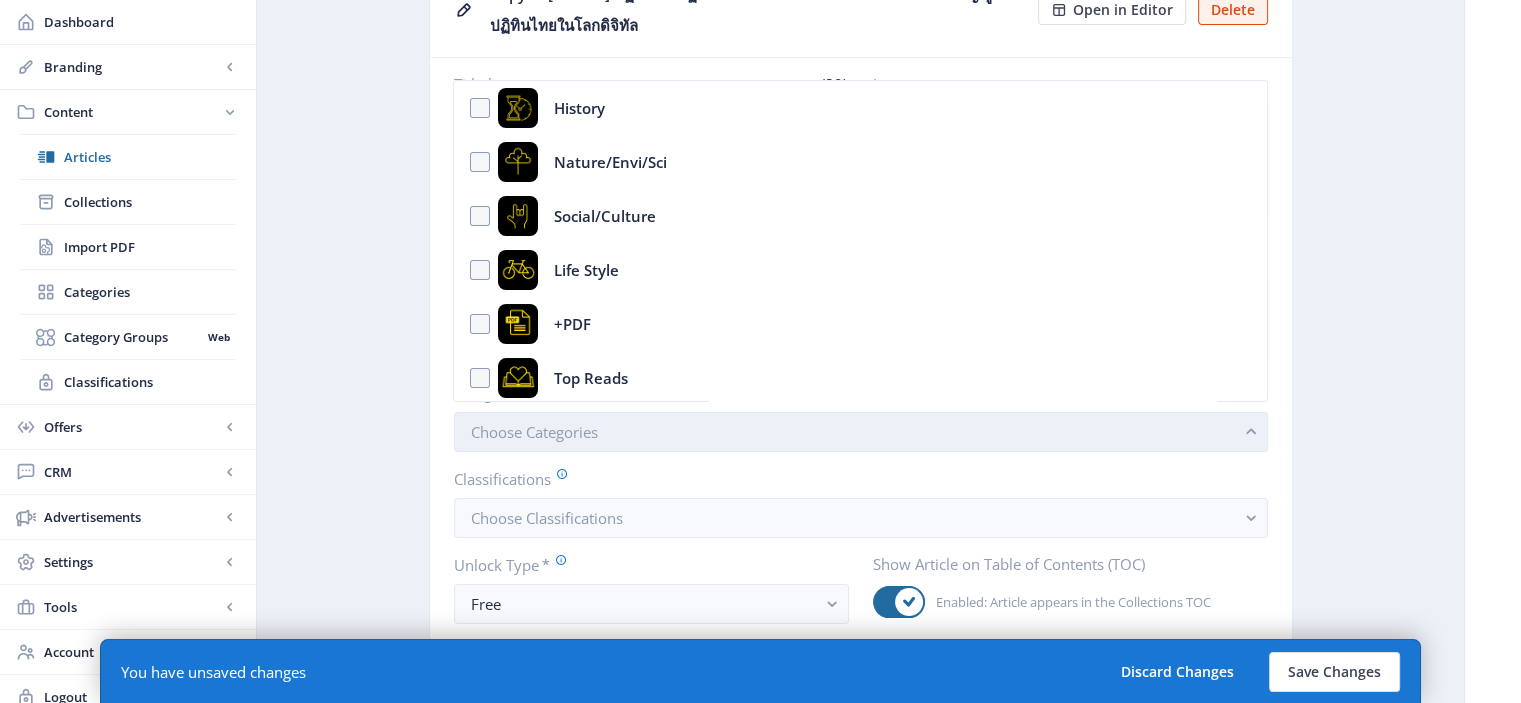 scroll, scrollTop: 0, scrollLeft: 0, axis: both 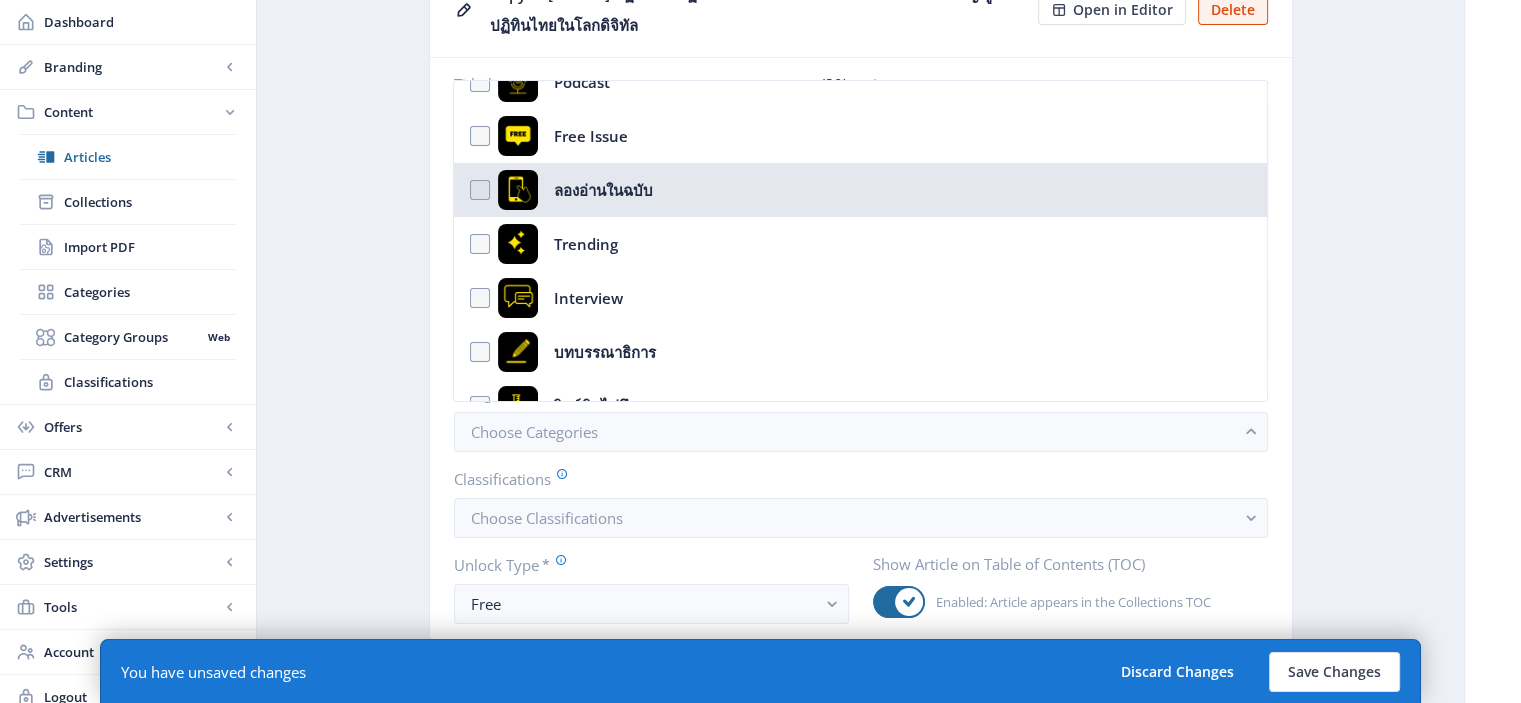 click on "ลองอ่านในฉบับ" at bounding box center [860, 190] 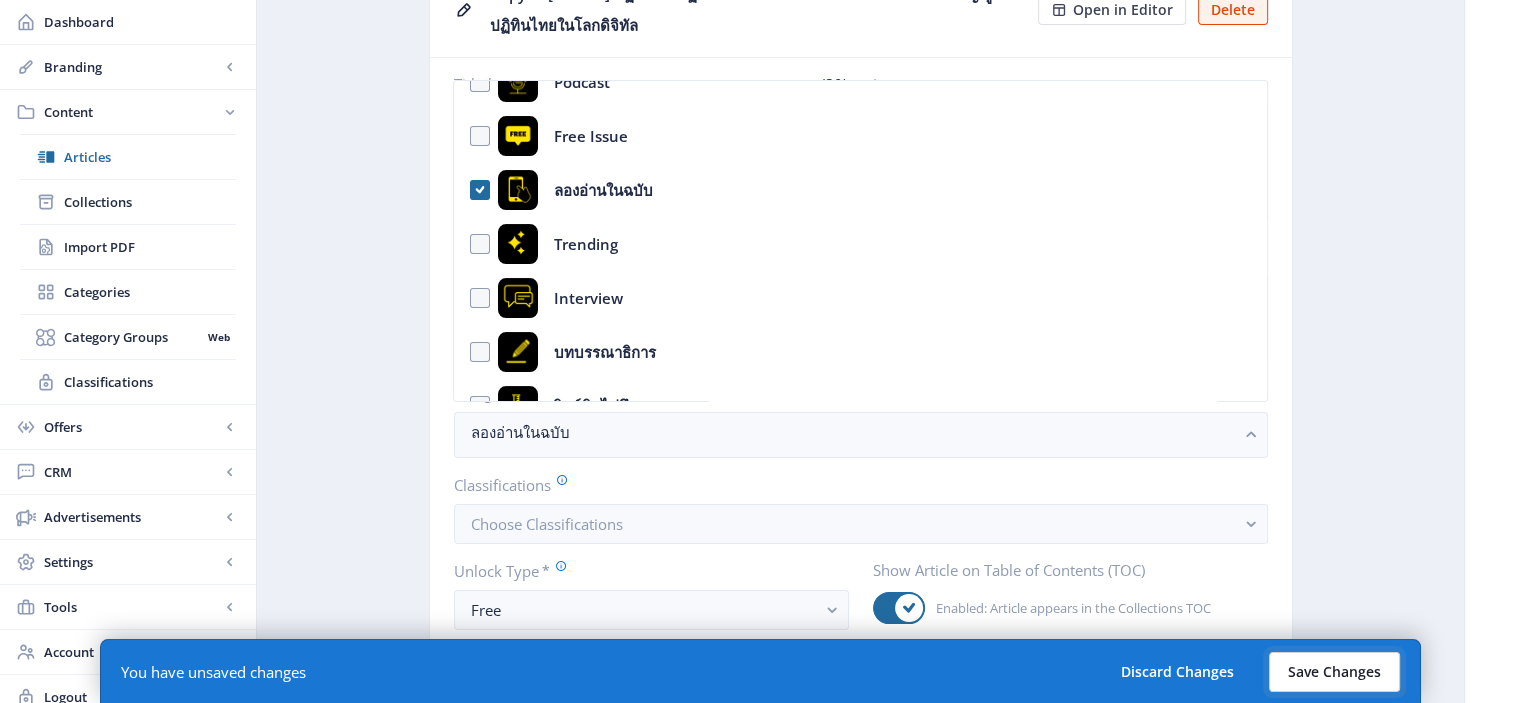 click on "Save Changes" at bounding box center (1334, 672) 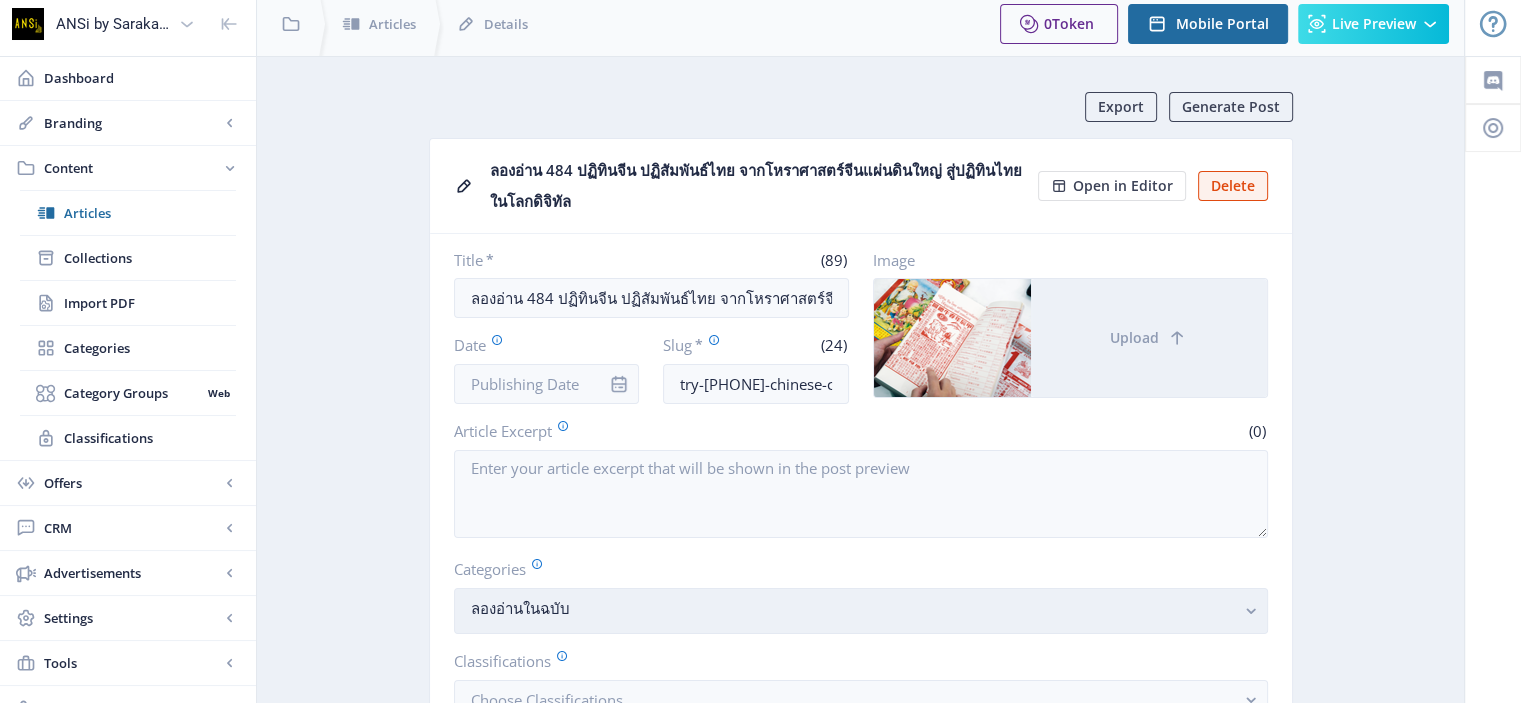 scroll, scrollTop: 0, scrollLeft: 0, axis: both 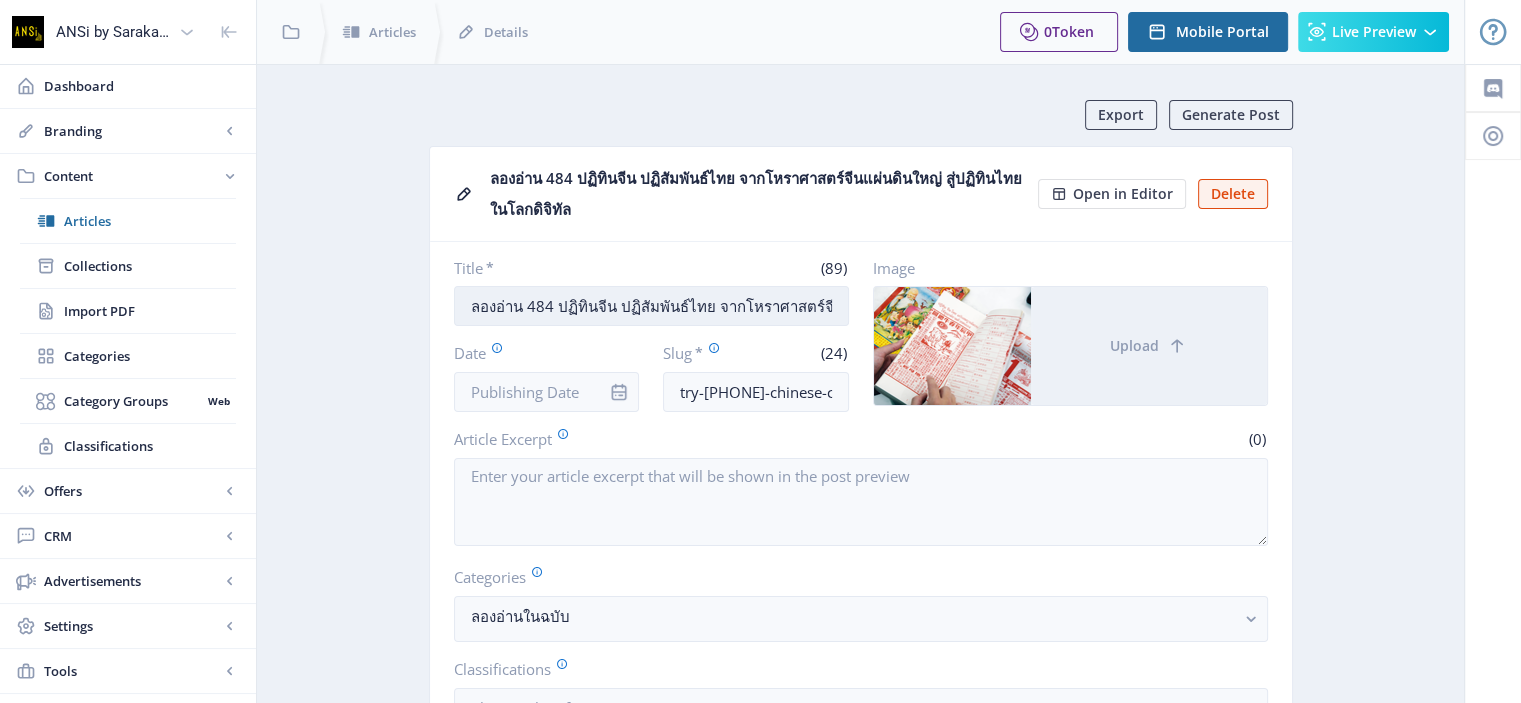 click on "ลองอ่าน 484 ปฏิทินจีน ปฏิสัมพันธ์ไทย จากโหราศาสตร์จีนแผ่นดินใหญ่ สู่ปฏิทินไทยในโลกดิจิทัล" at bounding box center (651, 306) 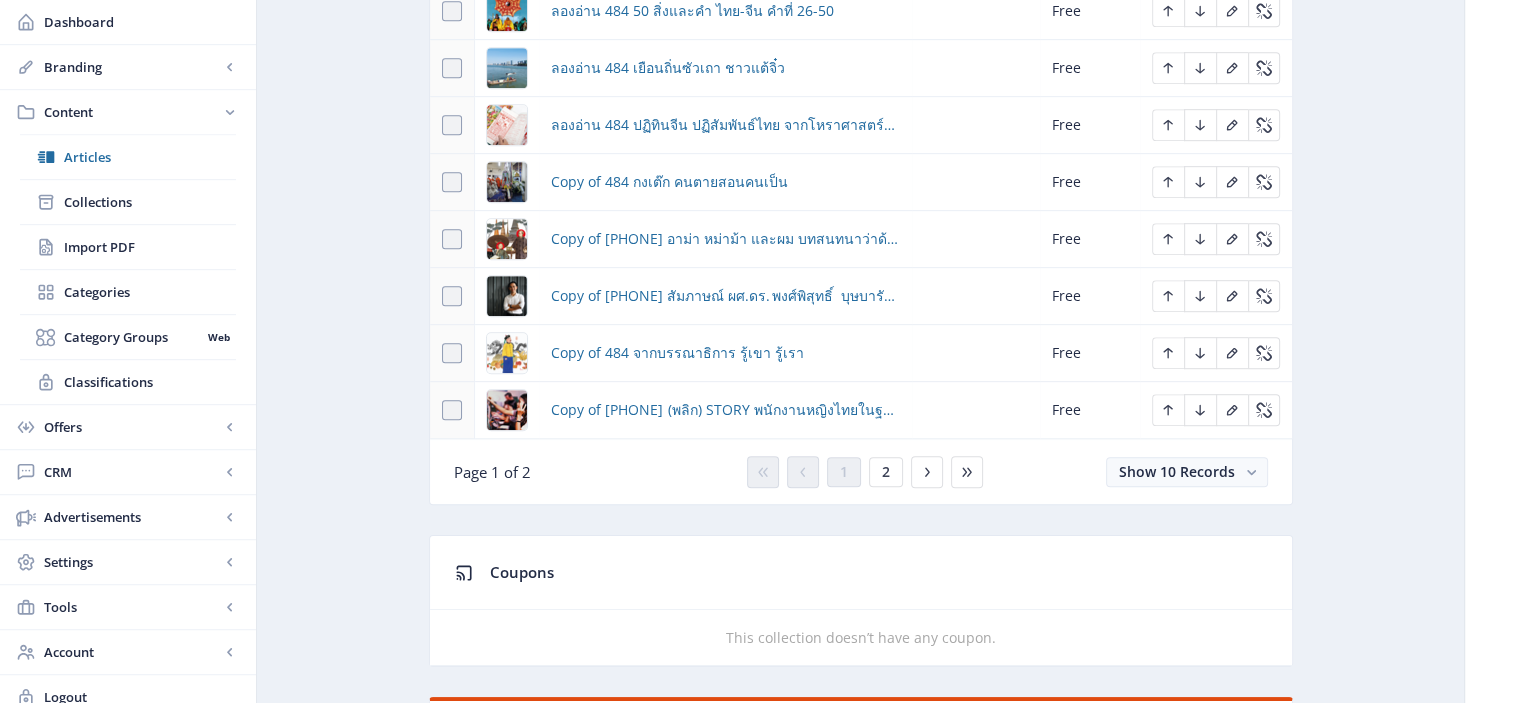 scroll, scrollTop: 1150, scrollLeft: 0, axis: vertical 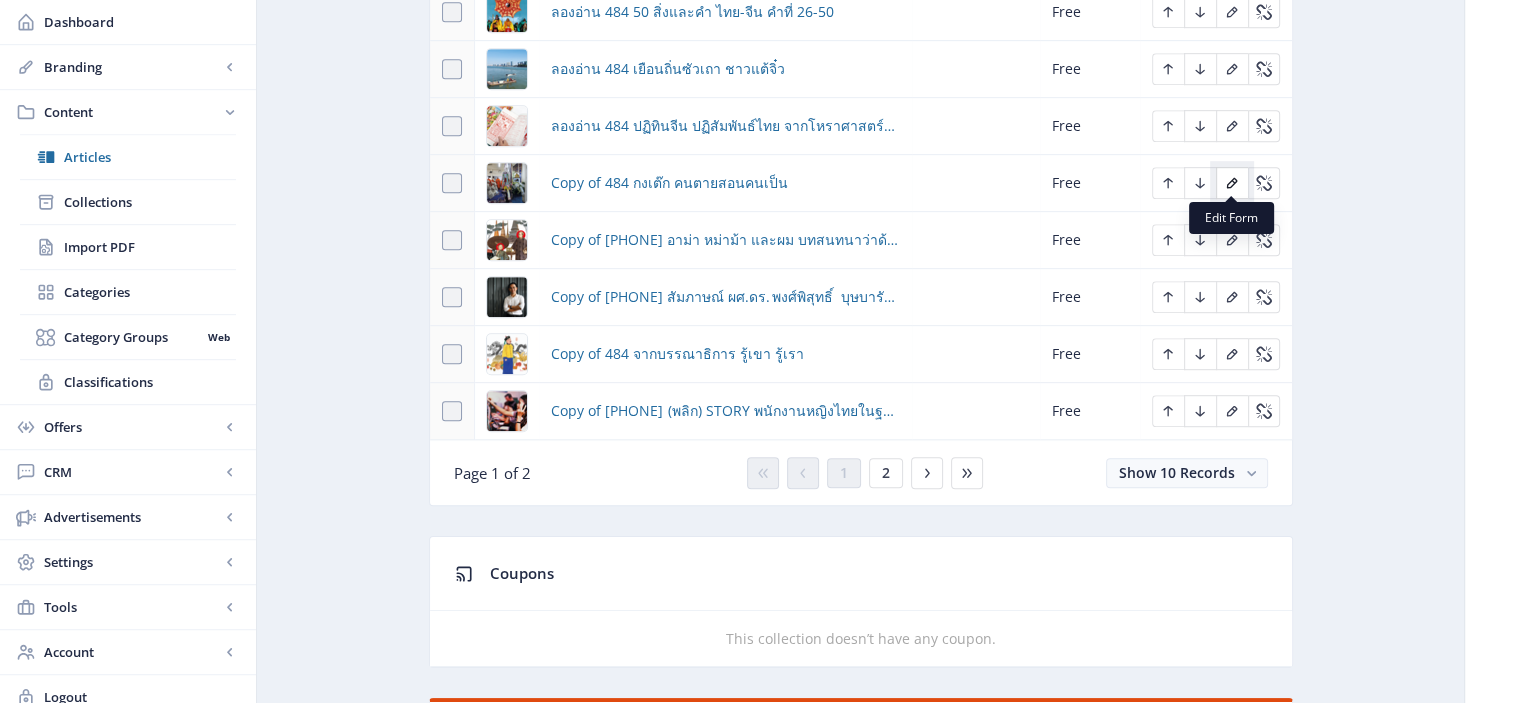 click at bounding box center [1232, 183] 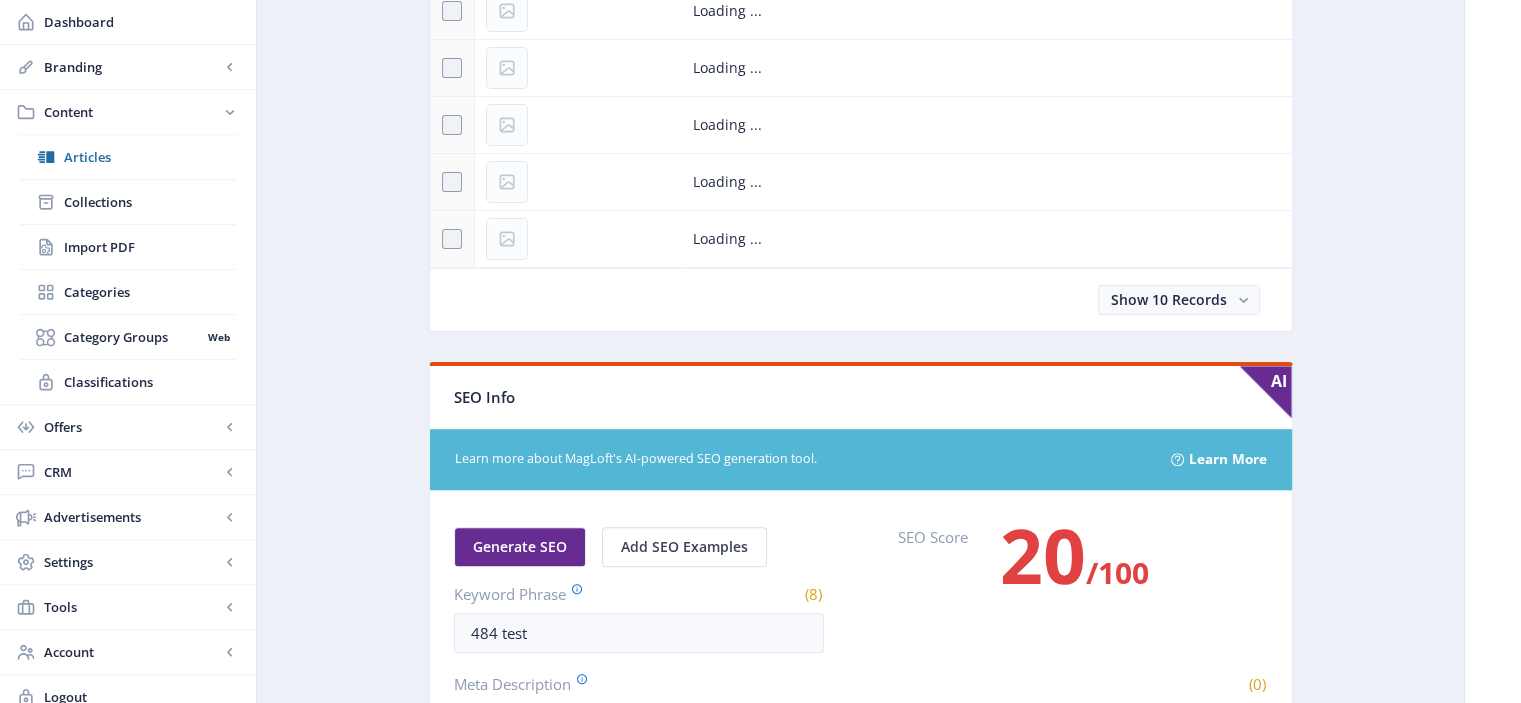 scroll, scrollTop: 0, scrollLeft: 0, axis: both 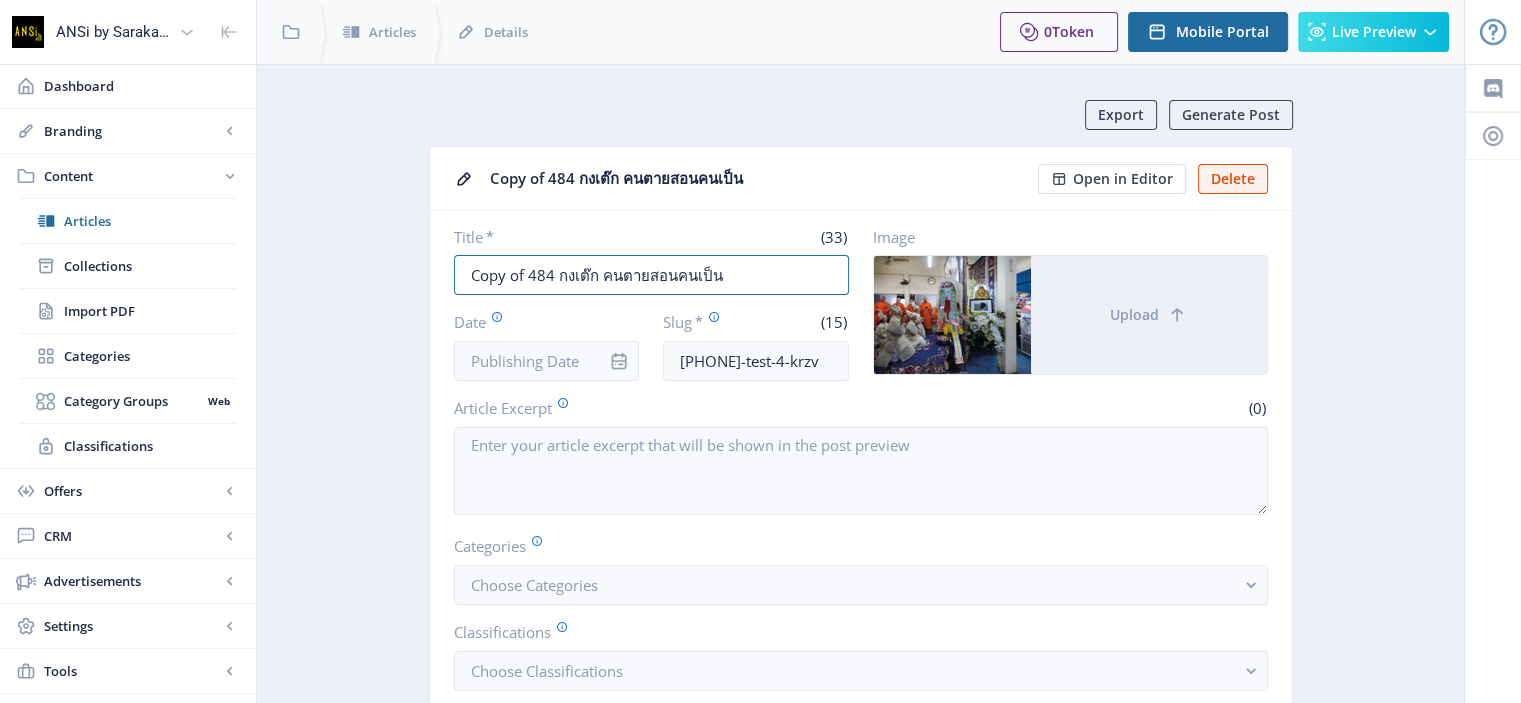 drag, startPoint x: 528, startPoint y: 279, endPoint x: 435, endPoint y: 285, distance: 93.193344 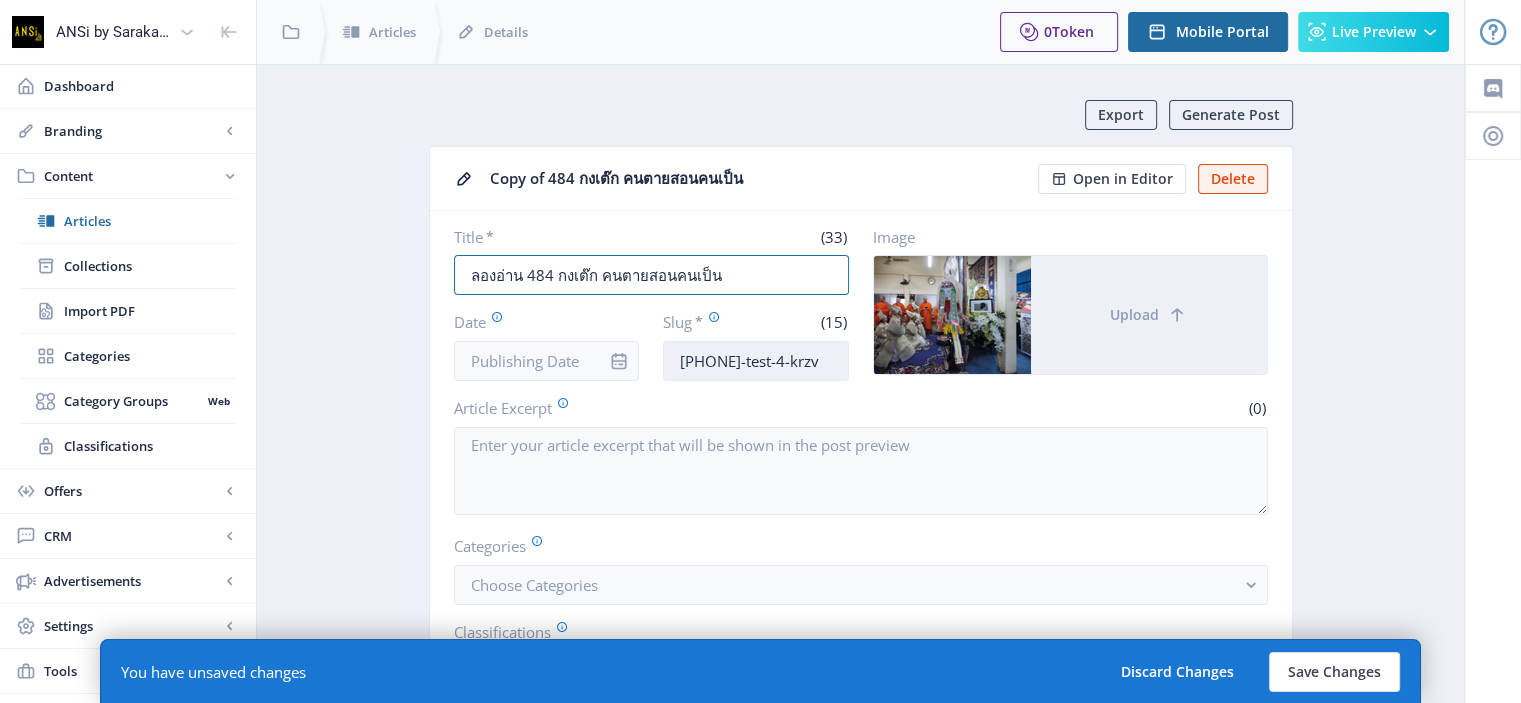 type on "ลองอ่าน 484 กงเต๊ก คนตายสอนคนเป็น" 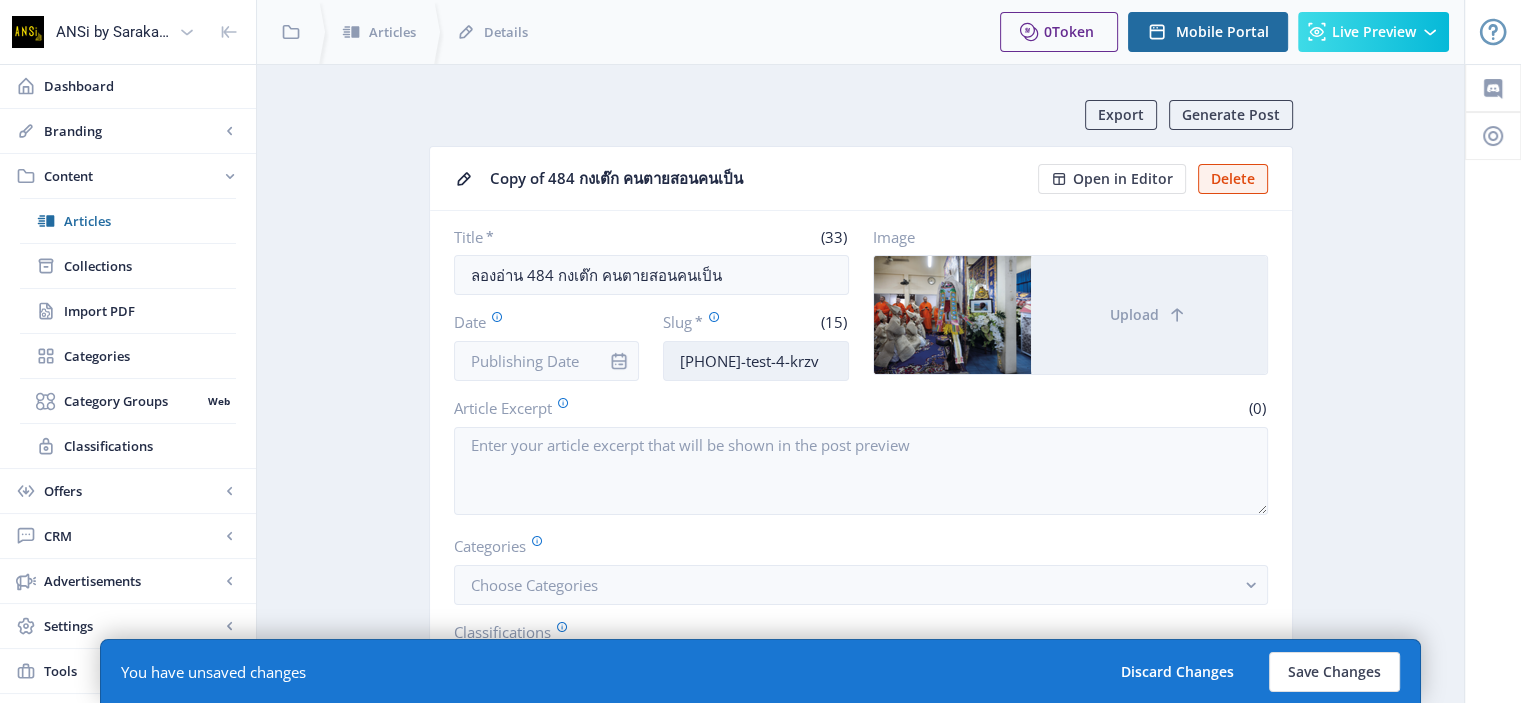 click on "[PHONE]-test-4-krzv" at bounding box center [756, 361] 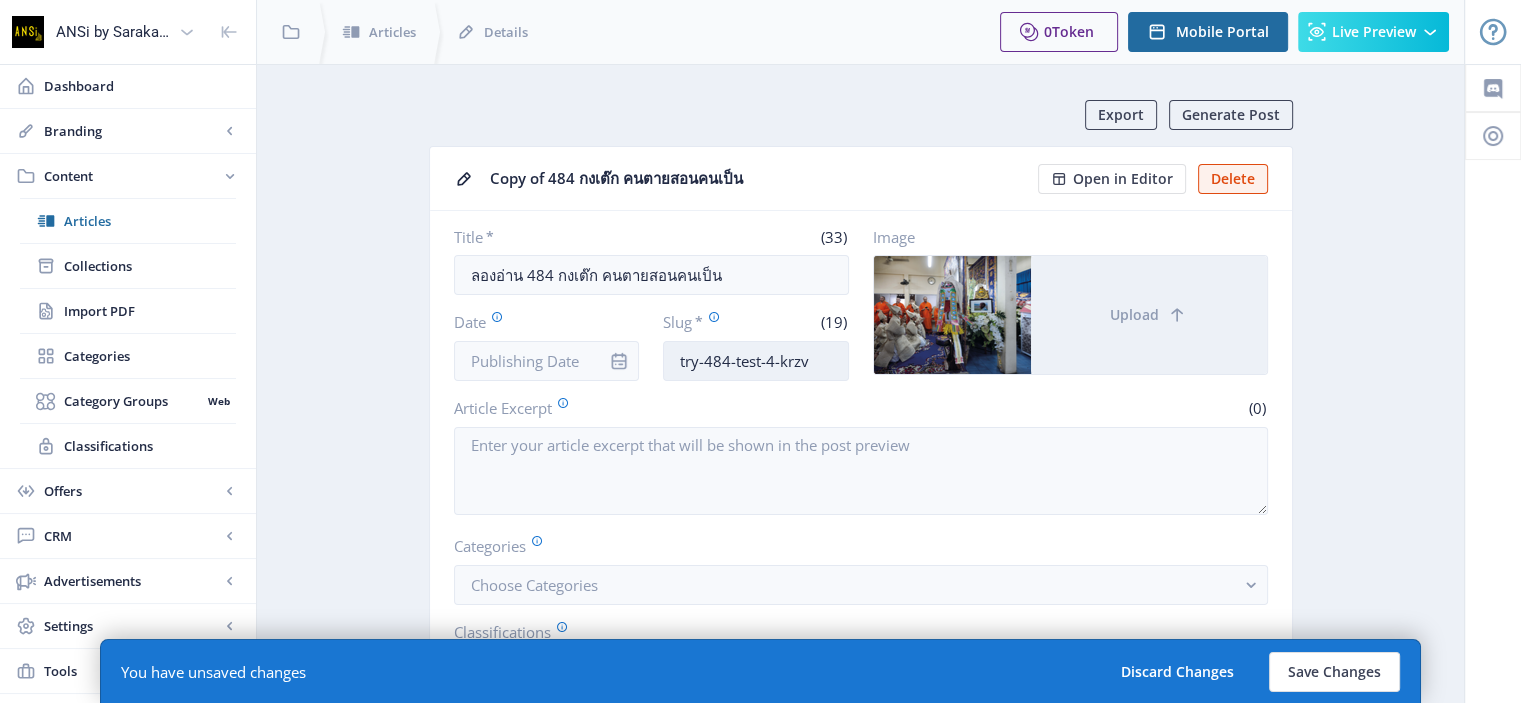 click on "try-484-test-4-krzv" at bounding box center (756, 361) 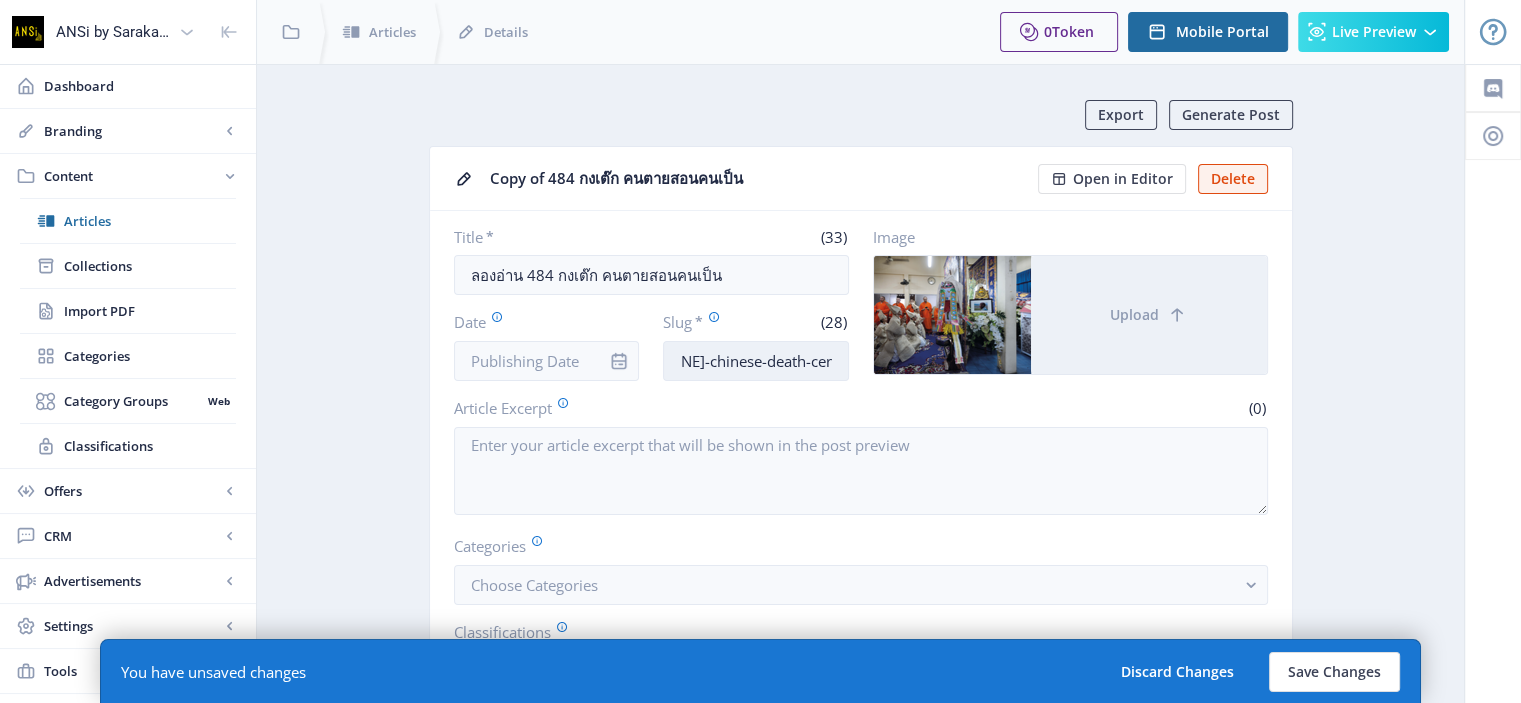scroll, scrollTop: 0, scrollLeft: 67, axis: horizontal 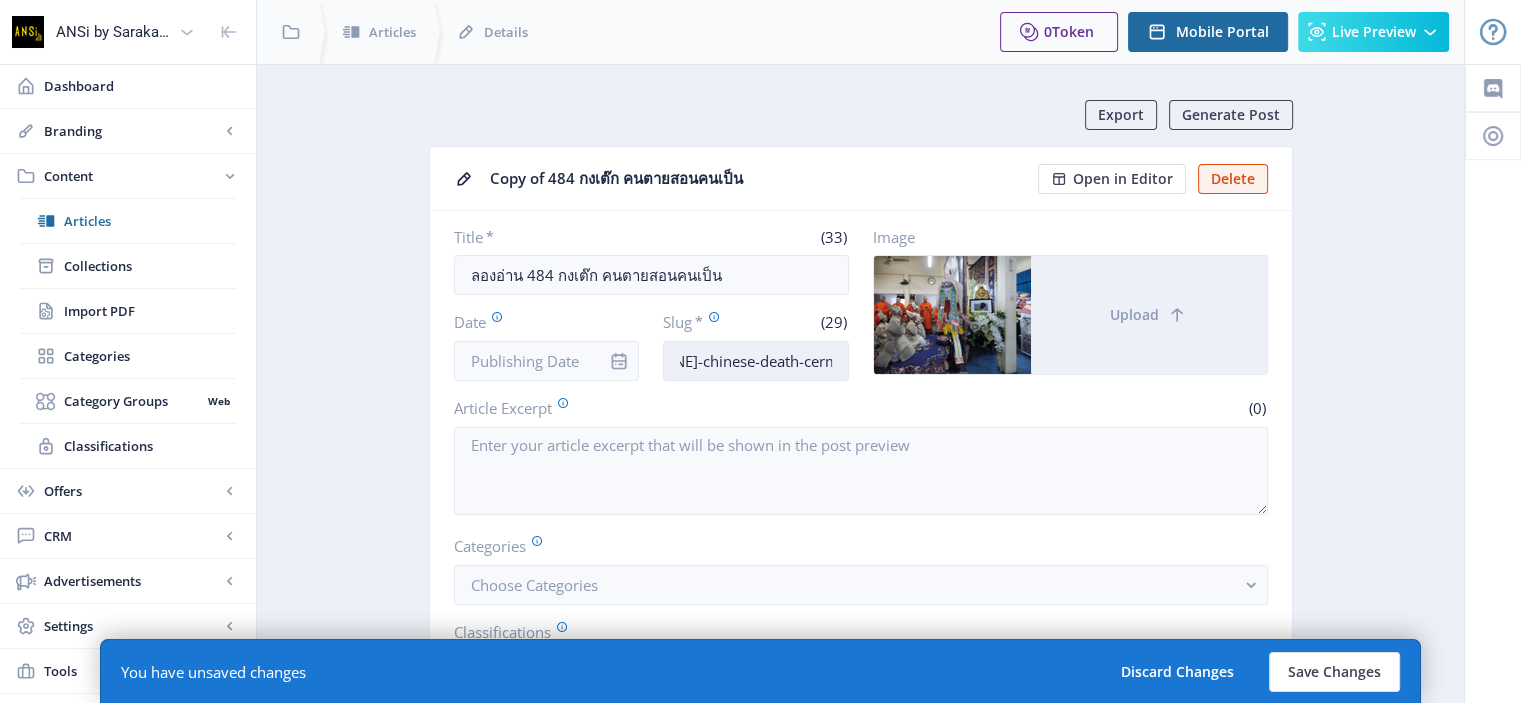 click on "try-[PHONE]-chinese-death-cermony" at bounding box center (756, 361) 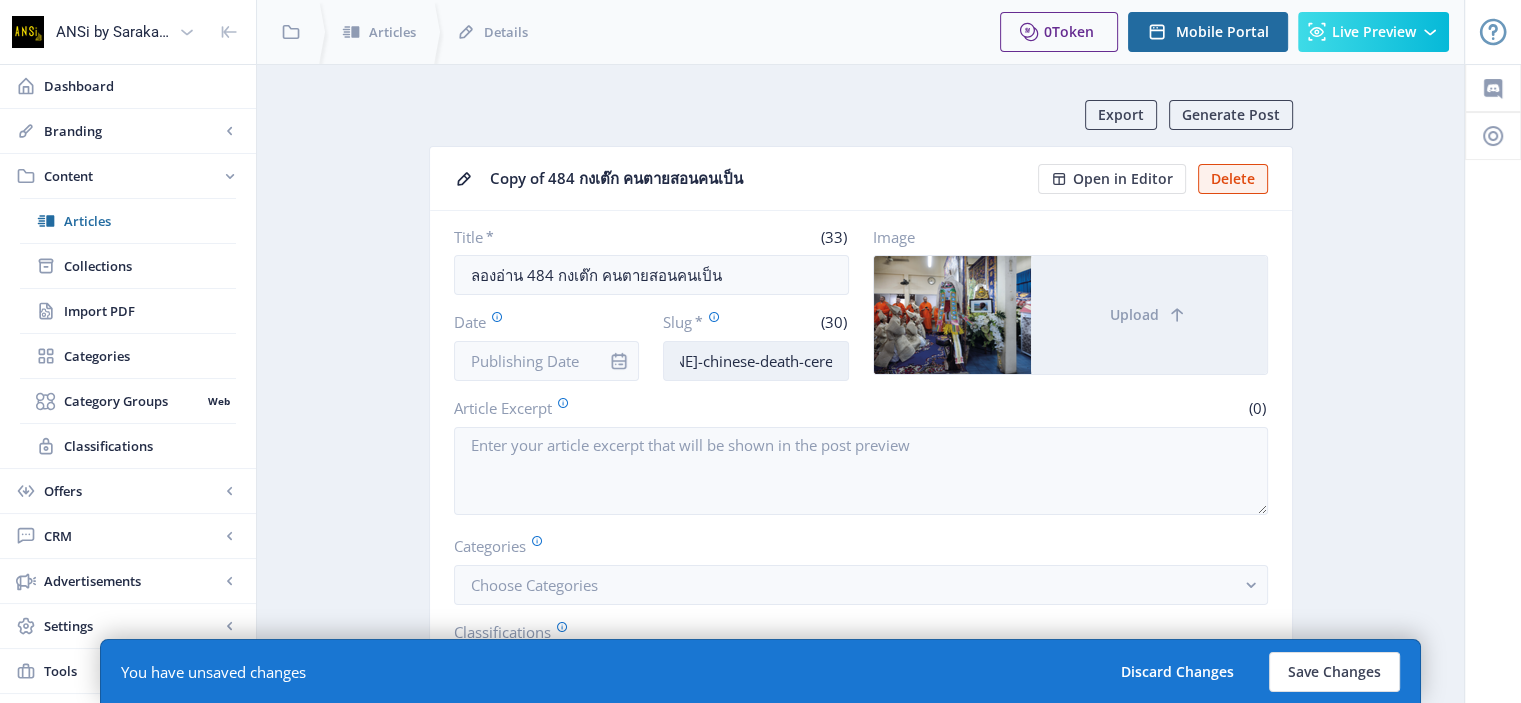 click on "try-[PHONE]-chinese-death-ceremony" at bounding box center (756, 361) 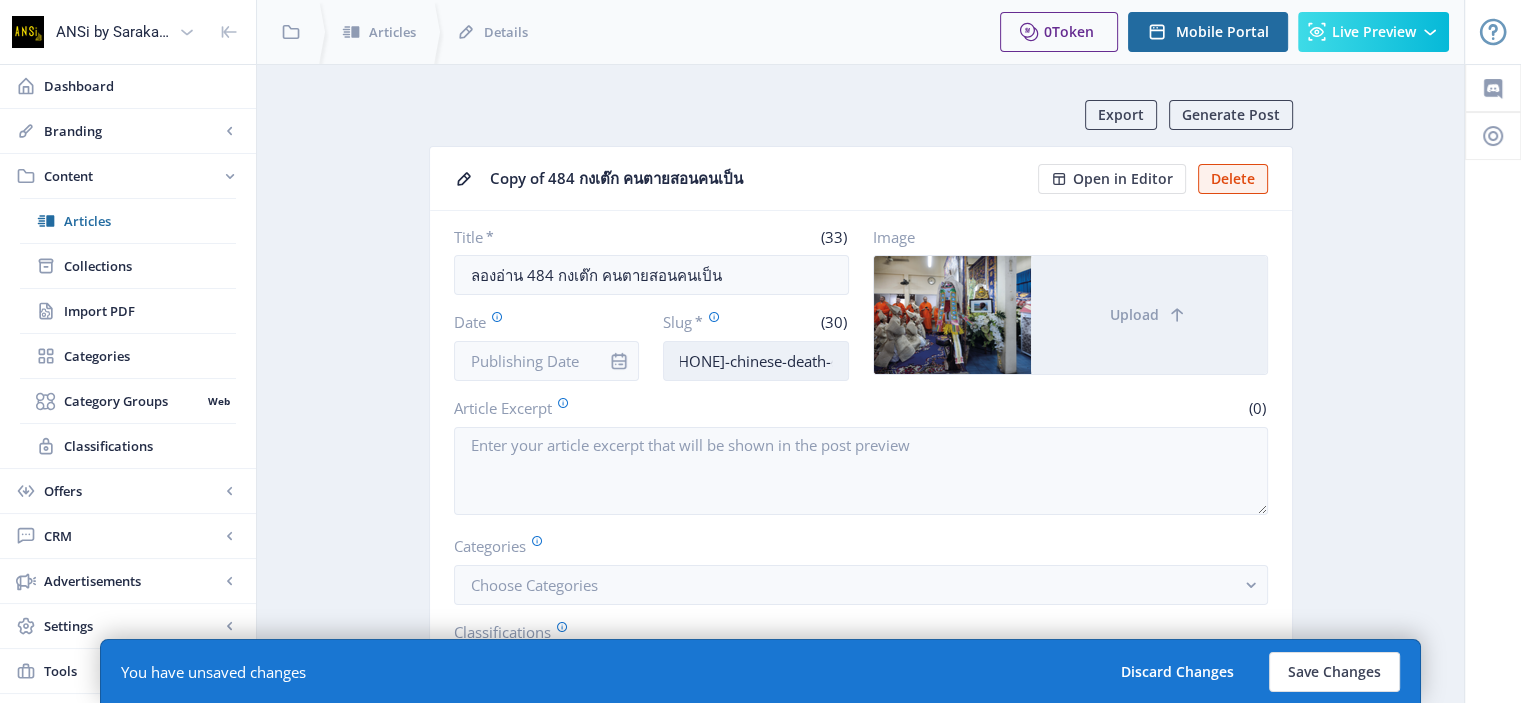 scroll, scrollTop: 0, scrollLeft: 0, axis: both 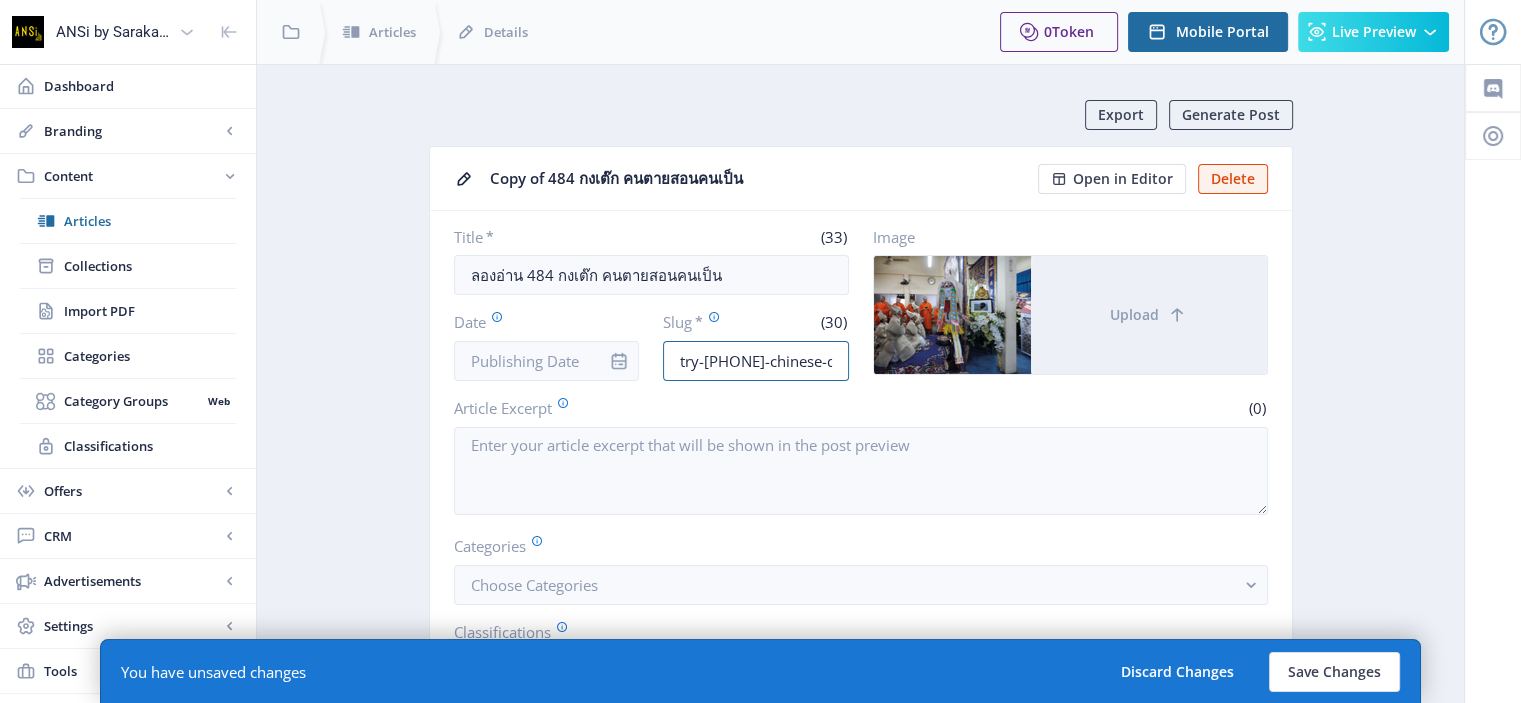 drag, startPoint x: 840, startPoint y: 361, endPoint x: 636, endPoint y: 337, distance: 205.4069 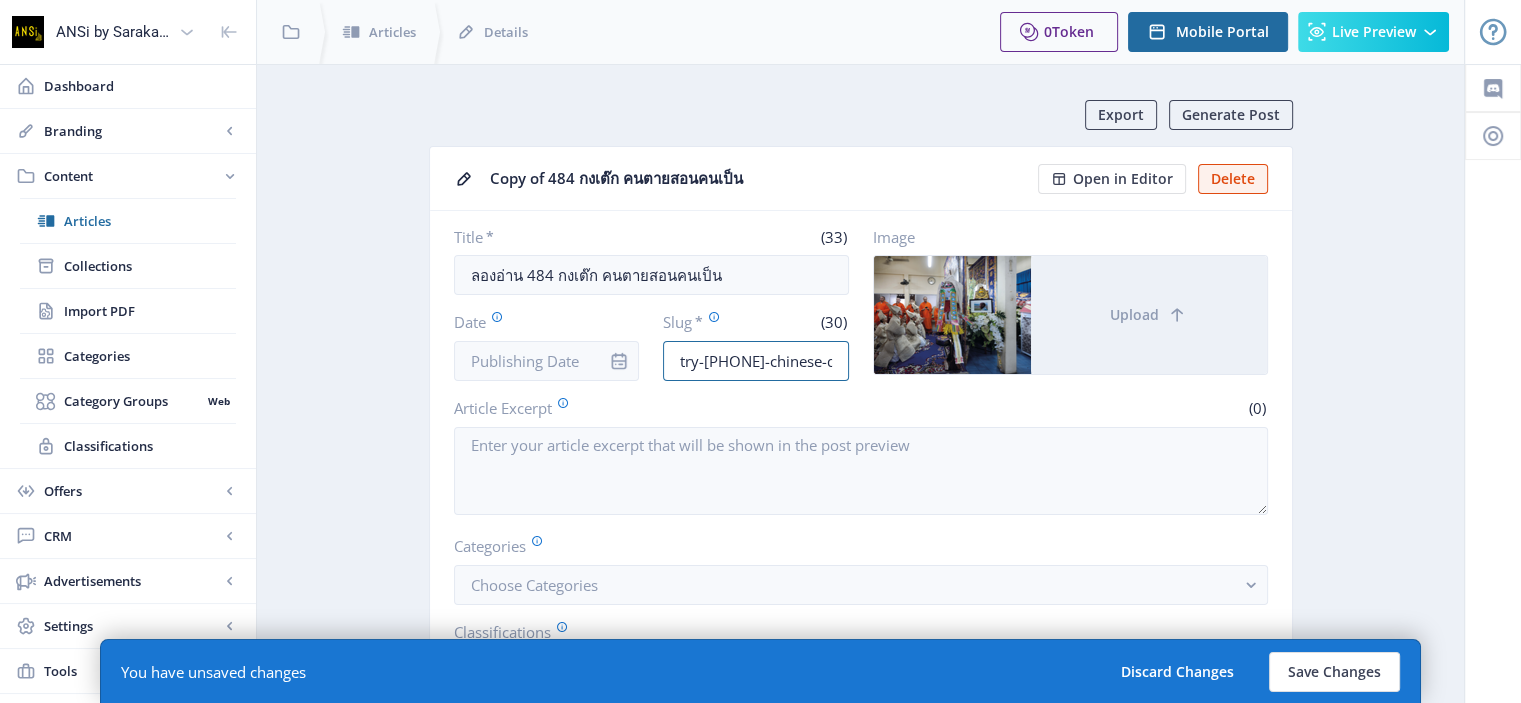 click on "Date   Slug   *   (30)  try-484-chinese-death-ceremony" at bounding box center (651, 346) 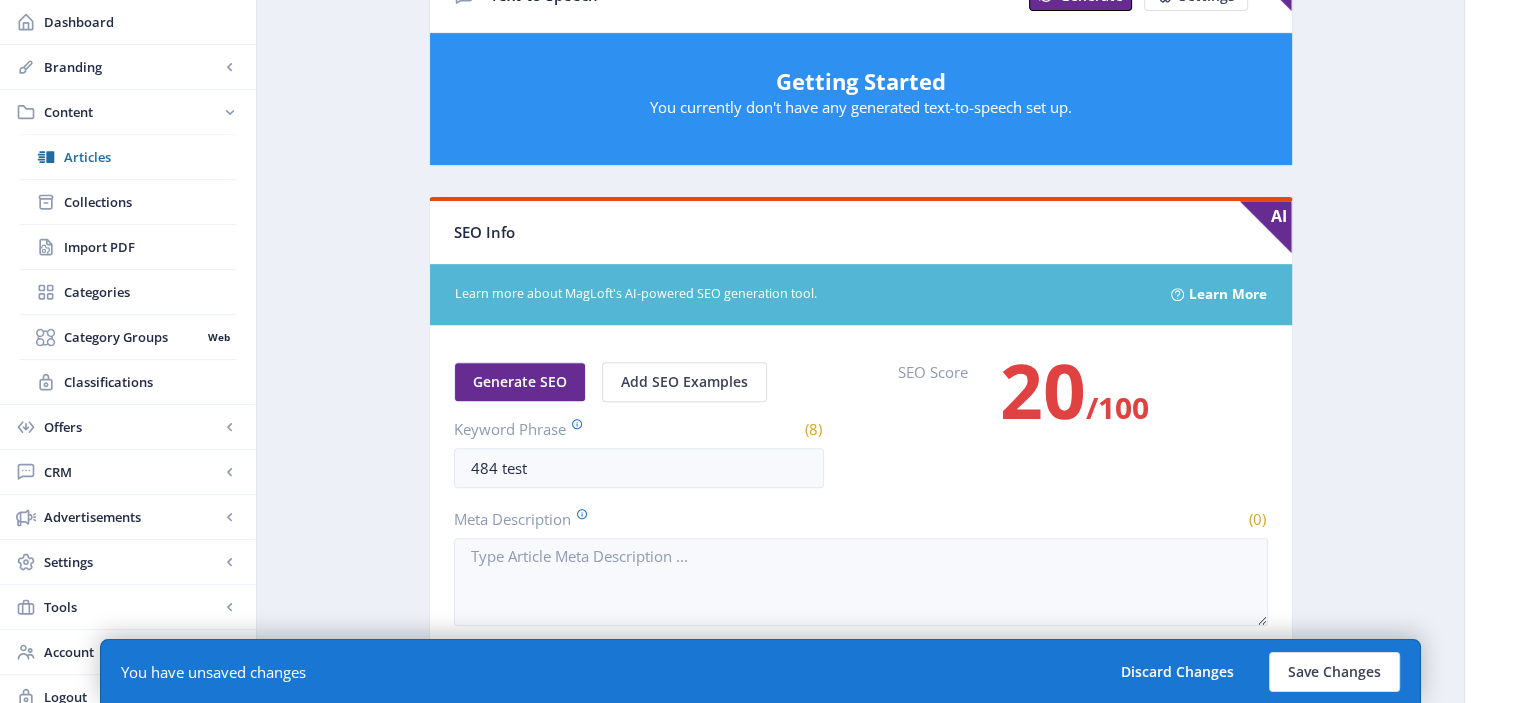 scroll, scrollTop: 866, scrollLeft: 0, axis: vertical 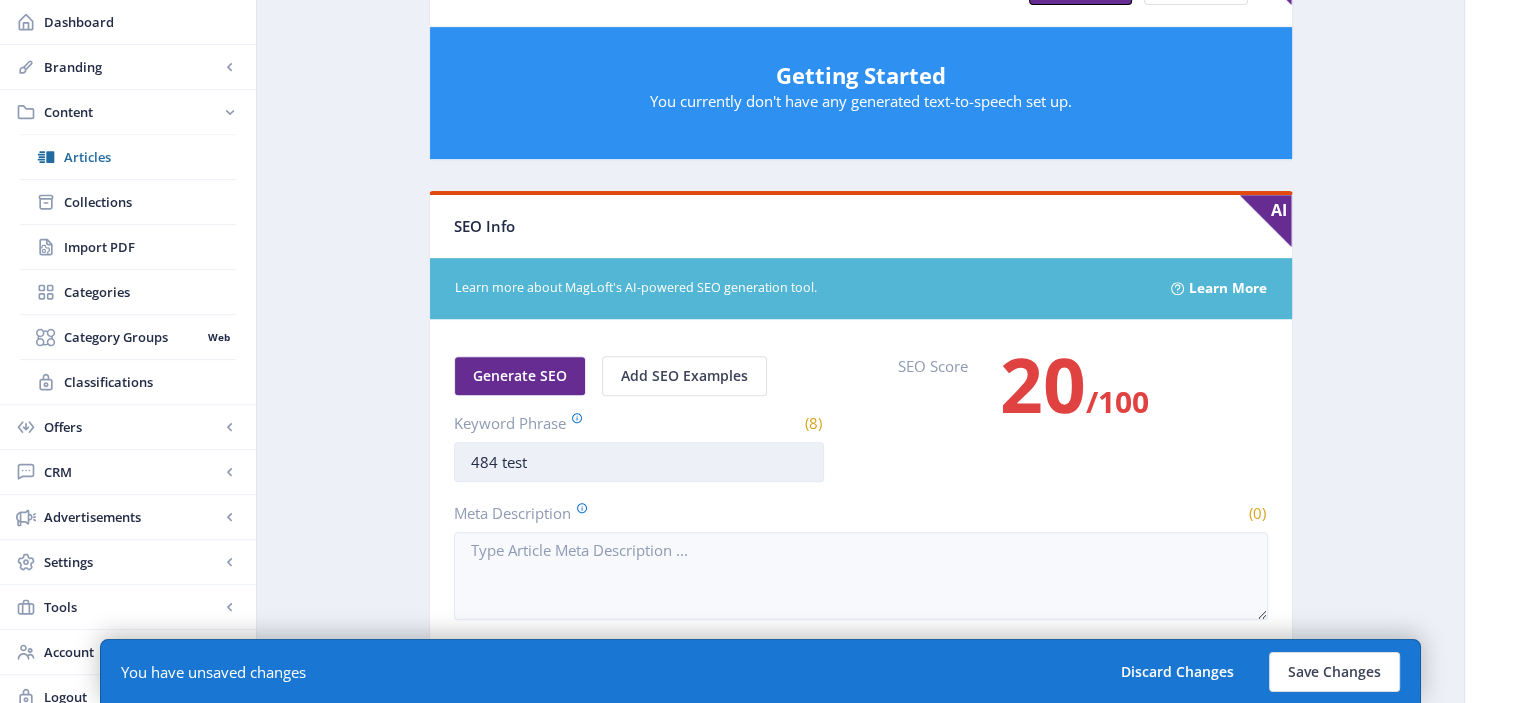 type on "try-[PHONE]-chinese-death-ceremony" 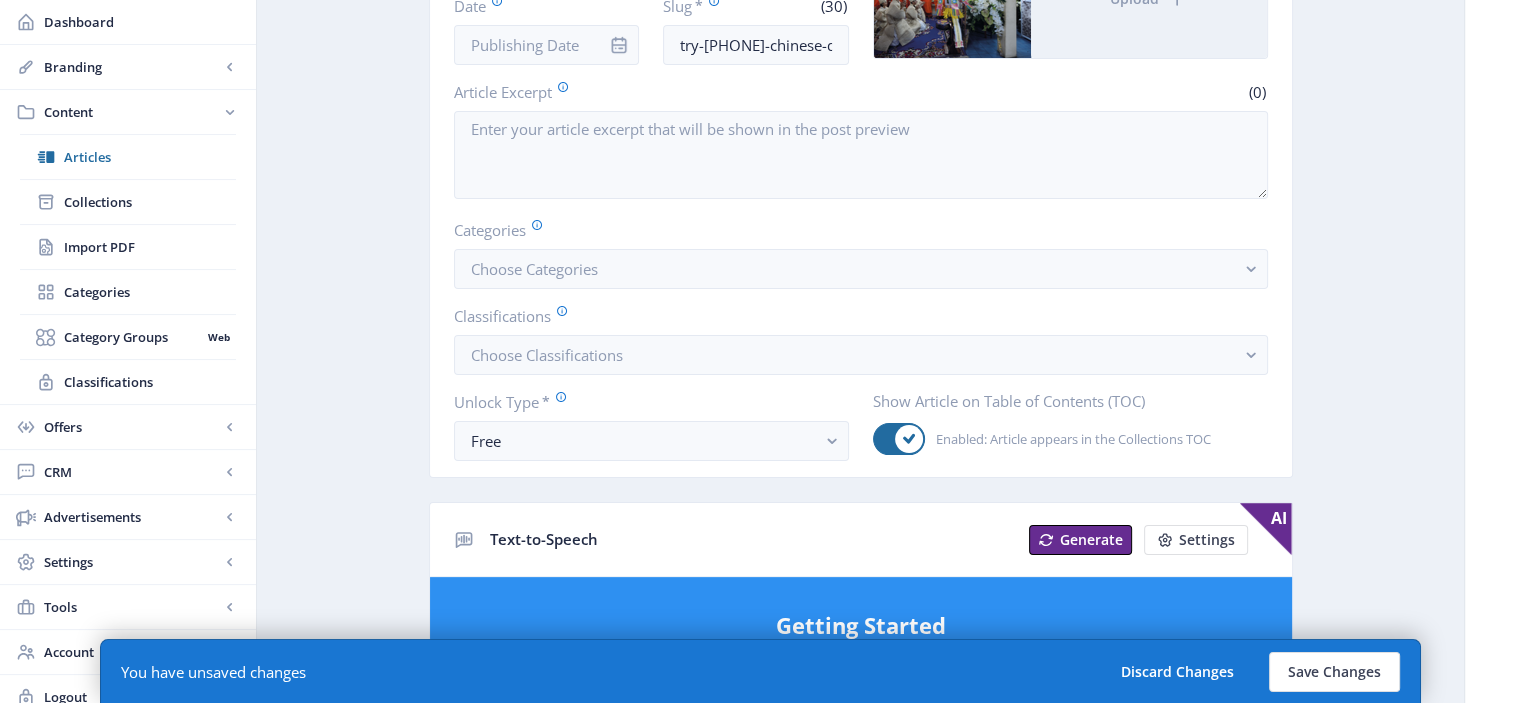 scroll, scrollTop: 310, scrollLeft: 0, axis: vertical 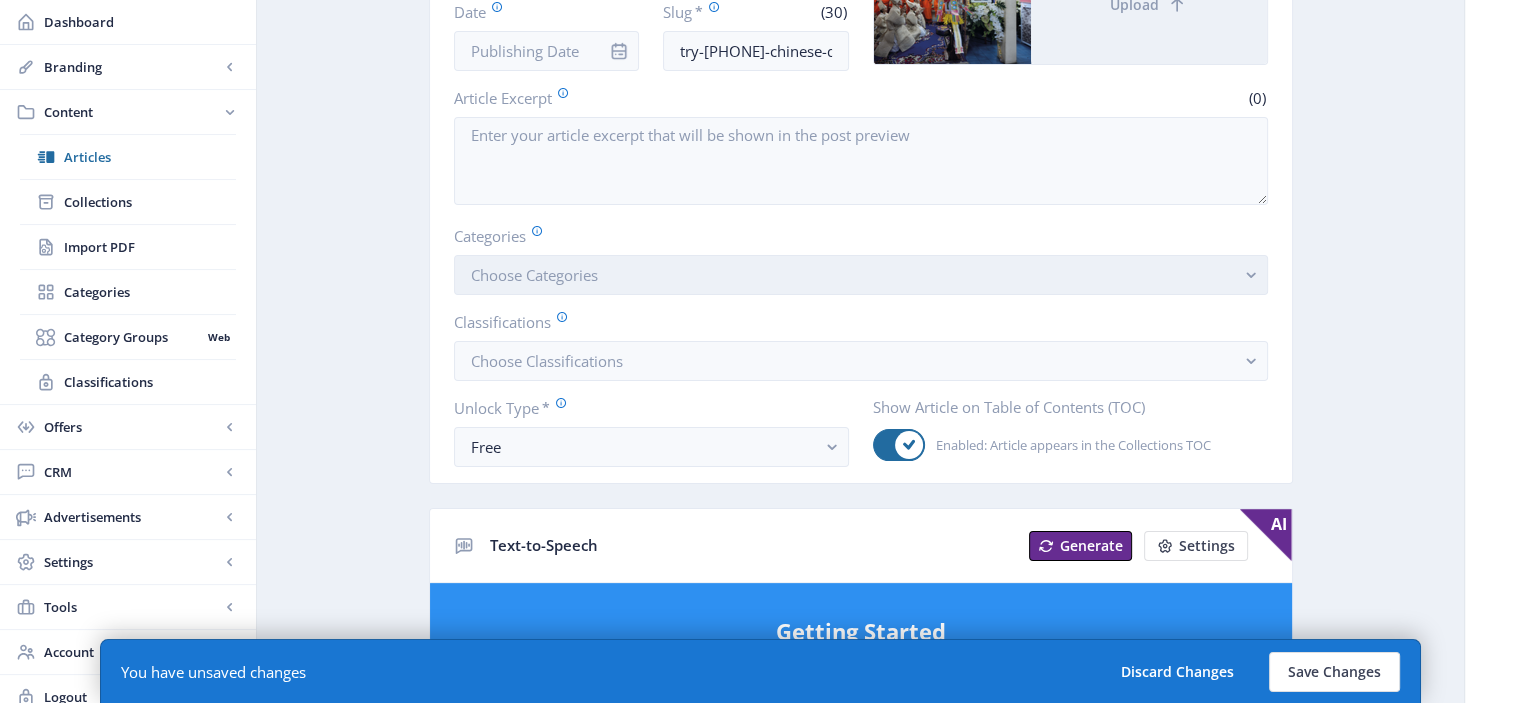 type on "try-[PHONE]-chinese-death-ceremony" 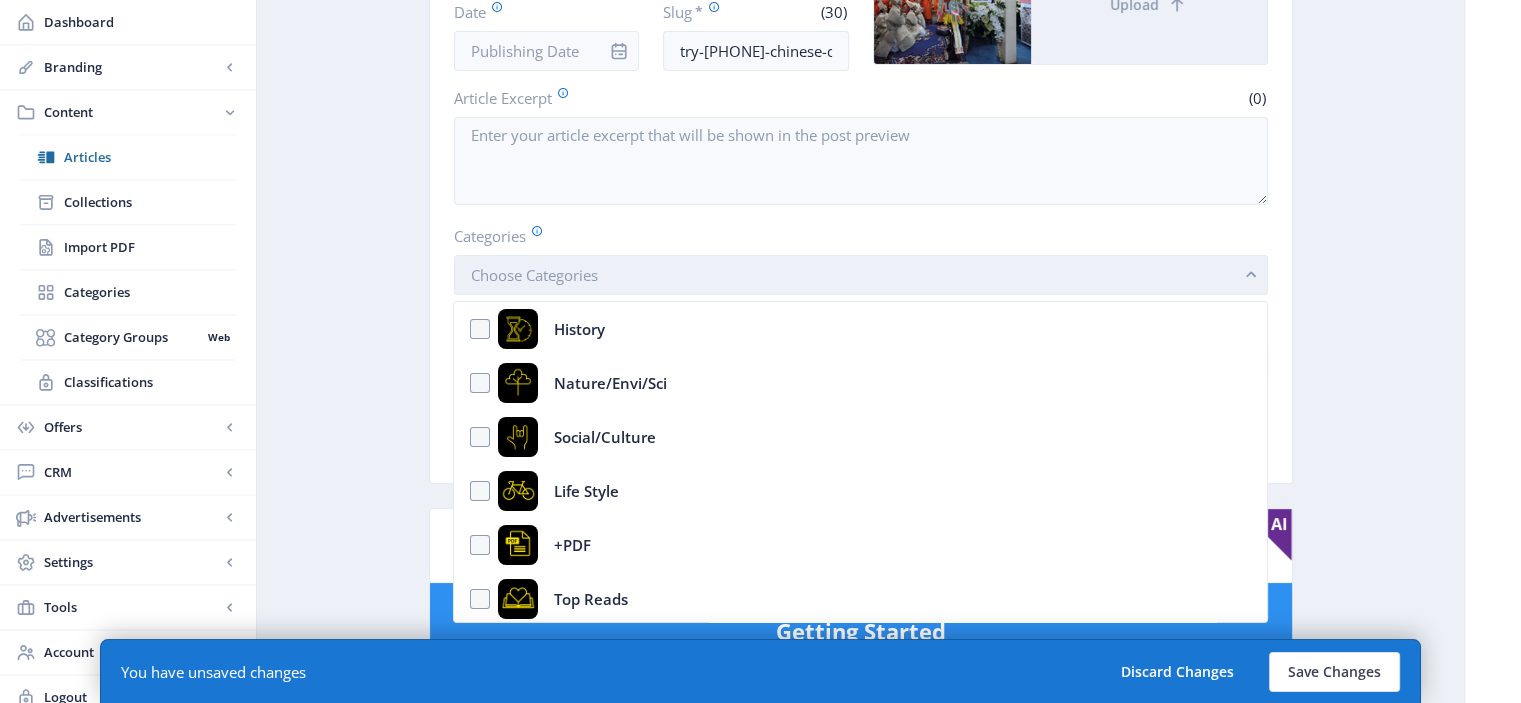 scroll, scrollTop: 0, scrollLeft: 0, axis: both 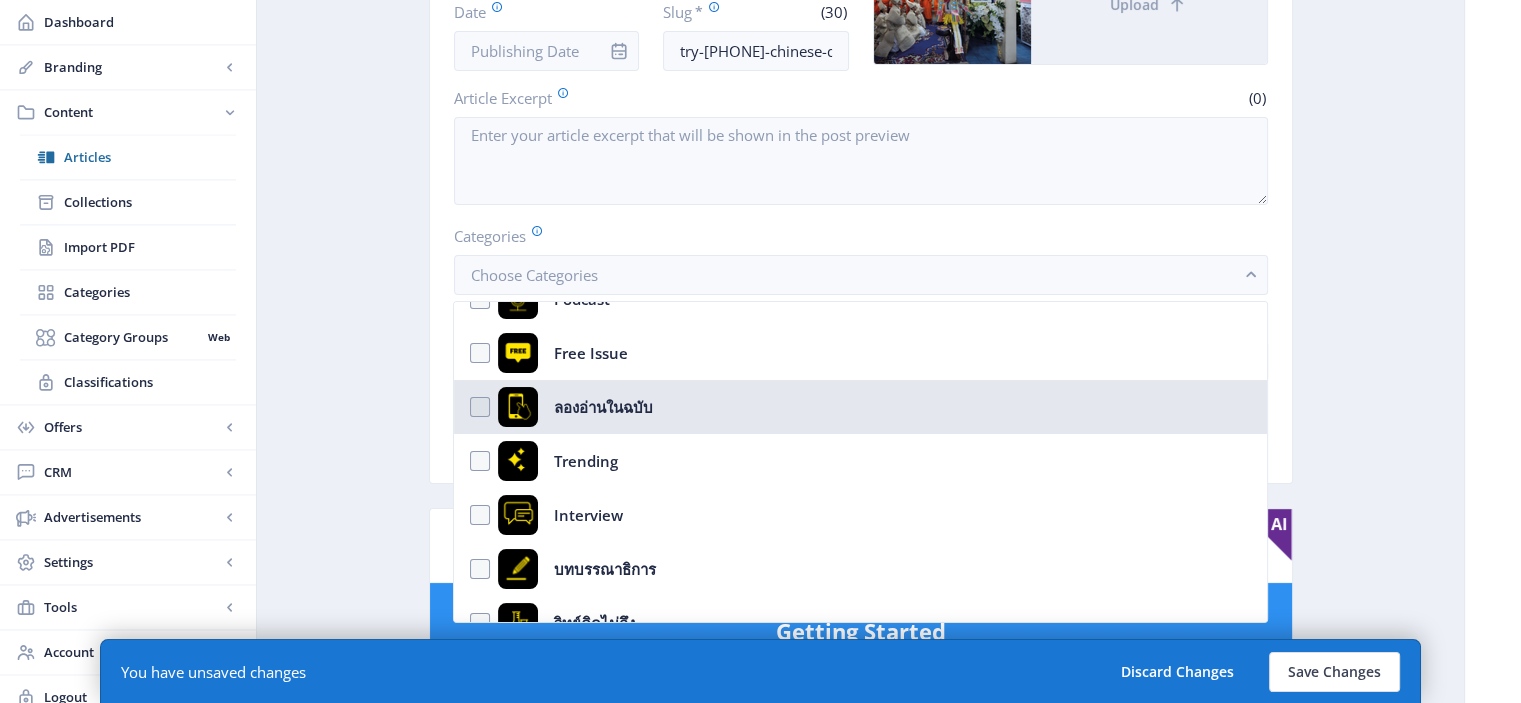 click on "ลองอ่านในฉบับ" at bounding box center (860, 407) 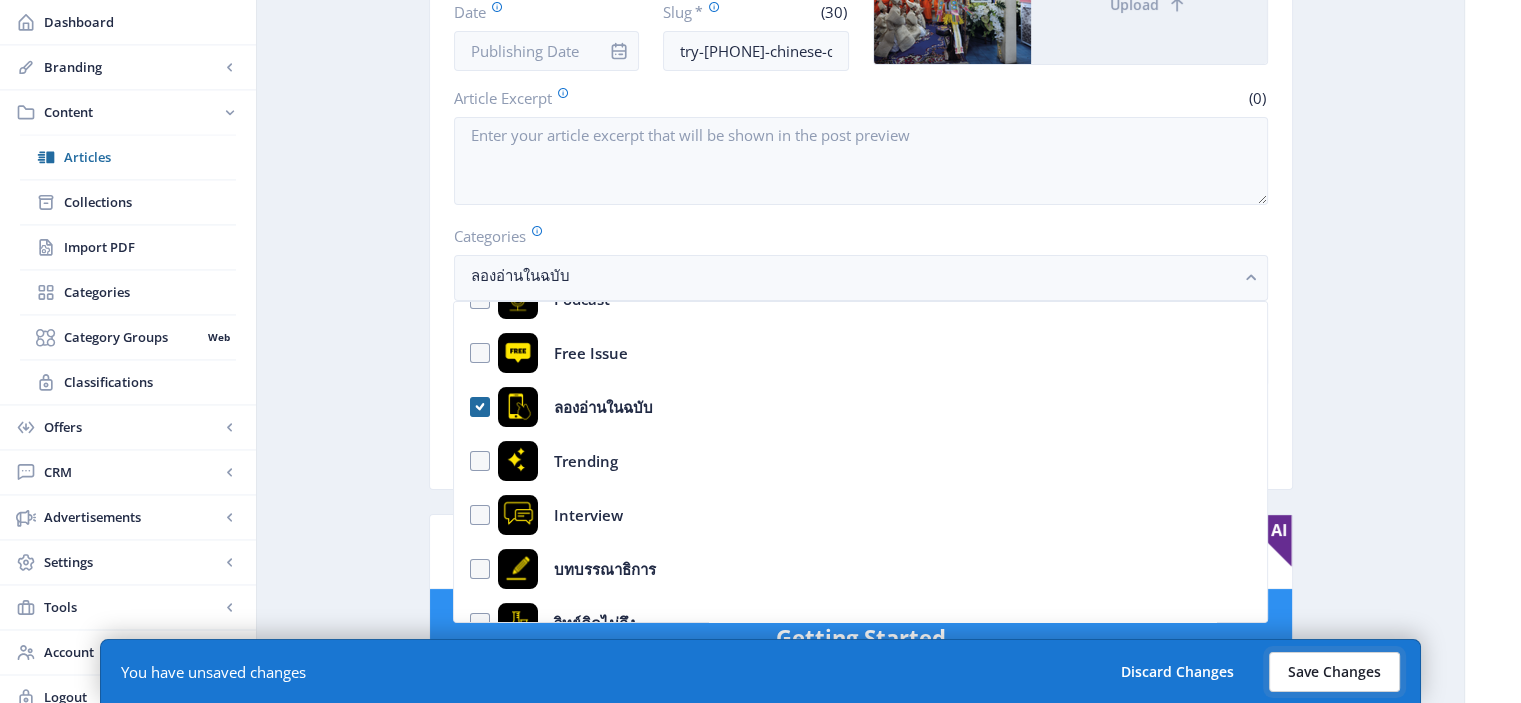click on "Save Changes" at bounding box center [1334, 672] 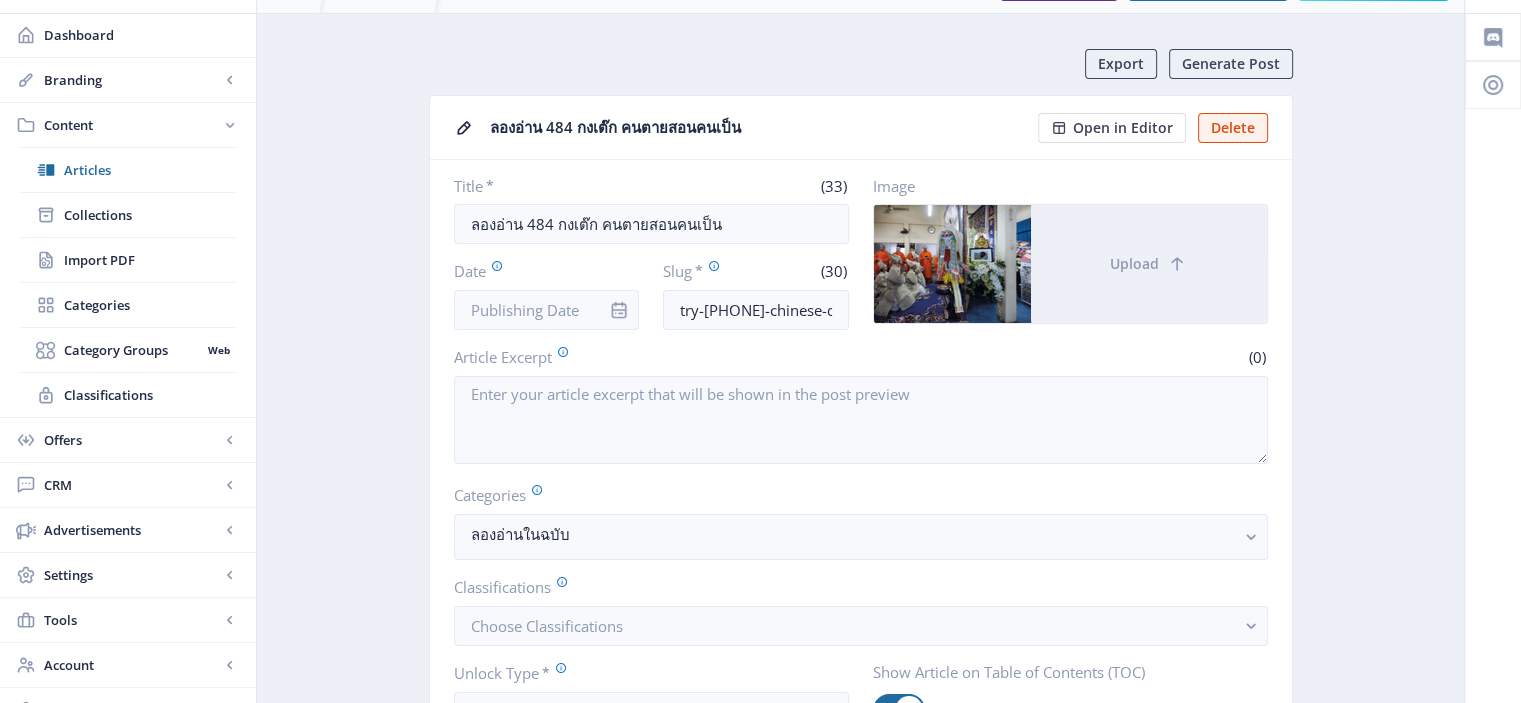 scroll, scrollTop: 0, scrollLeft: 0, axis: both 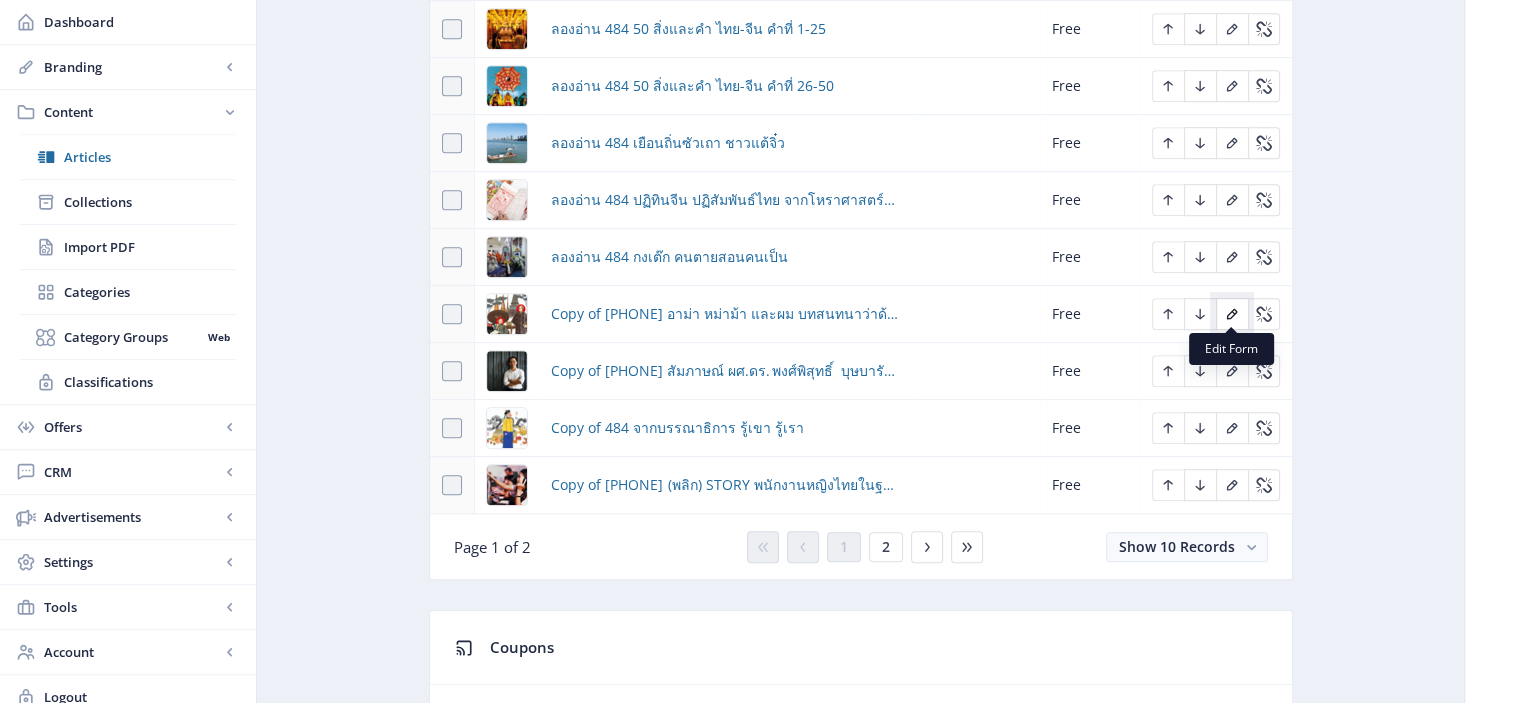 click at bounding box center (1232, 314) 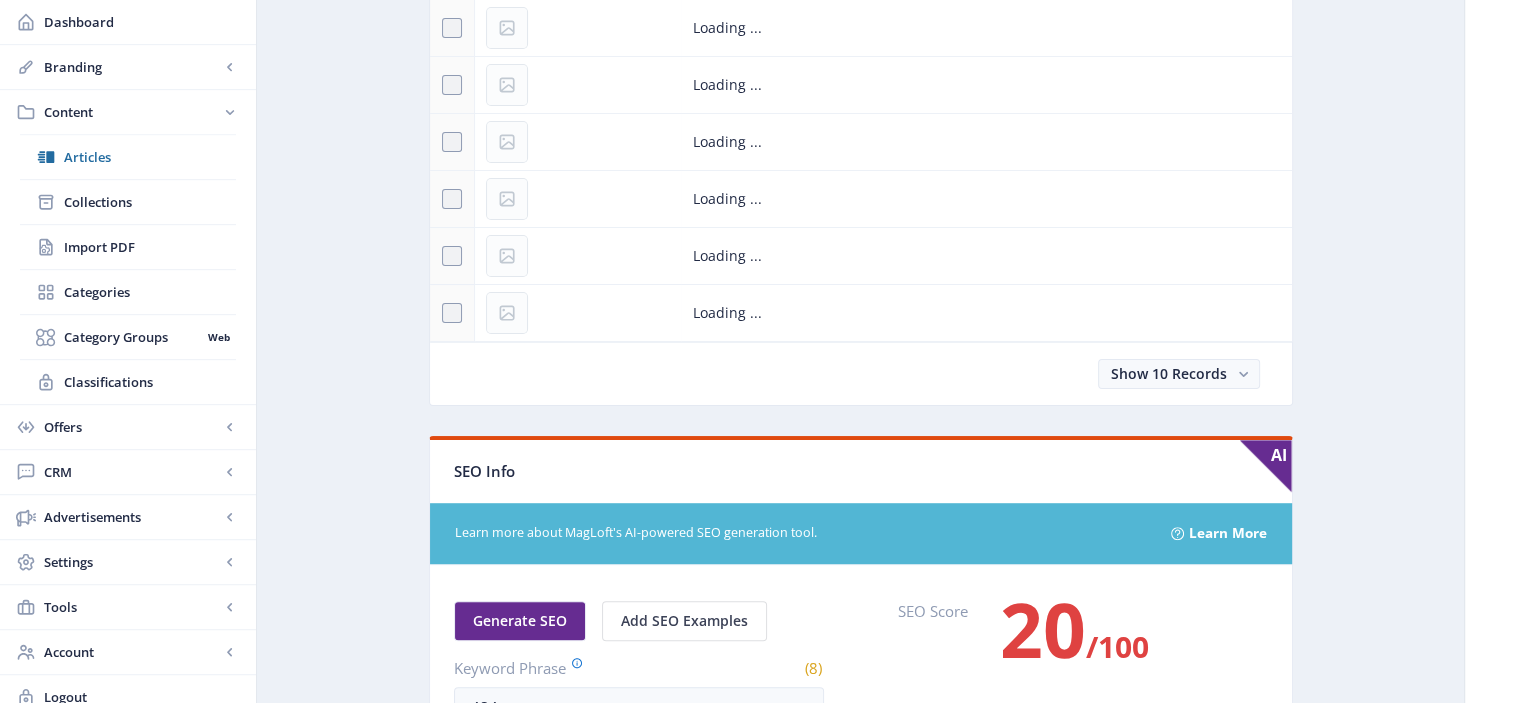 scroll, scrollTop: 0, scrollLeft: 0, axis: both 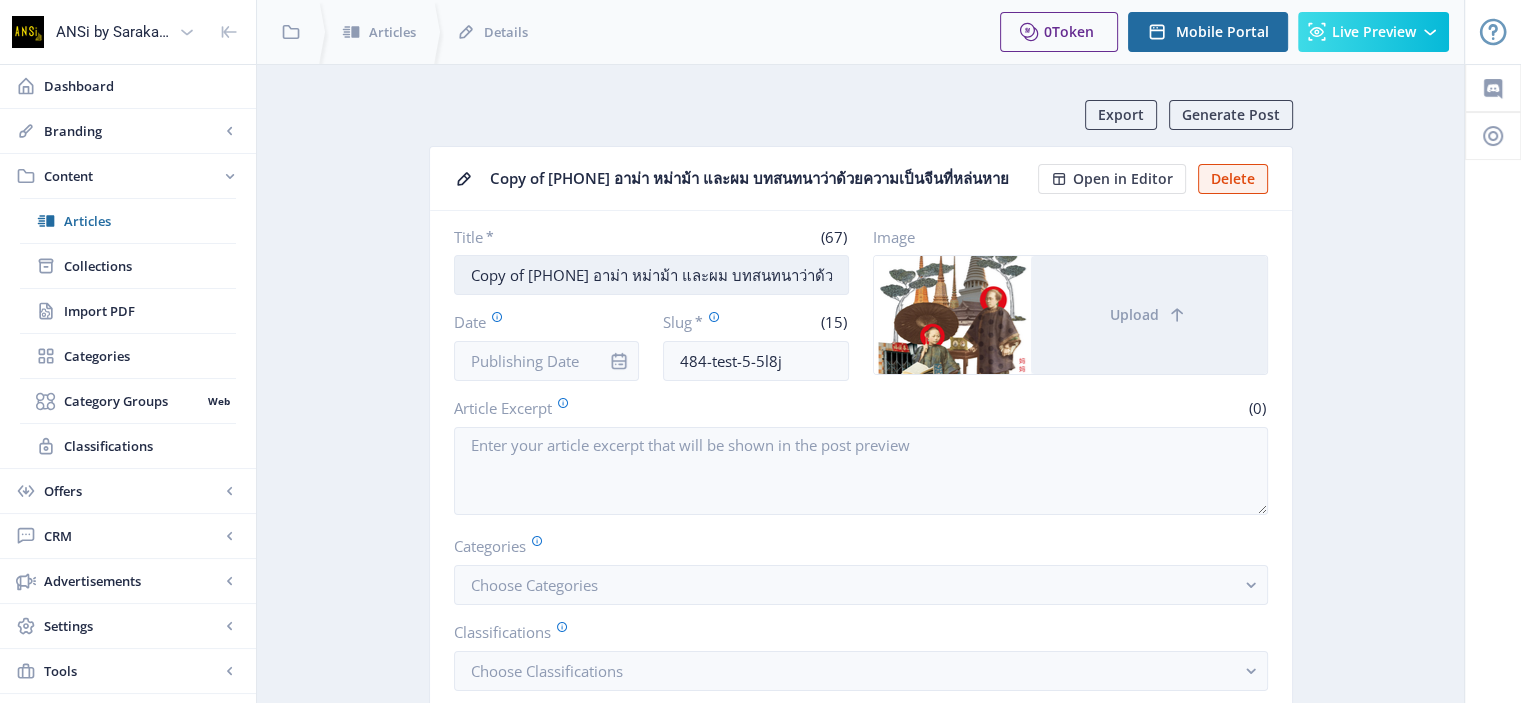 click on "Copy of [PHONE] อาม่า หม่าม้า และผม บทสนทนาว่าด้วยความเป็นจีนที่หล่นหาย" at bounding box center [651, 275] 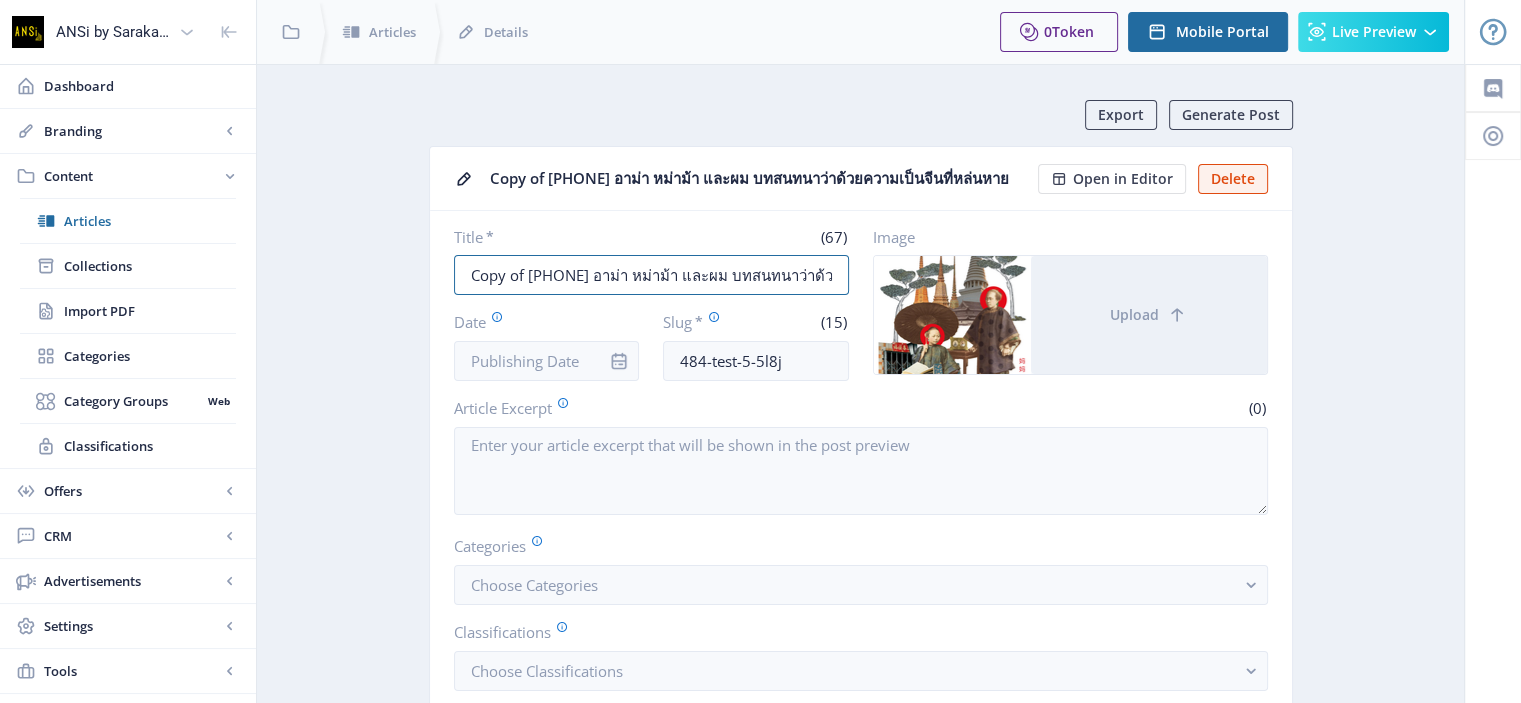 drag, startPoint x: 528, startPoint y: 266, endPoint x: 429, endPoint y: 267, distance: 99.00505 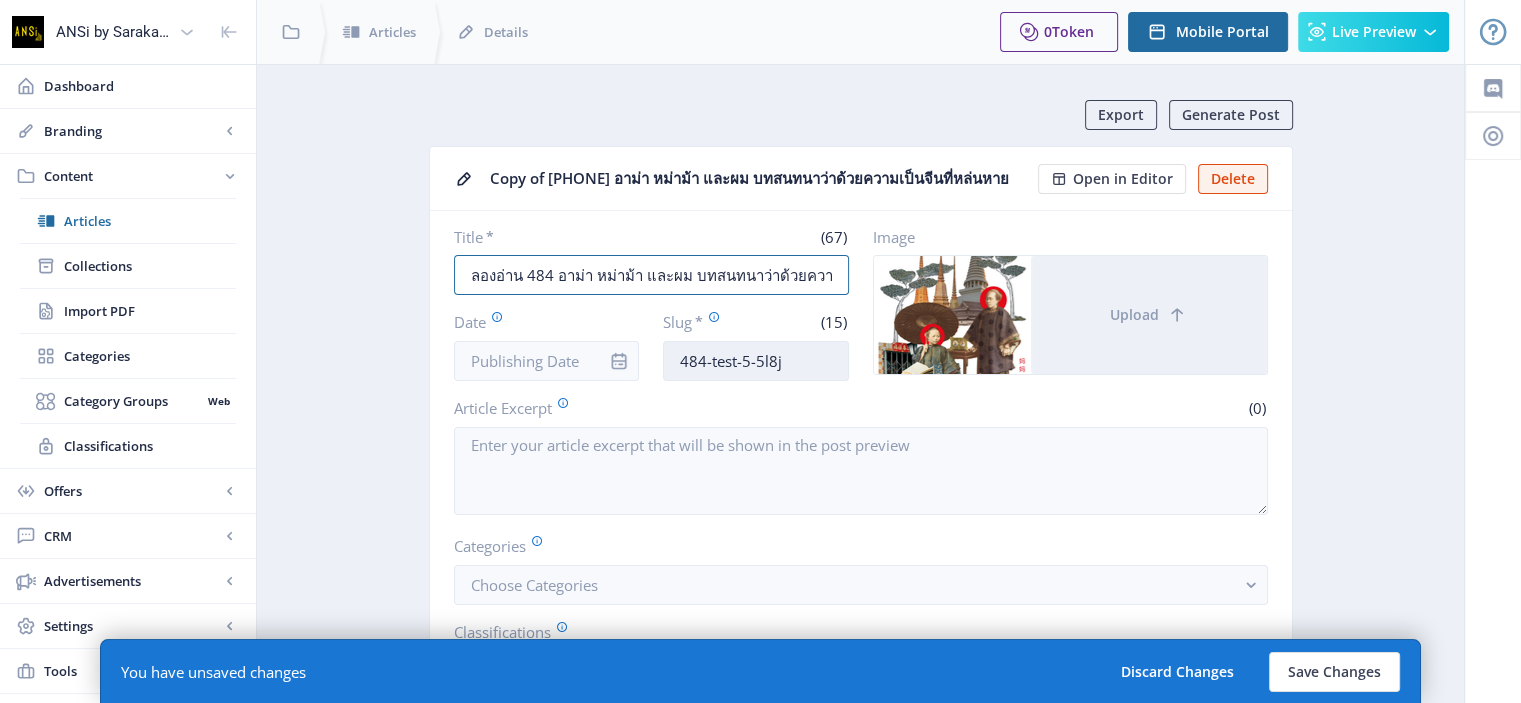 type on "ลองอ่าน 484 อาม่า หม่าม้า และผม บทสนทนาว่าด้วยความเป็นจีนที่หล่นหาย" 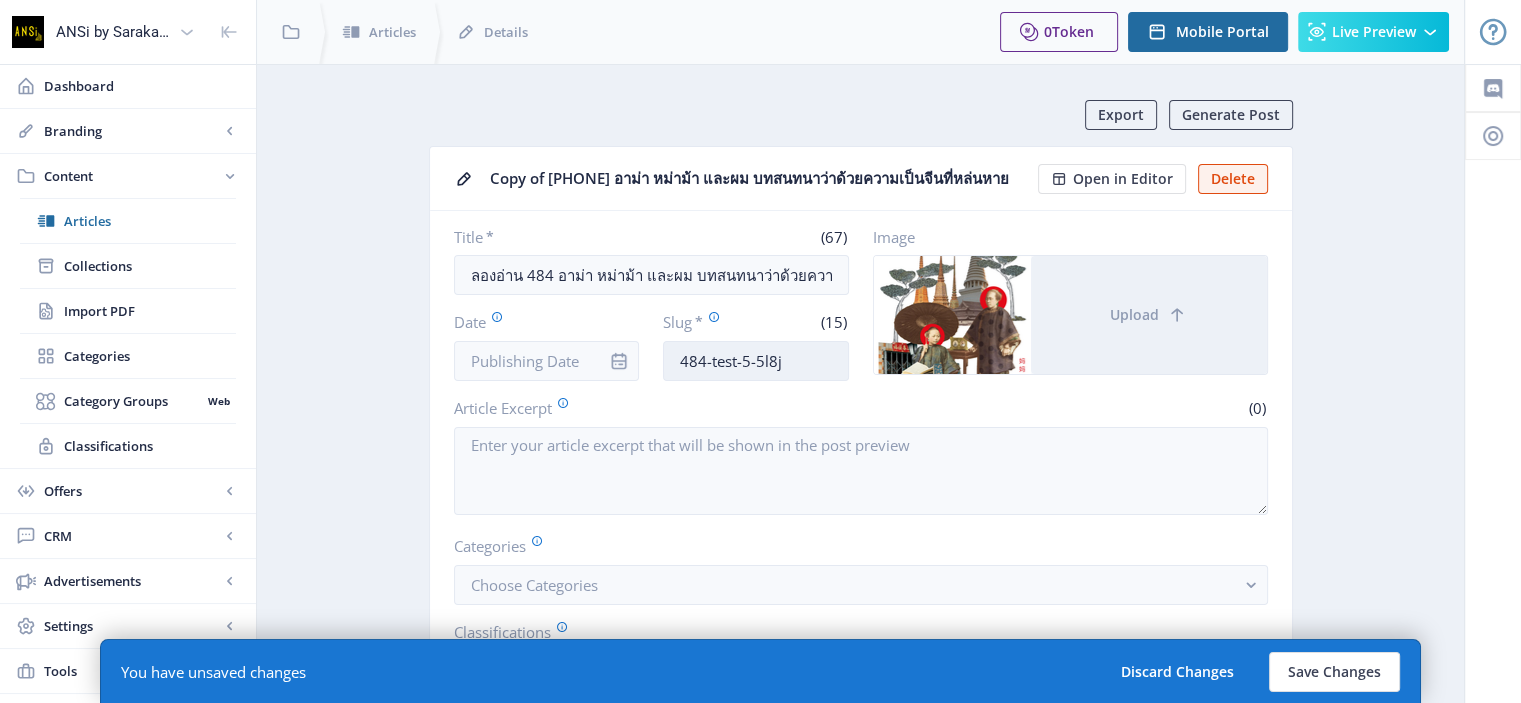 click on "484-test-5-5l8j" at bounding box center (756, 361) 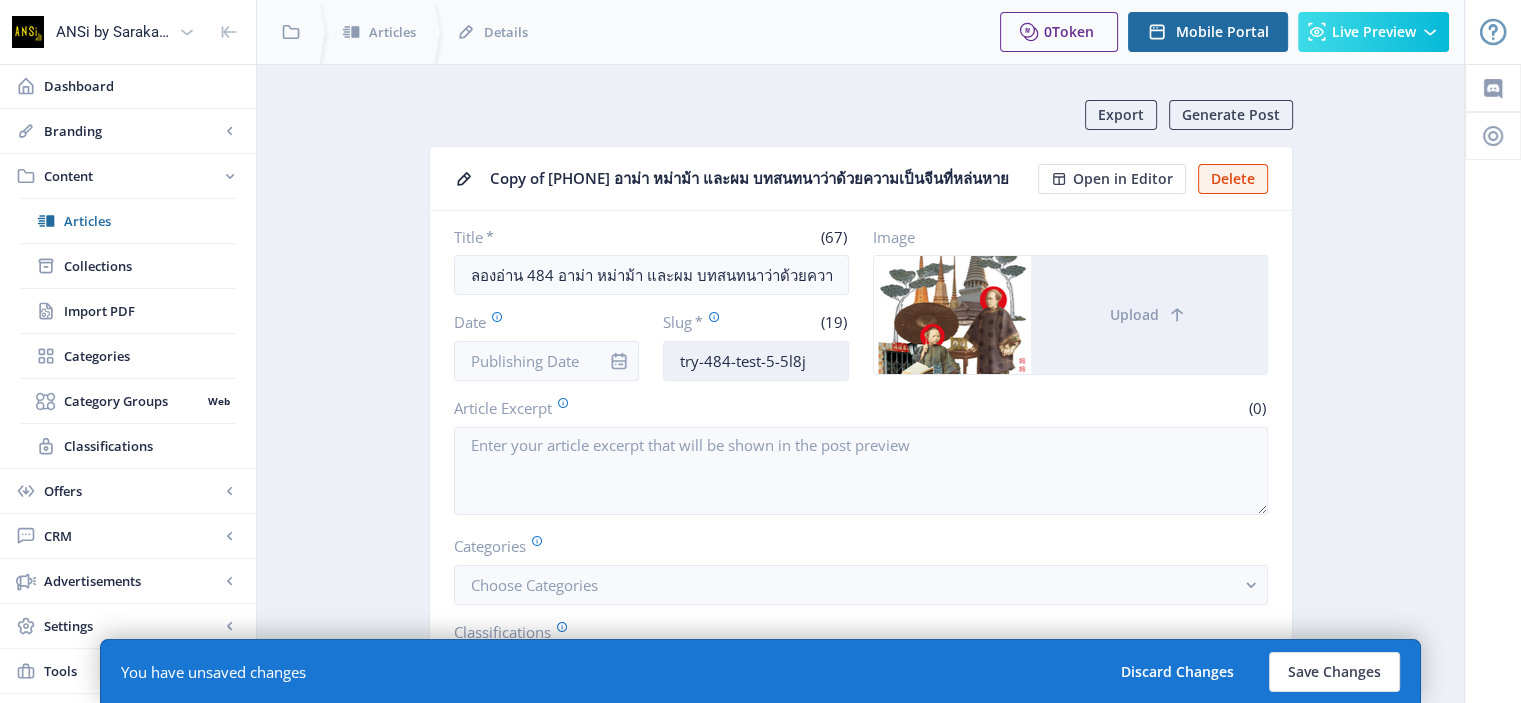click on "try-484-test-5-5l8j" at bounding box center [756, 361] 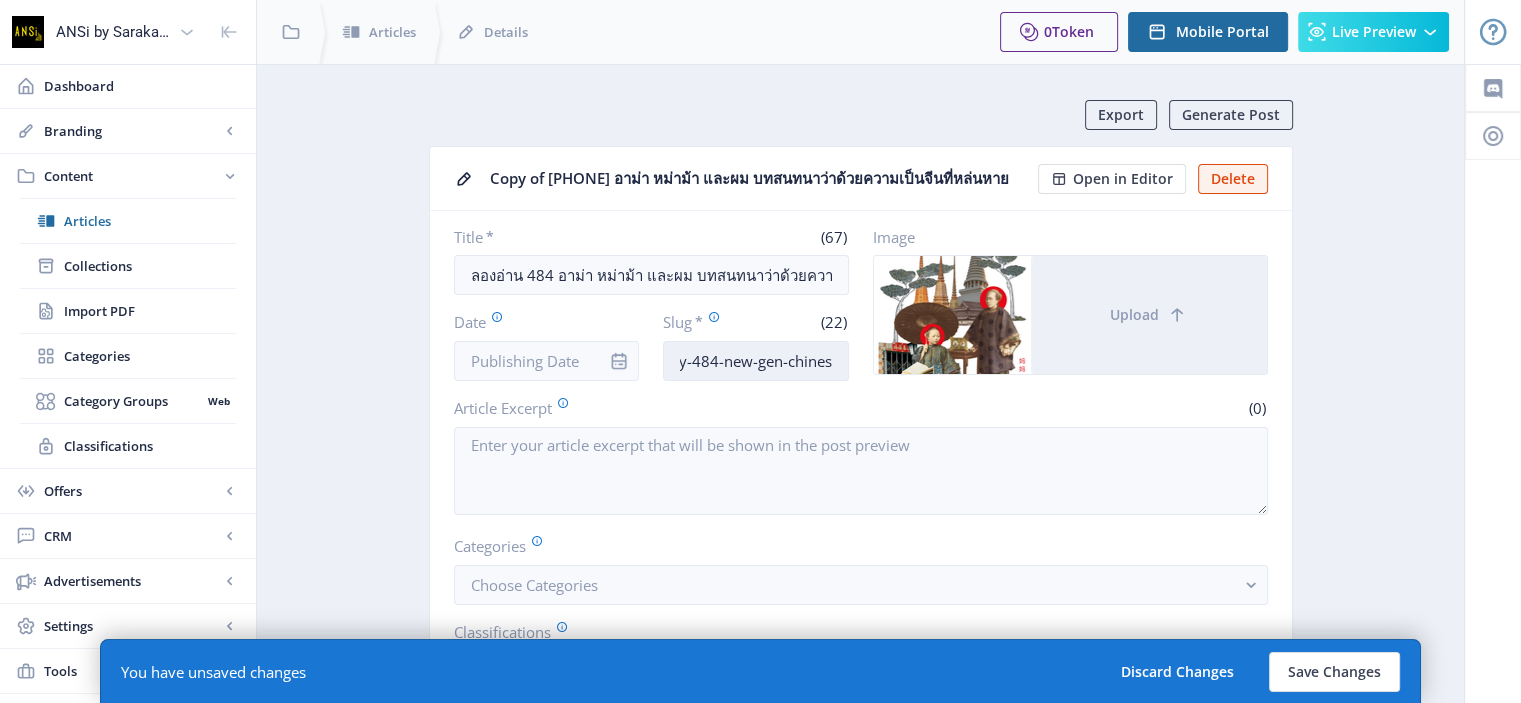scroll, scrollTop: 0, scrollLeft: 20, axis: horizontal 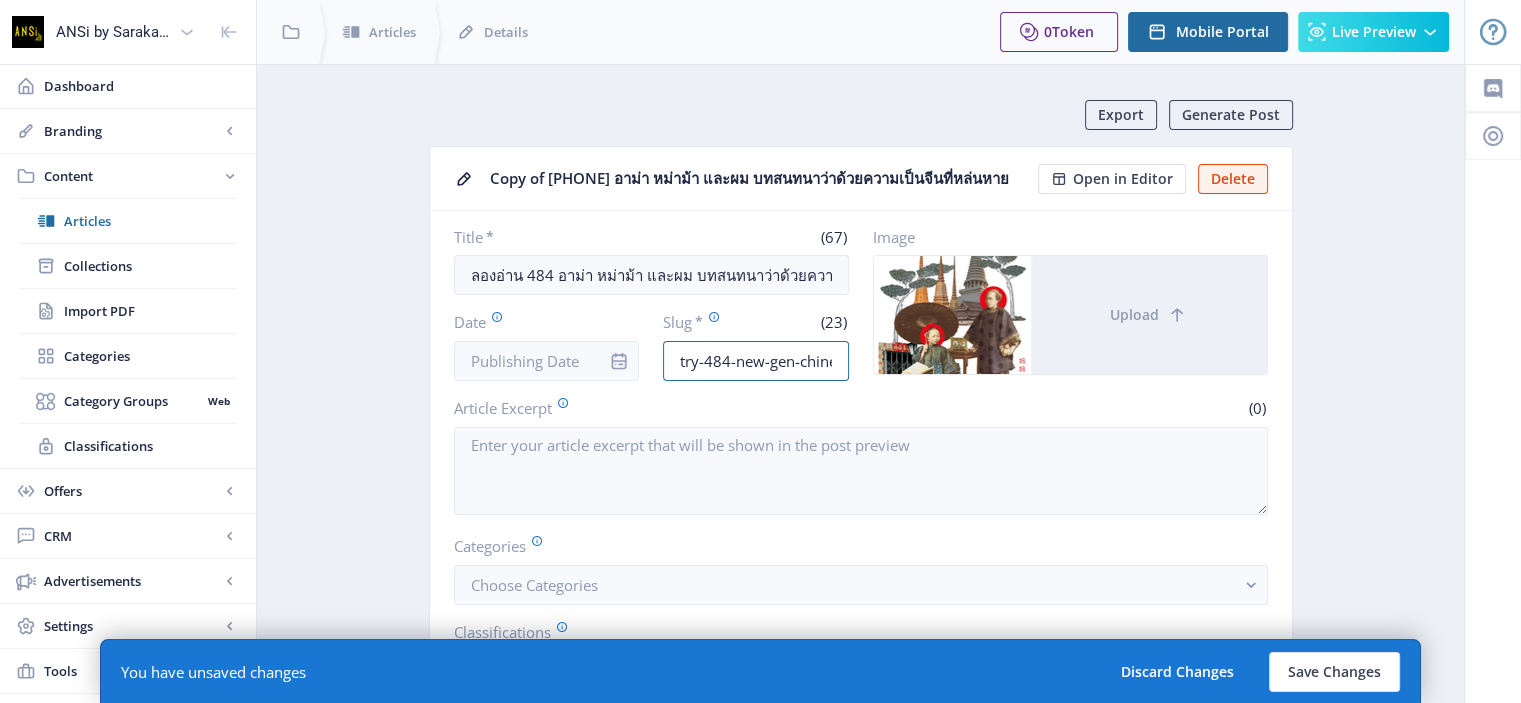 drag, startPoint x: 834, startPoint y: 363, endPoint x: 640, endPoint y: 376, distance: 194.43507 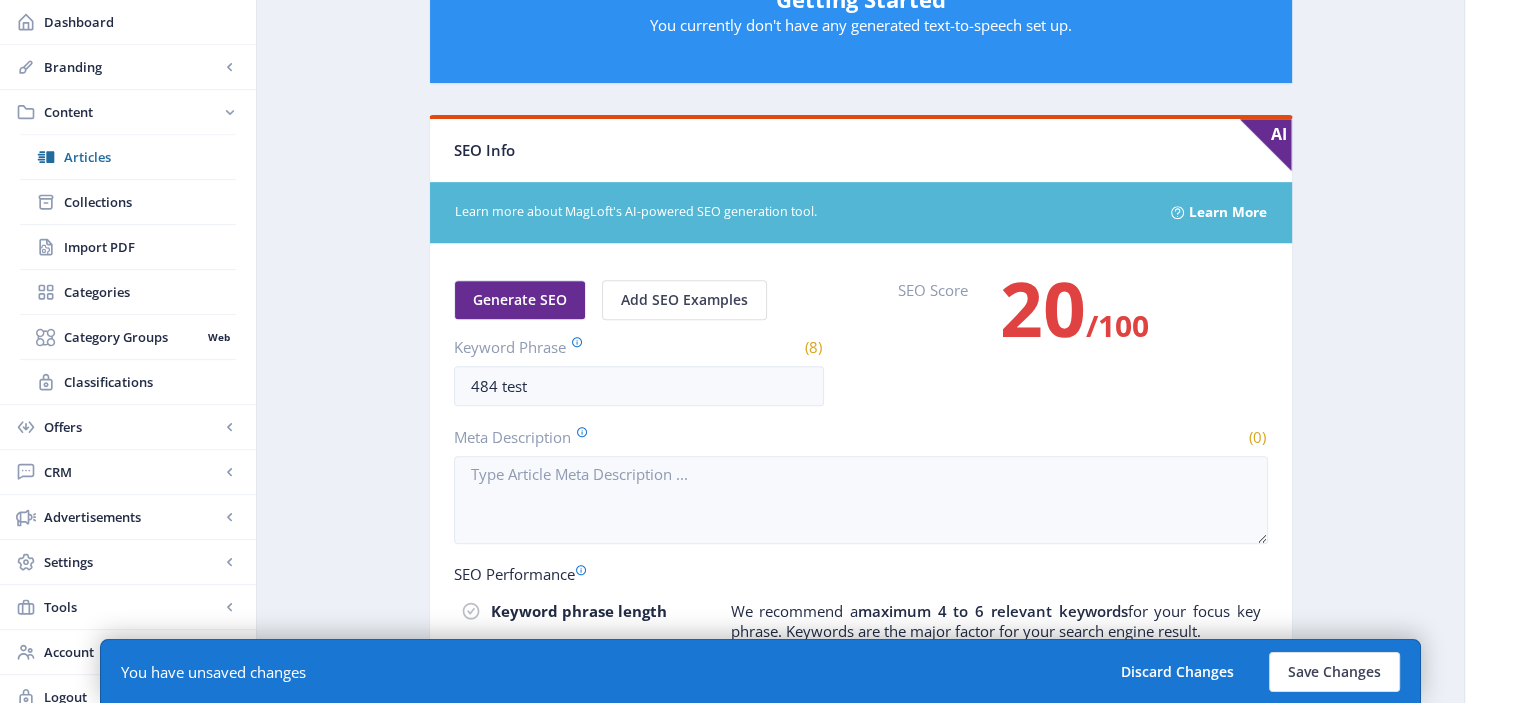 scroll, scrollTop: 945, scrollLeft: 0, axis: vertical 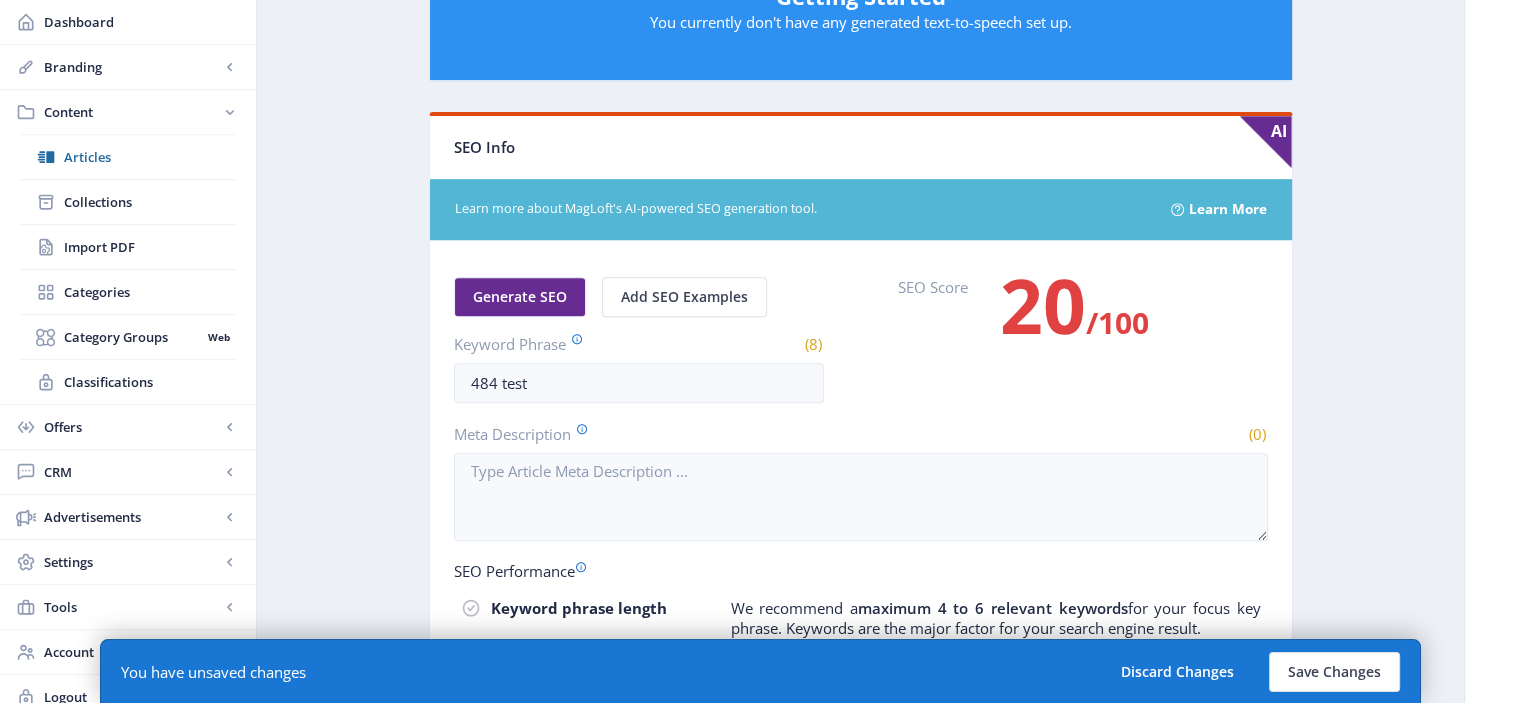 type on "try-484-new-gen-chinese" 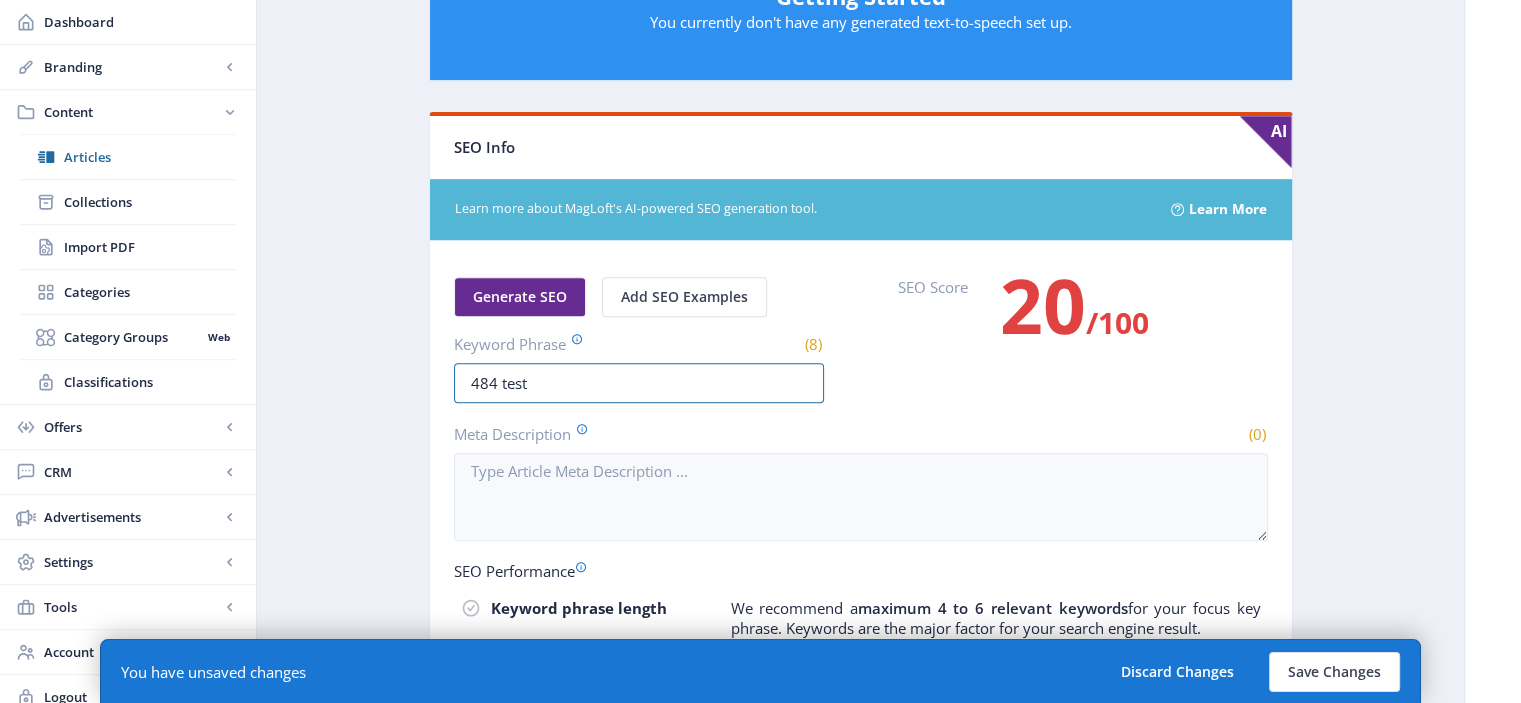drag, startPoint x: 640, startPoint y: 376, endPoint x: 415, endPoint y: 381, distance: 225.05554 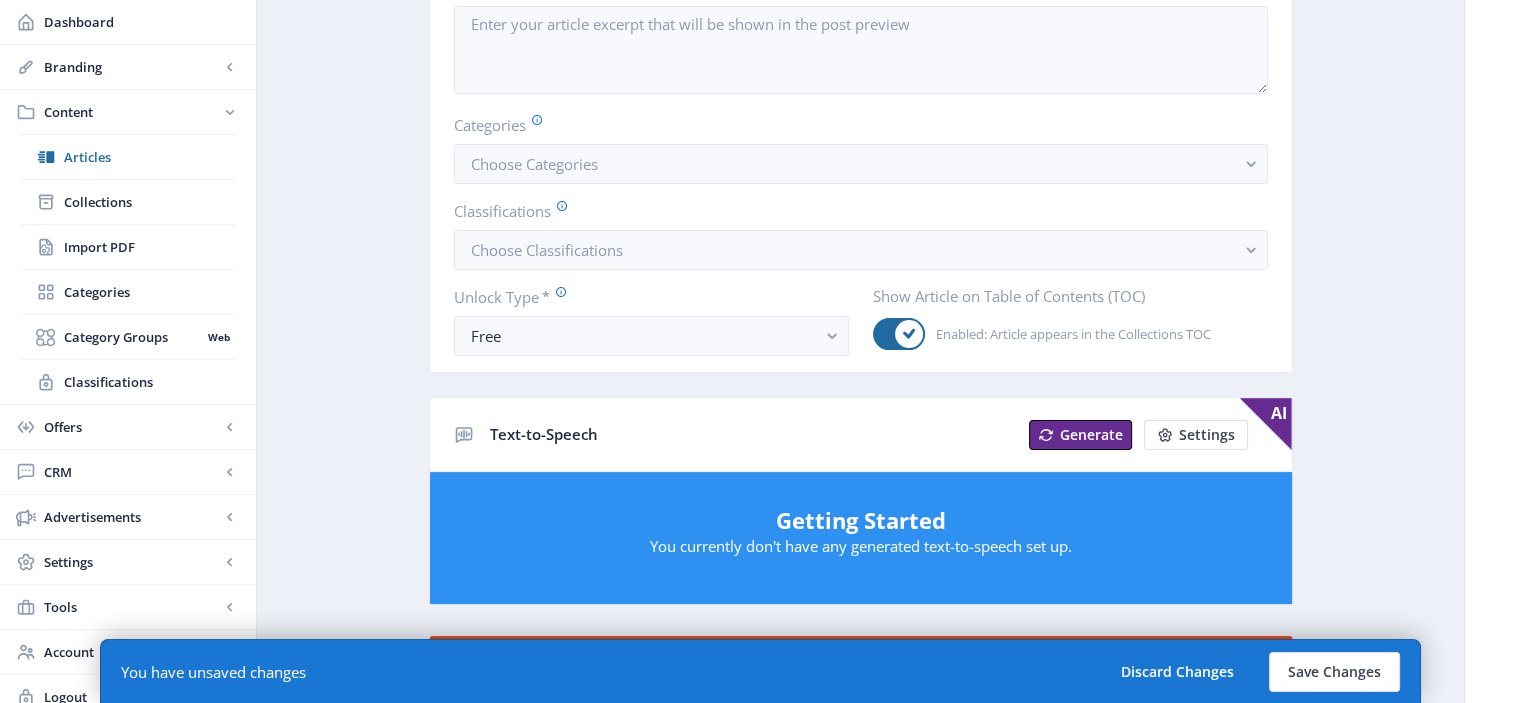 scroll, scrollTop: 403, scrollLeft: 0, axis: vertical 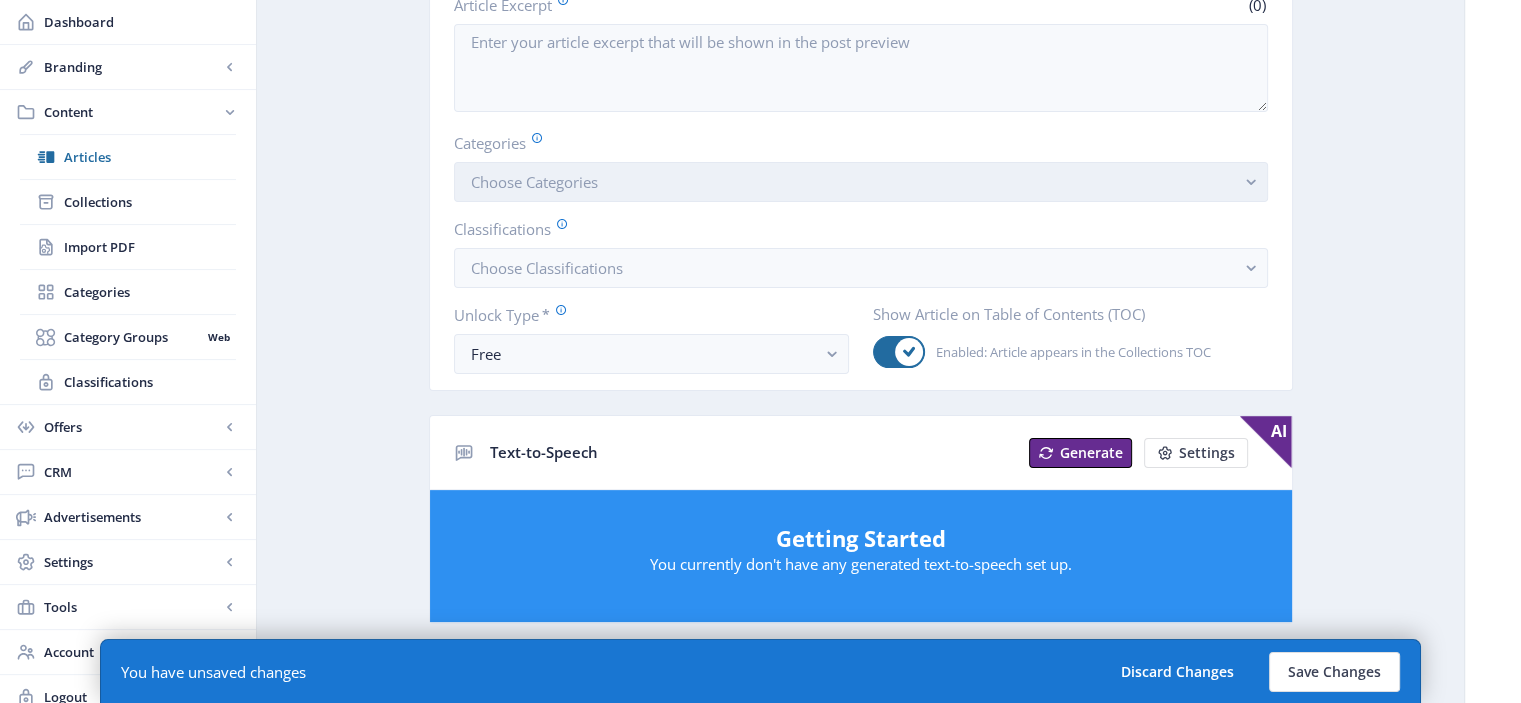 type on "try-484-new-gen-chinese" 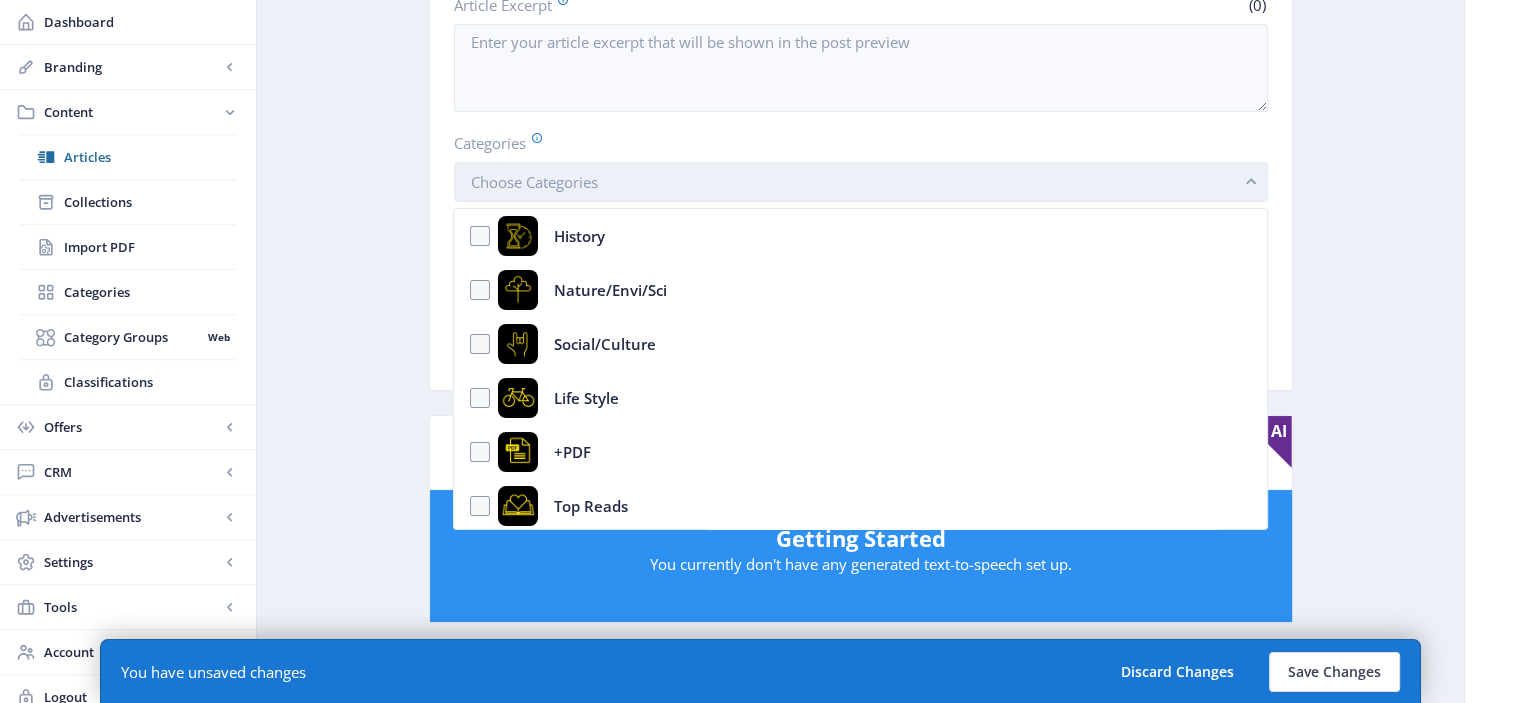 scroll, scrollTop: 0, scrollLeft: 0, axis: both 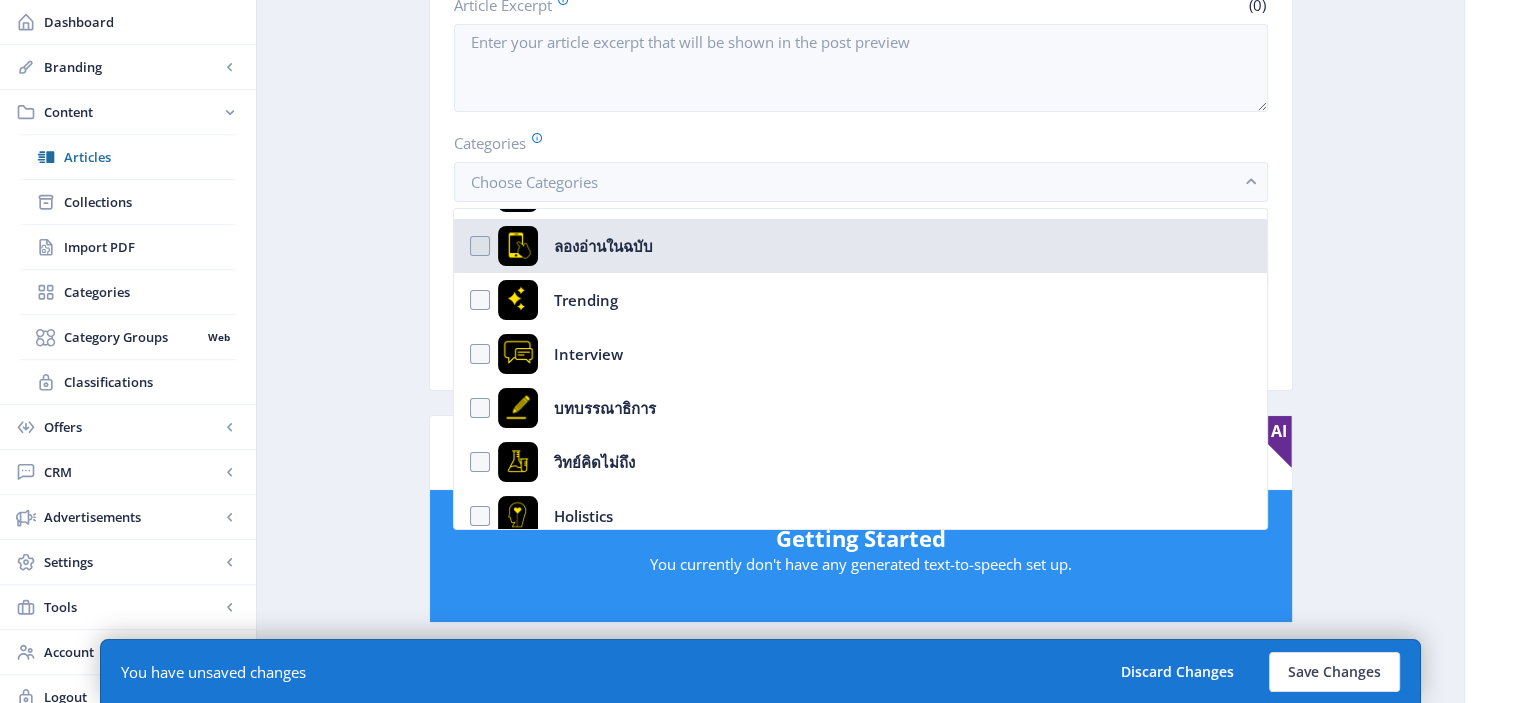 click on "ลองอ่านในฉบับ" at bounding box center (860, 246) 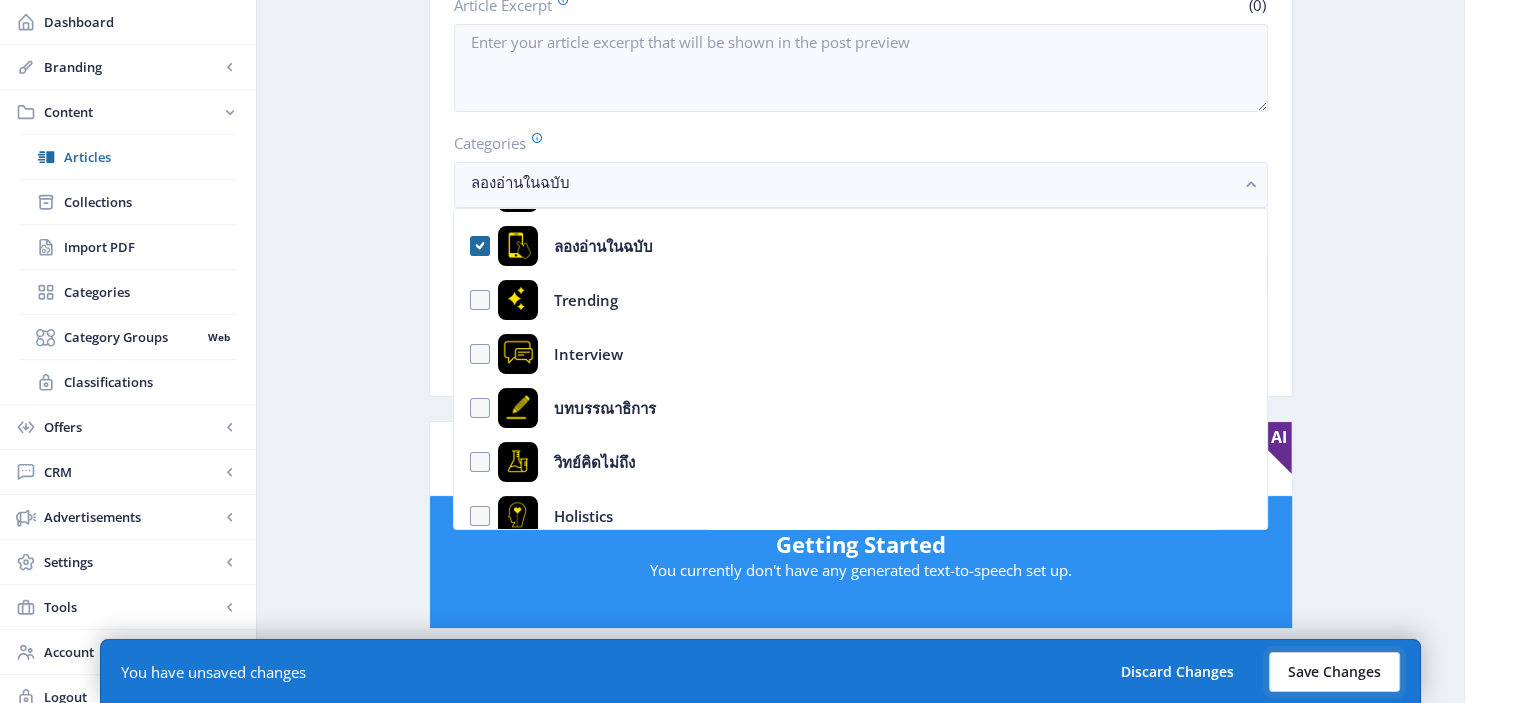 click on "Save Changes" at bounding box center (1334, 672) 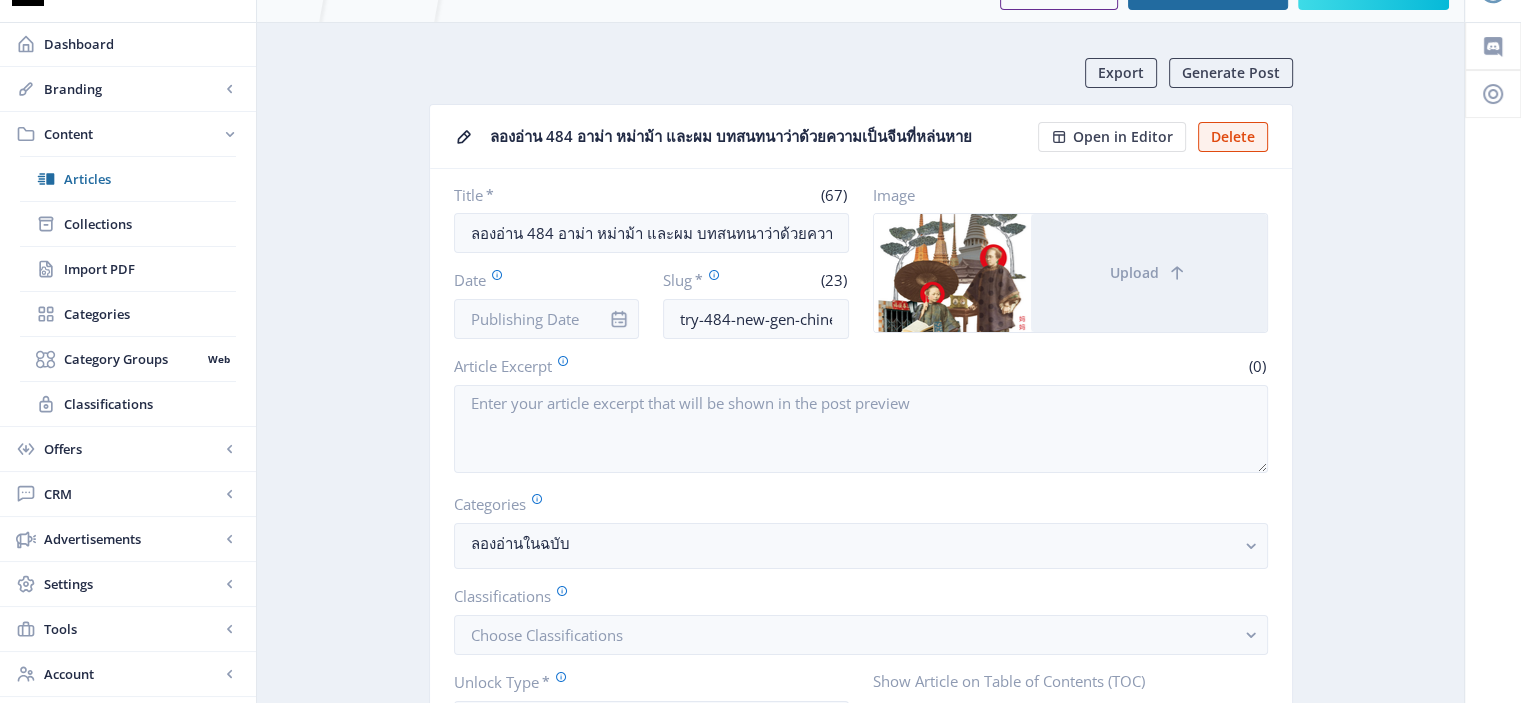 scroll, scrollTop: 0, scrollLeft: 0, axis: both 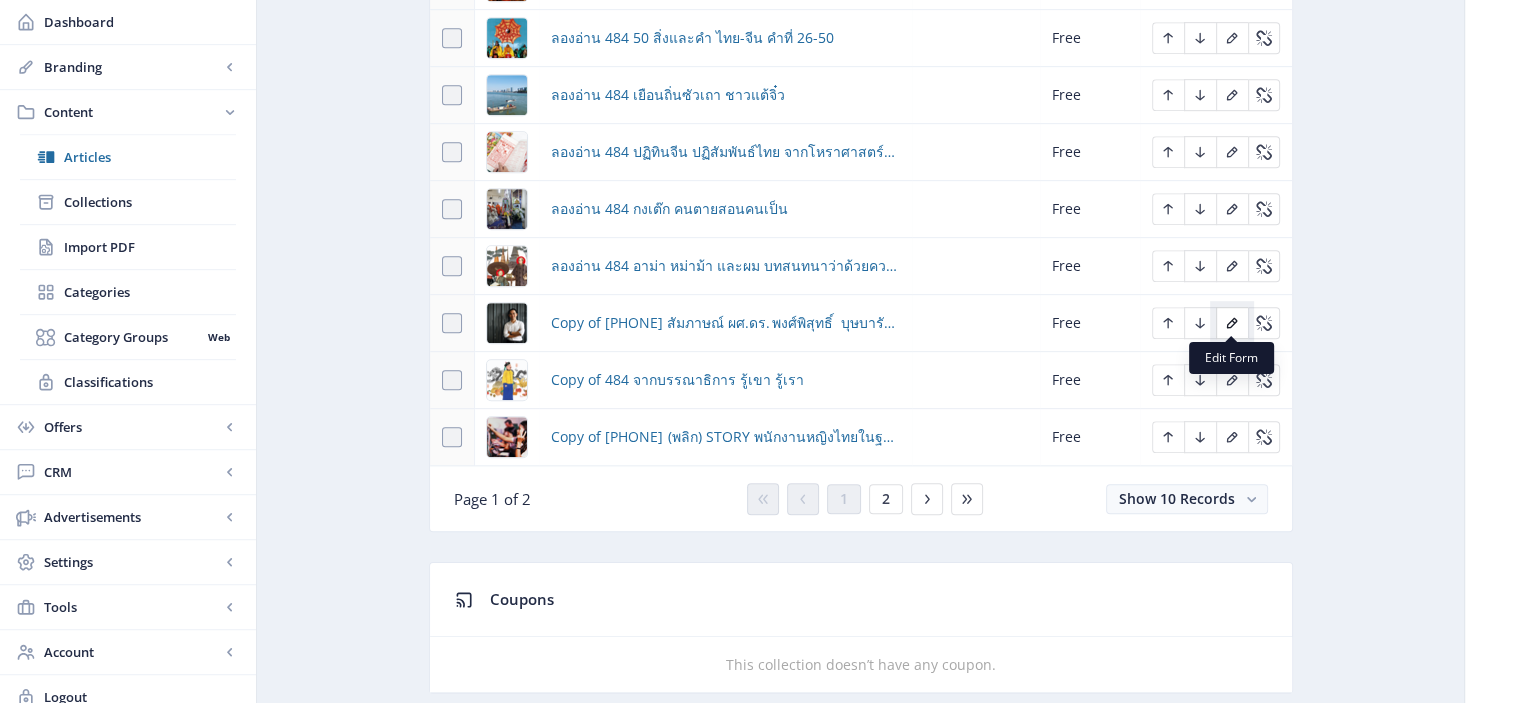 click at bounding box center (1232, 323) 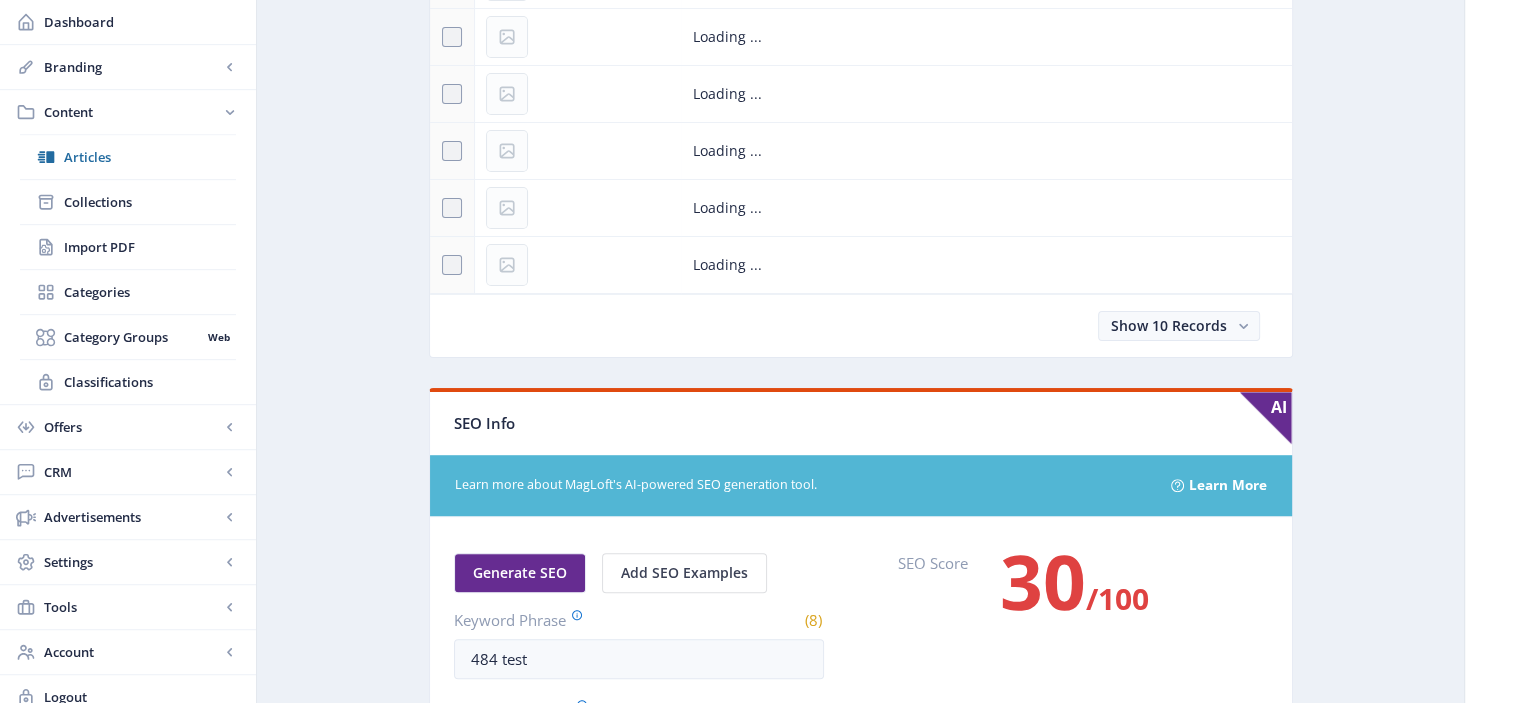 scroll, scrollTop: 0, scrollLeft: 0, axis: both 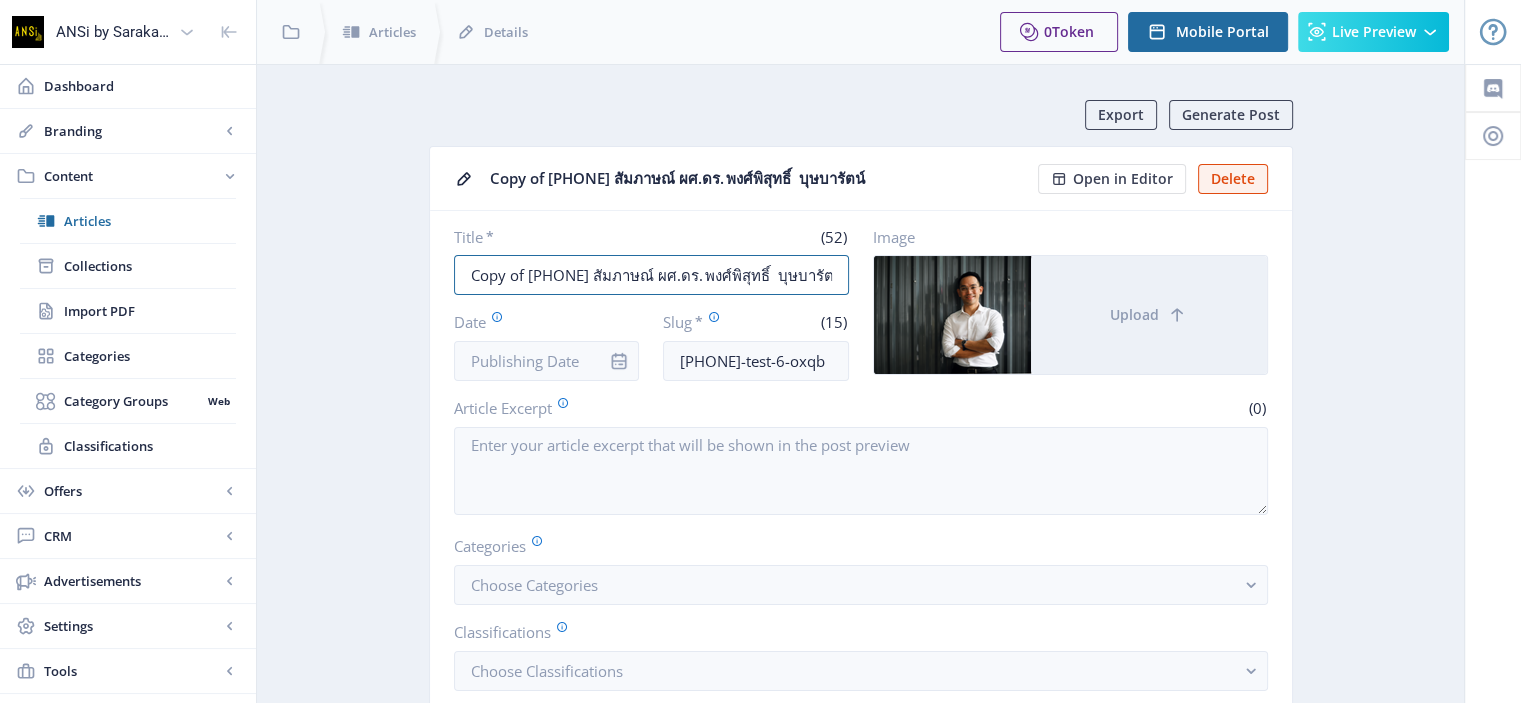 drag, startPoint x: 525, startPoint y: 279, endPoint x: 413, endPoint y: 290, distance: 112.53888 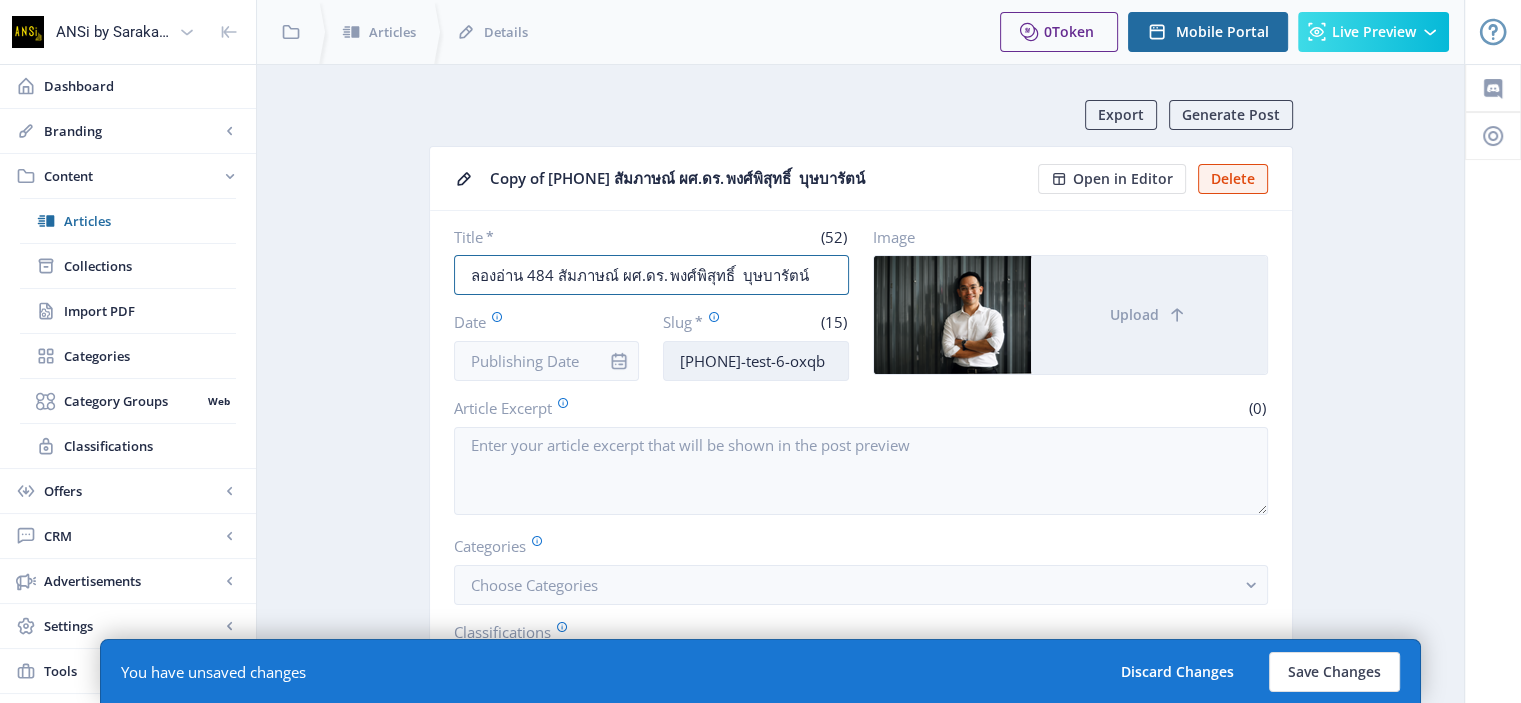 type on "ลองอ่าน 484 สัมภาษณ์ ผศ.ดร. พงศ์พิสุทธิ์  บุษบารัตน์" 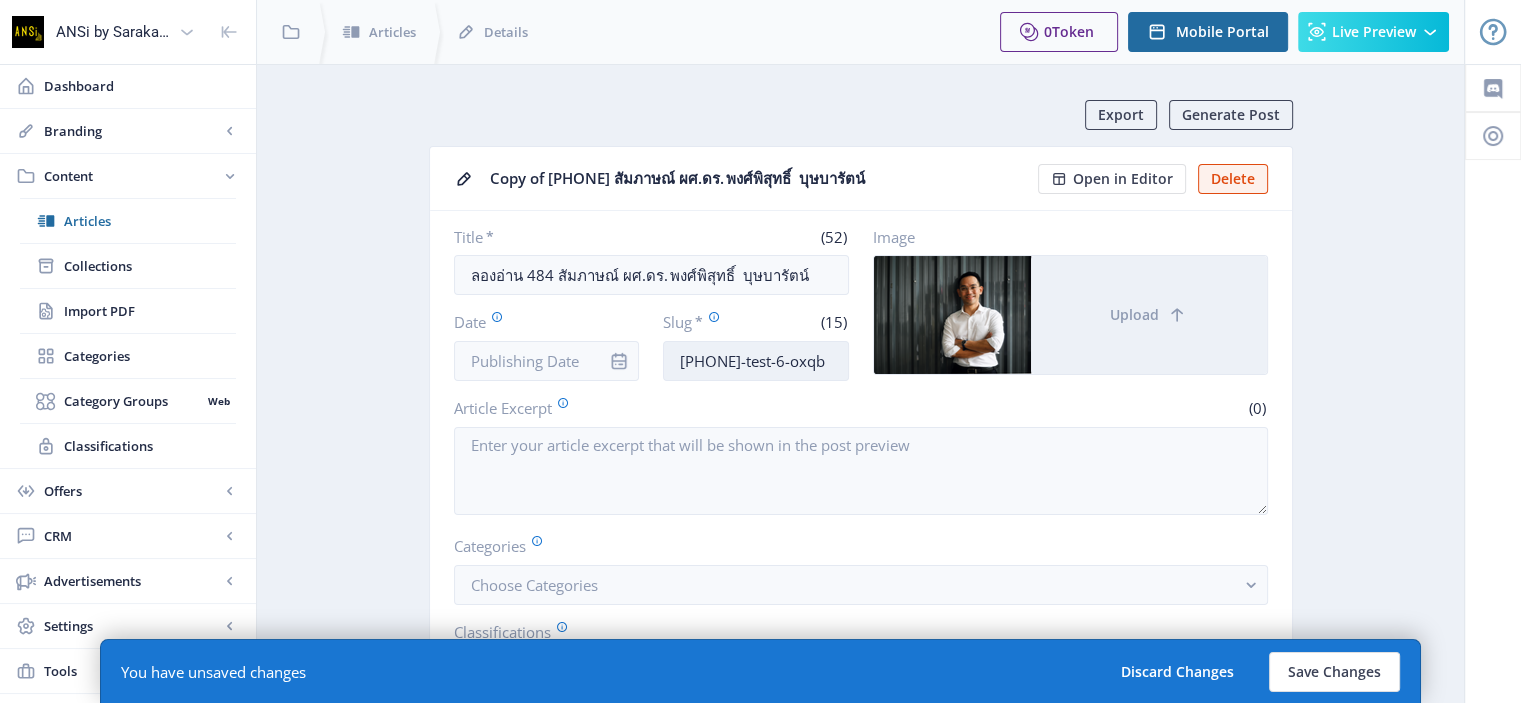 click on "[PHONE]-test-6-oxqb" at bounding box center [756, 361] 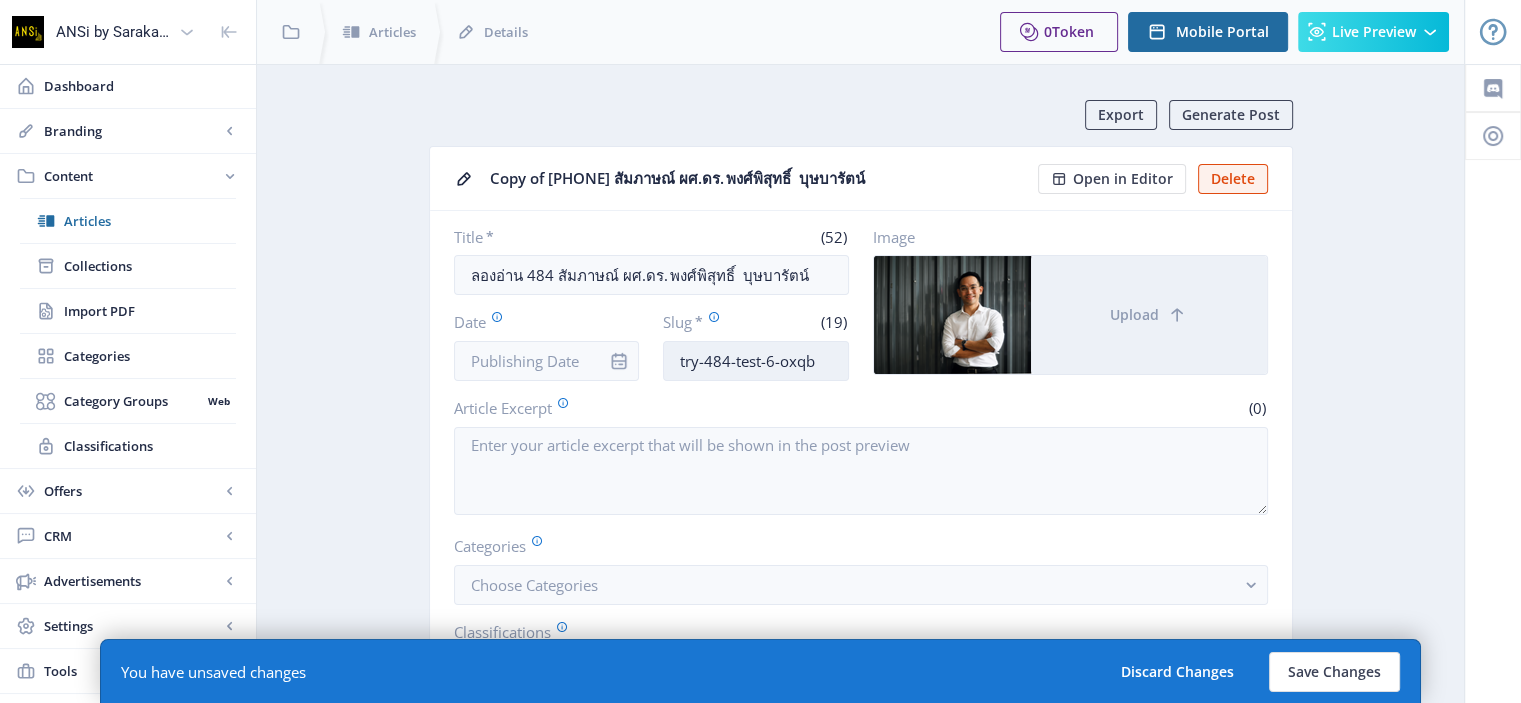 click on "try-484-test-6-oxqb" at bounding box center (756, 361) 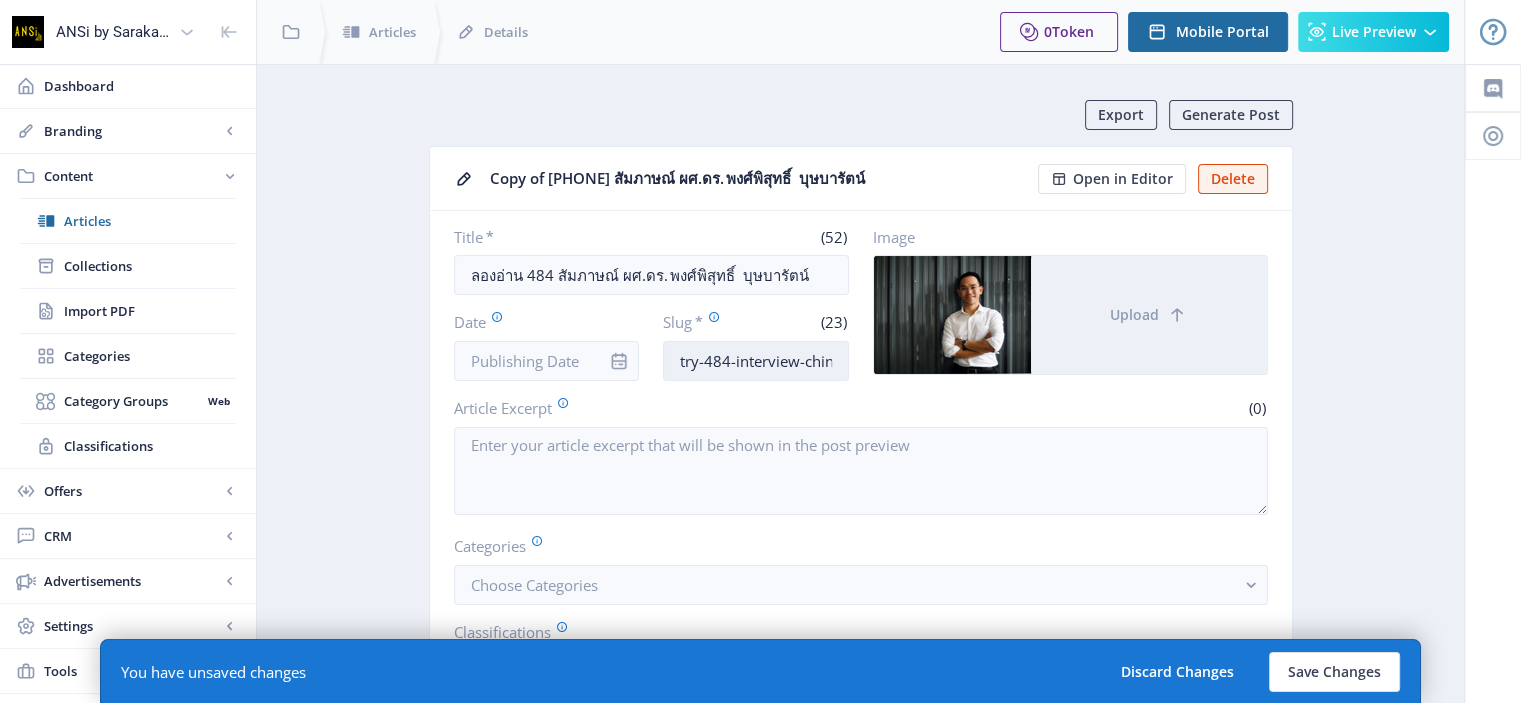 scroll, scrollTop: 0, scrollLeft: 8, axis: horizontal 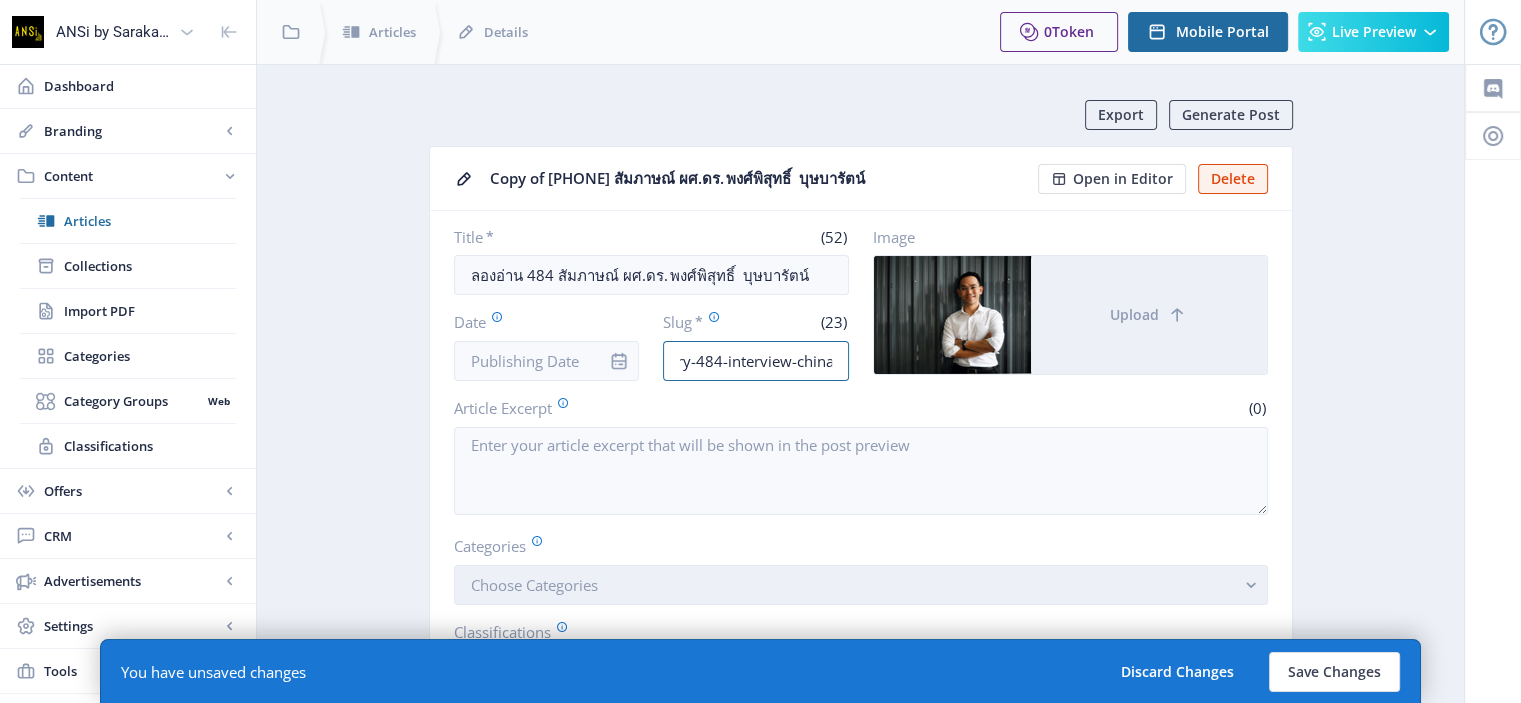 type on "try-484-interview-china" 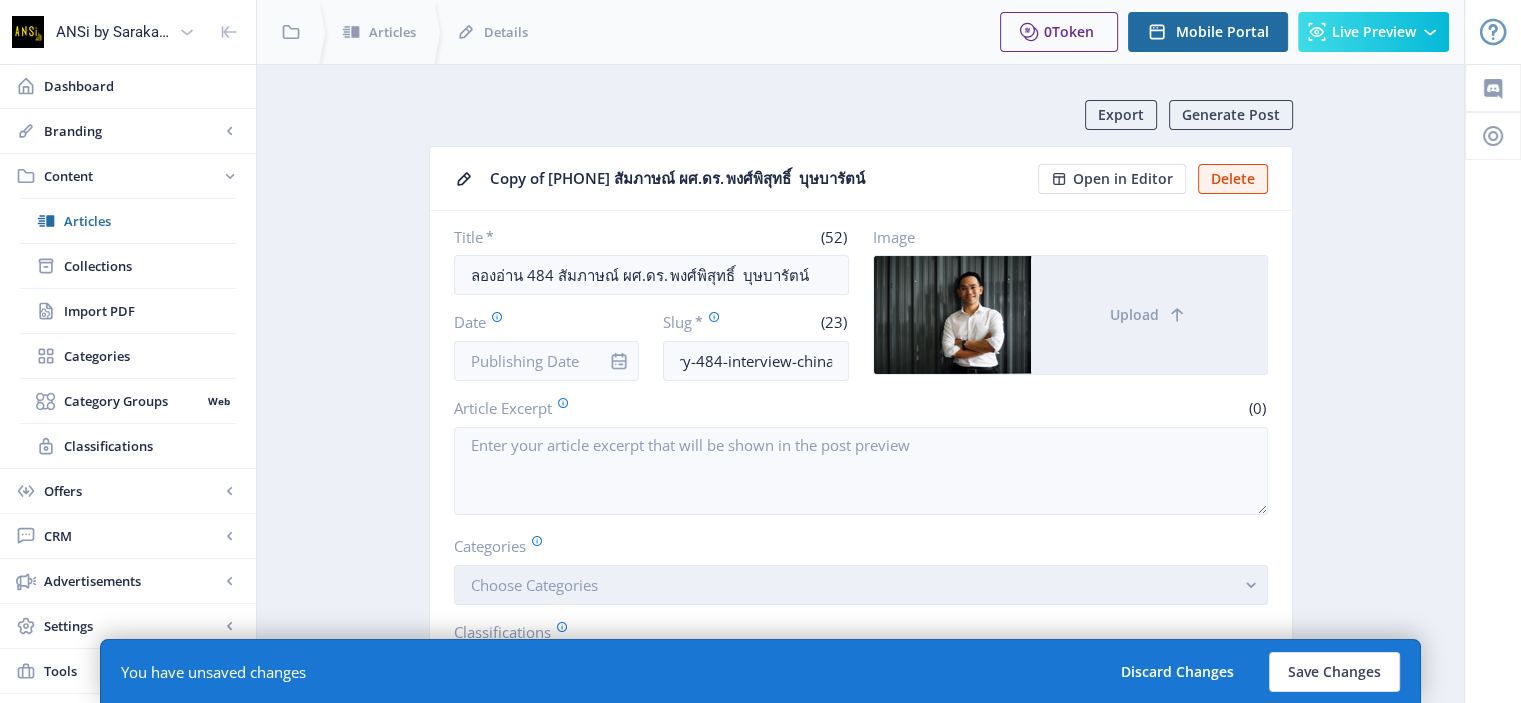 scroll, scrollTop: 0, scrollLeft: 0, axis: both 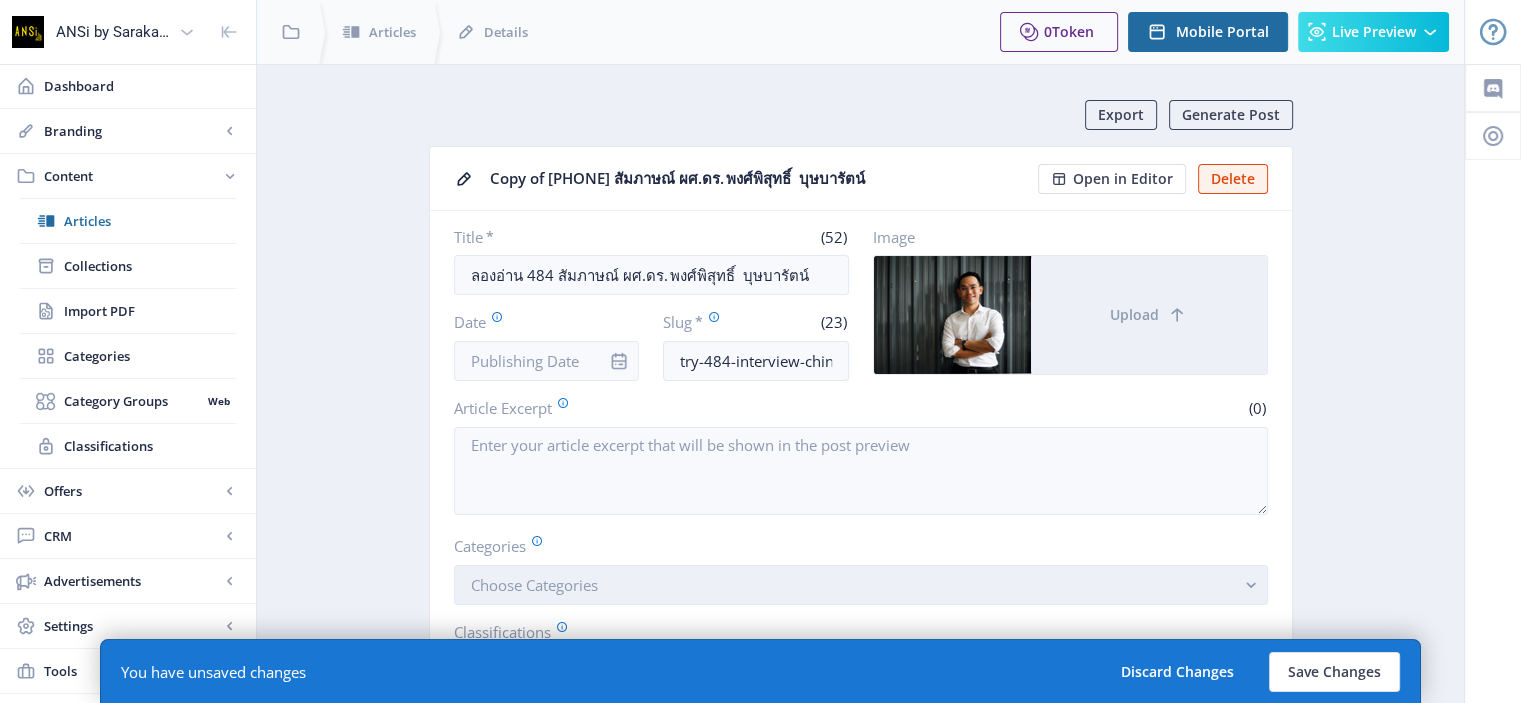 click on "Choose Categories" at bounding box center (861, 585) 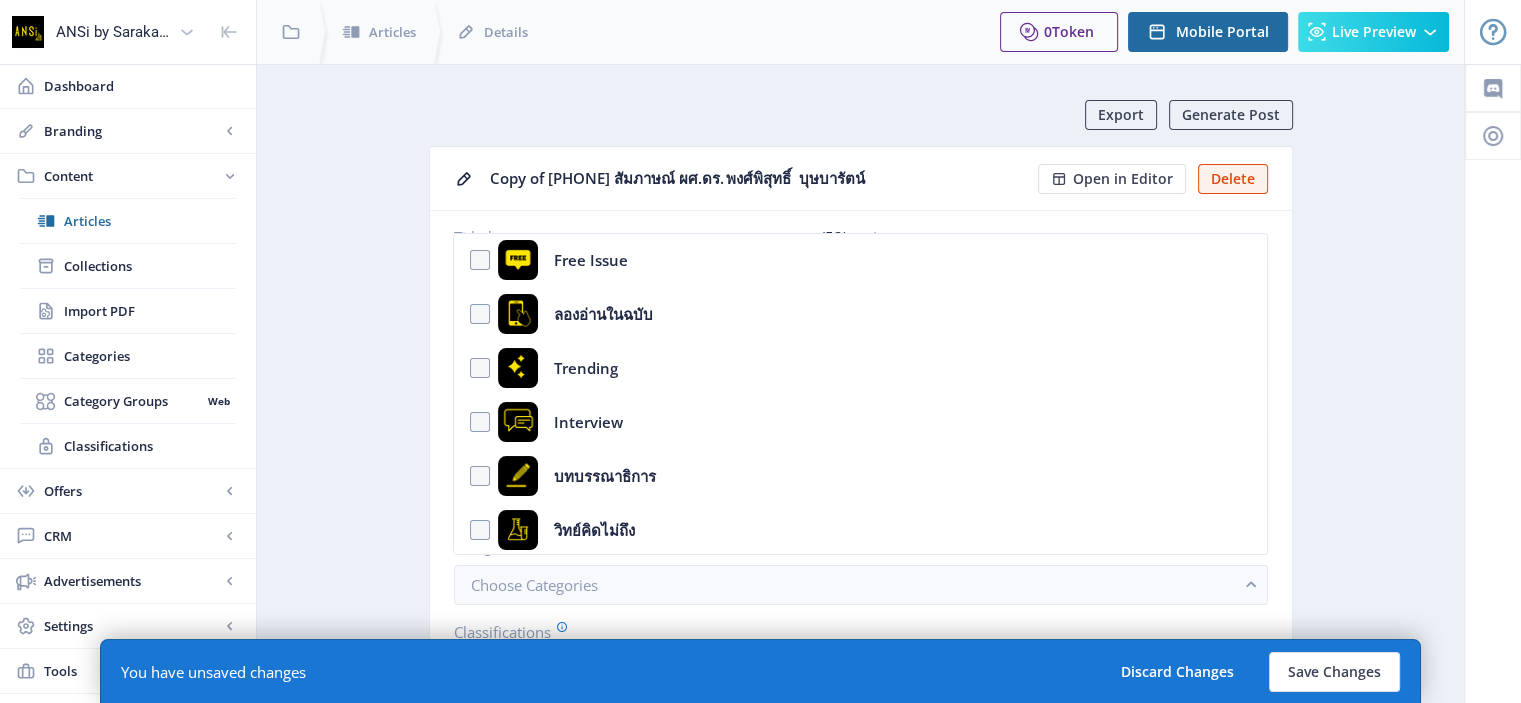 scroll, scrollTop: 380, scrollLeft: 0, axis: vertical 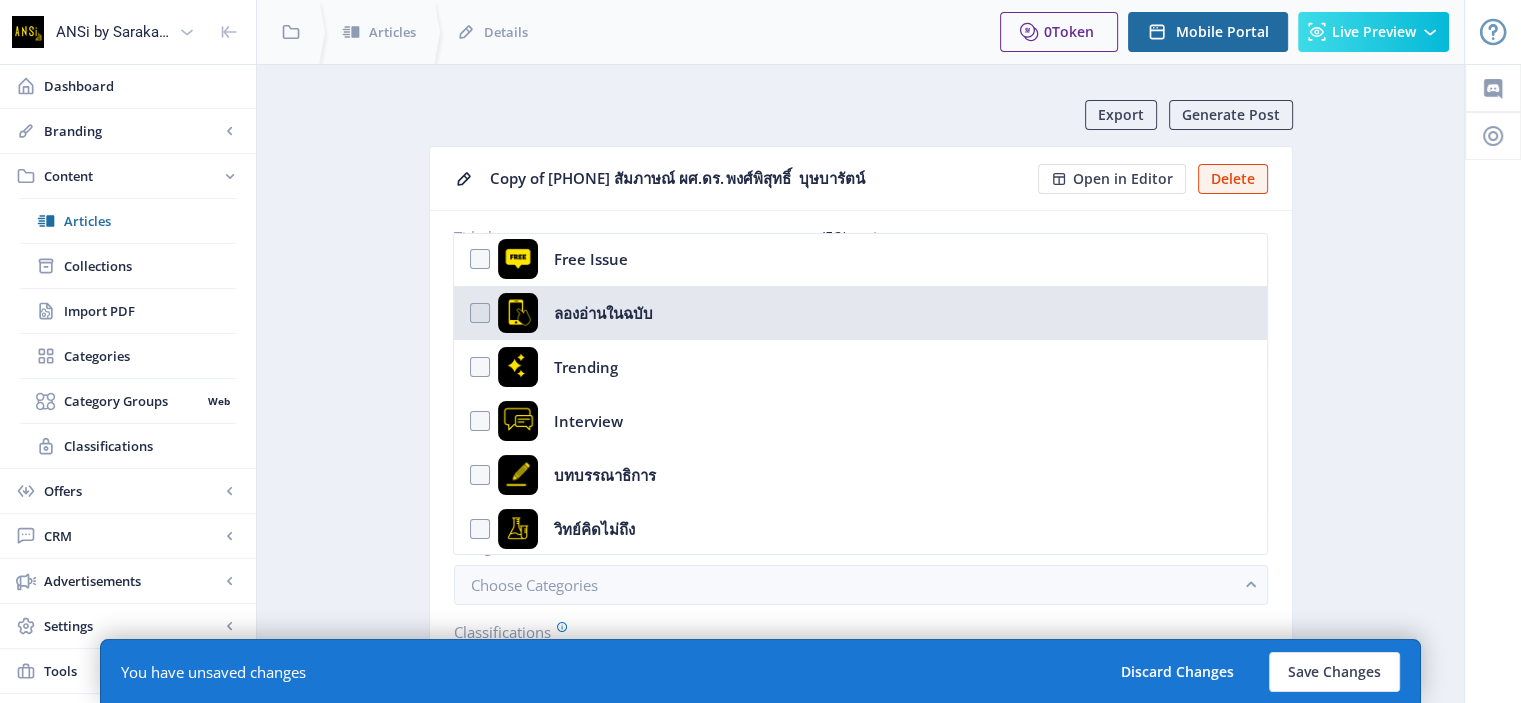 click on "ลองอ่านในฉบับ" at bounding box center (860, 313) 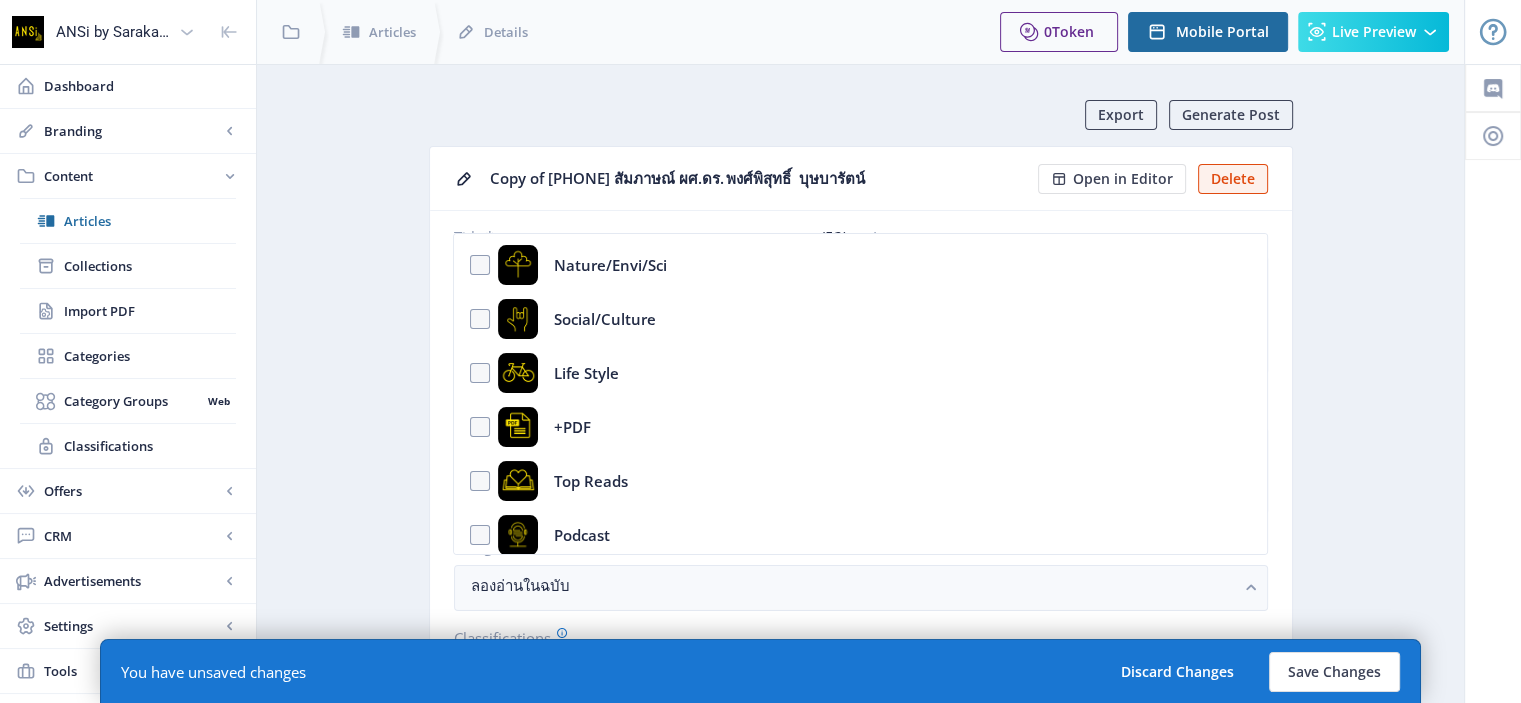 scroll, scrollTop: 0, scrollLeft: 0, axis: both 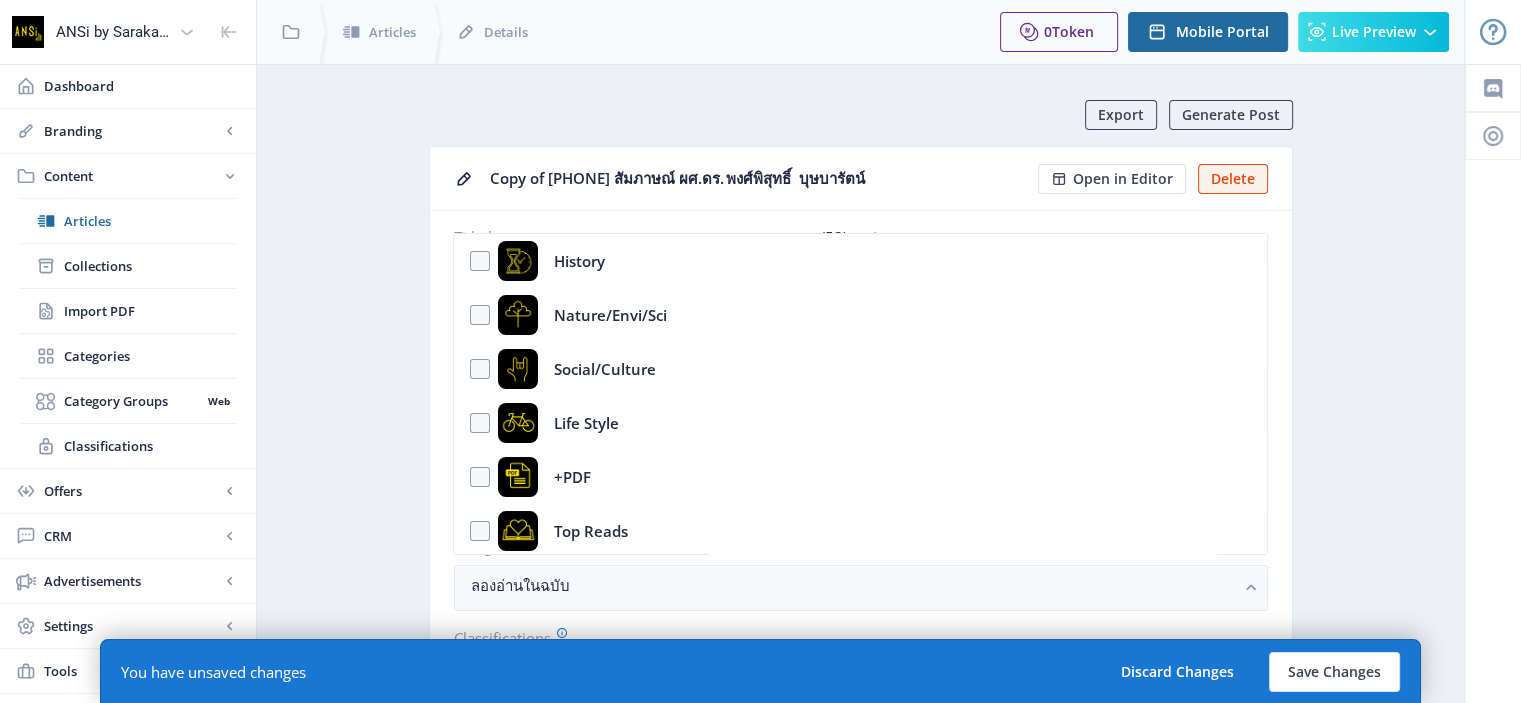 click on "Export Generate Post  Copy of [PHONE] สัมภาษณ์ ผศ.ดร. พงศ์พิสุทธิ์  บุษบารัตน์  Open in Editor  Delete   Title   *   (52)  ลองอ่าน [PHONE] สัมภาษณ์ ผศ.ดร. พงศ์พิสุทธิ์  บุษบารัตน์  Date   Slug   *   (23)  try-[PHONE]-interview-china  Image  Upload  Article Excerpt   (0)   Categories  ลองอ่านในฉบับ  Classifications  Choose Classifications  Unlock Type   *  Free  Show Article on Table of Contents (TOC)   Enabled: Article appears in the Collections TOC  Text-to-Speech Generate Settings AI Getting Started You currently don't have any generated text-to-speech set up. SEO Info AI  Learn more about MagLoft's AI-powered SEO generation tool.  Learn More Generate SEO Add SEO Examples  Keyword Phrase   (8)  [PHONE] test SEO Score  30   /100   Meta Description   (0)   SEO Performance  Keyword phrase length We recommend a  maximum 4 to 6 relevant keywords ." at bounding box center (860, 1032) 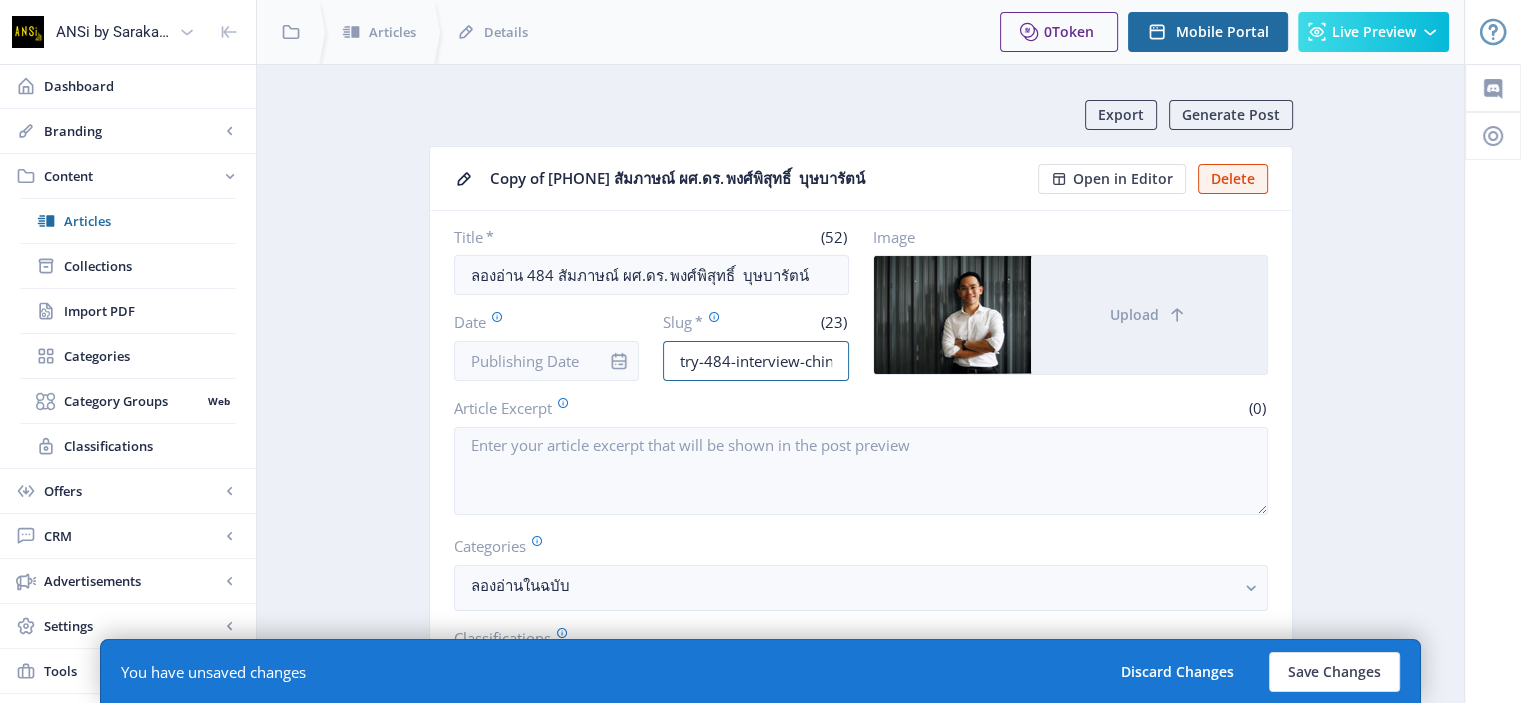 scroll, scrollTop: 0, scrollLeft: 8, axis: horizontal 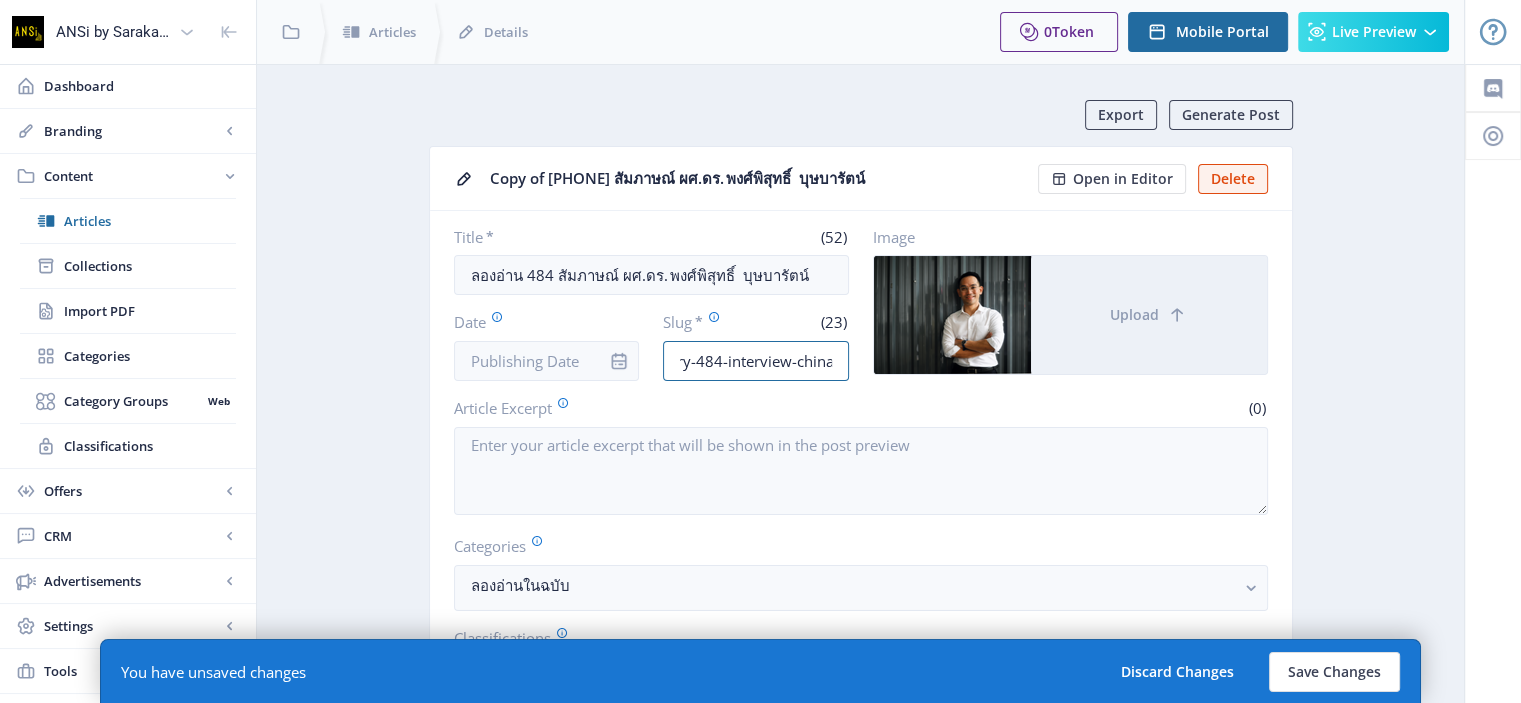 drag, startPoint x: 681, startPoint y: 355, endPoint x: 882, endPoint y: 371, distance: 201.6358 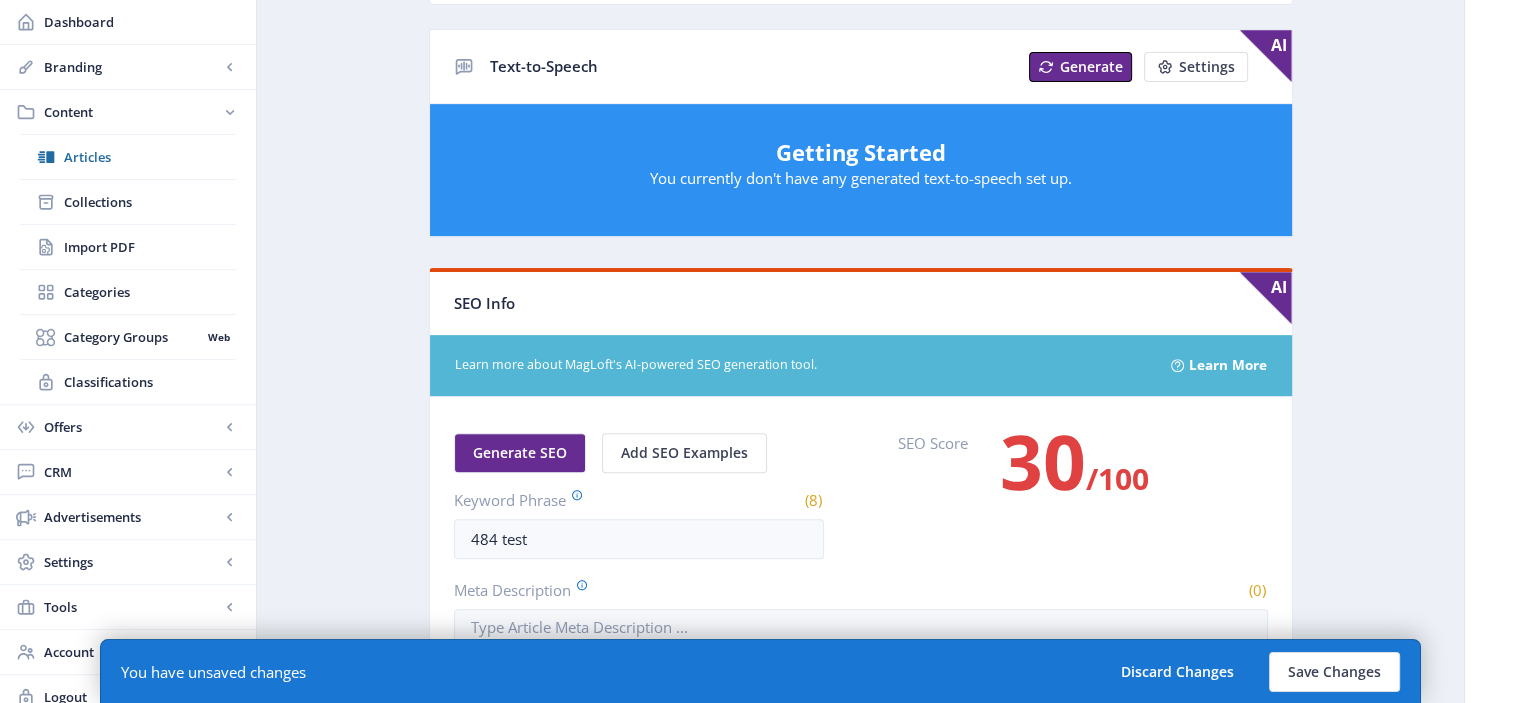 scroll, scrollTop: 796, scrollLeft: 0, axis: vertical 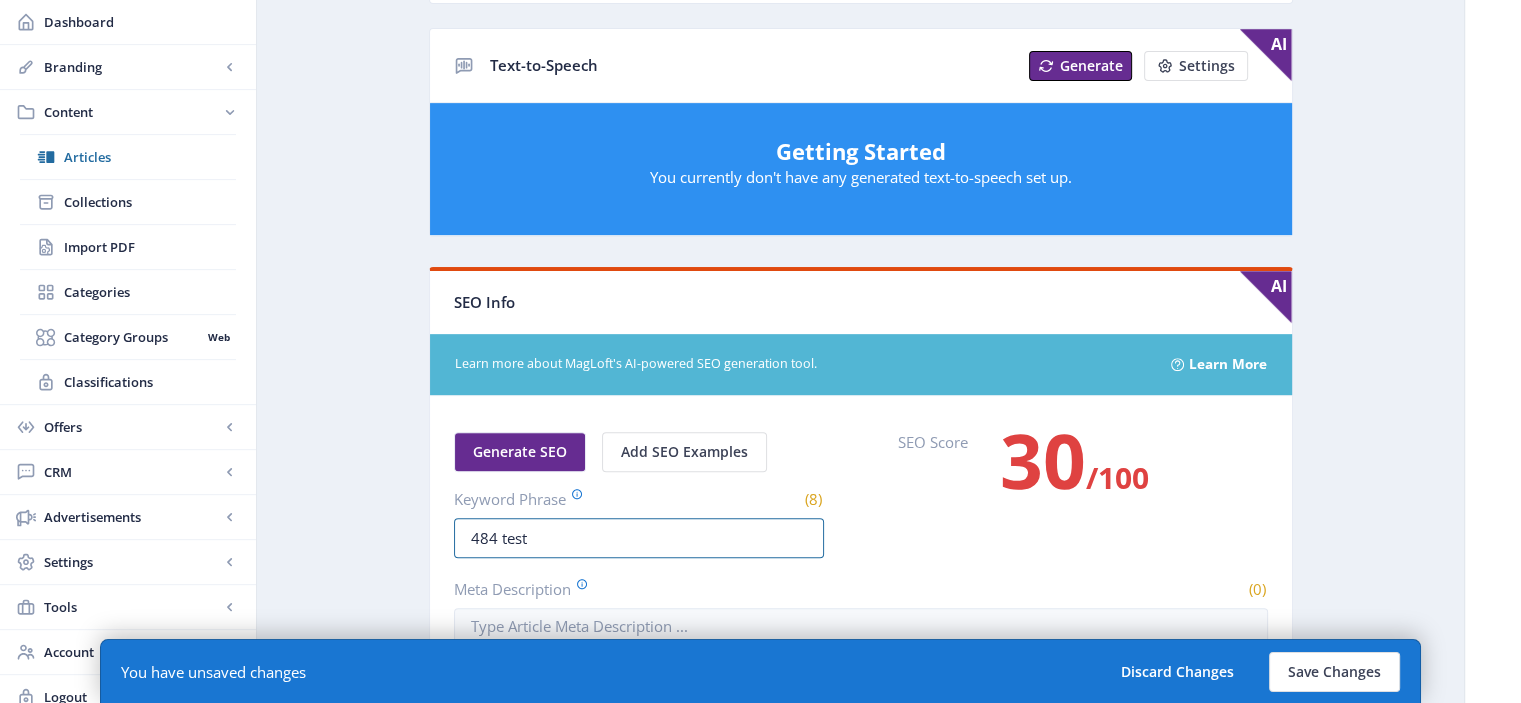 drag, startPoint x: 547, startPoint y: 532, endPoint x: 404, endPoint y: 539, distance: 143.17122 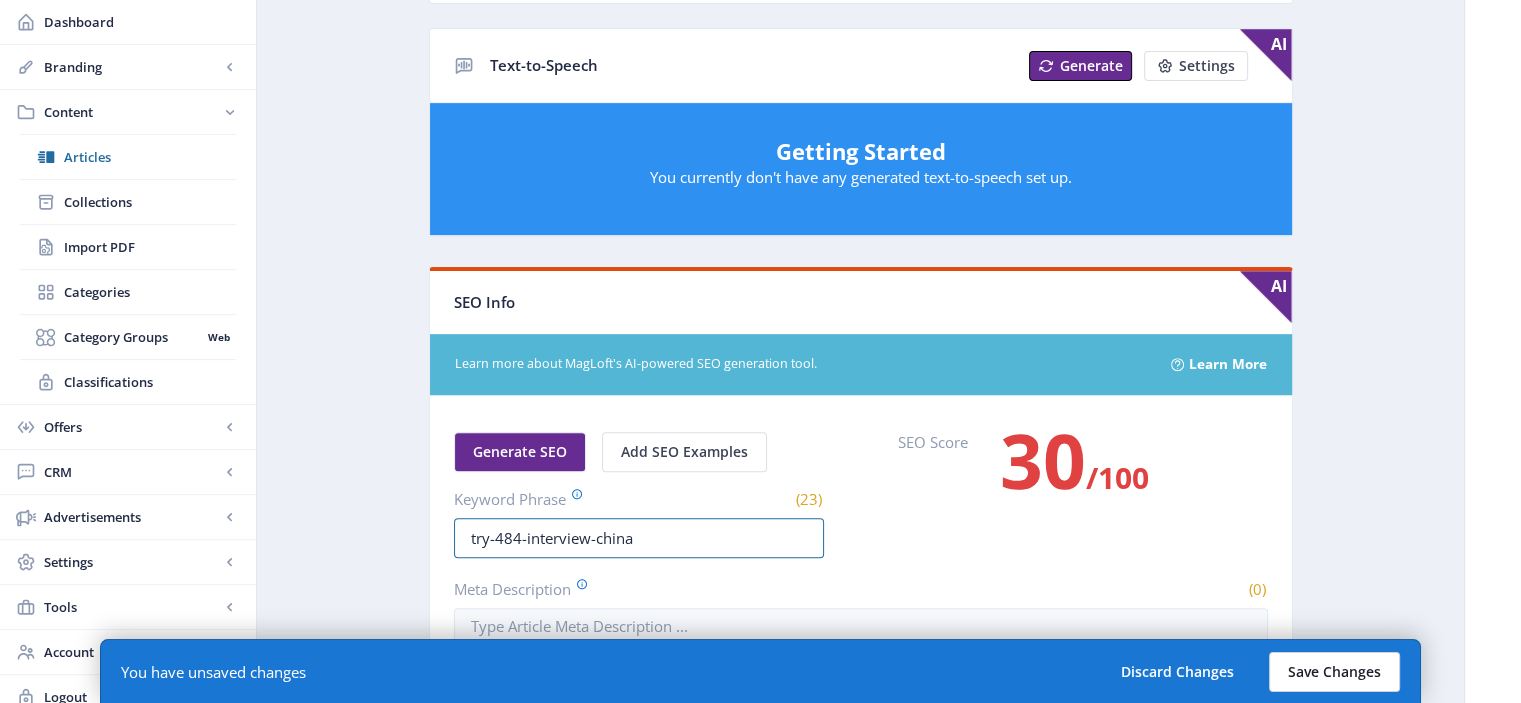 type on "try-484-interview-china" 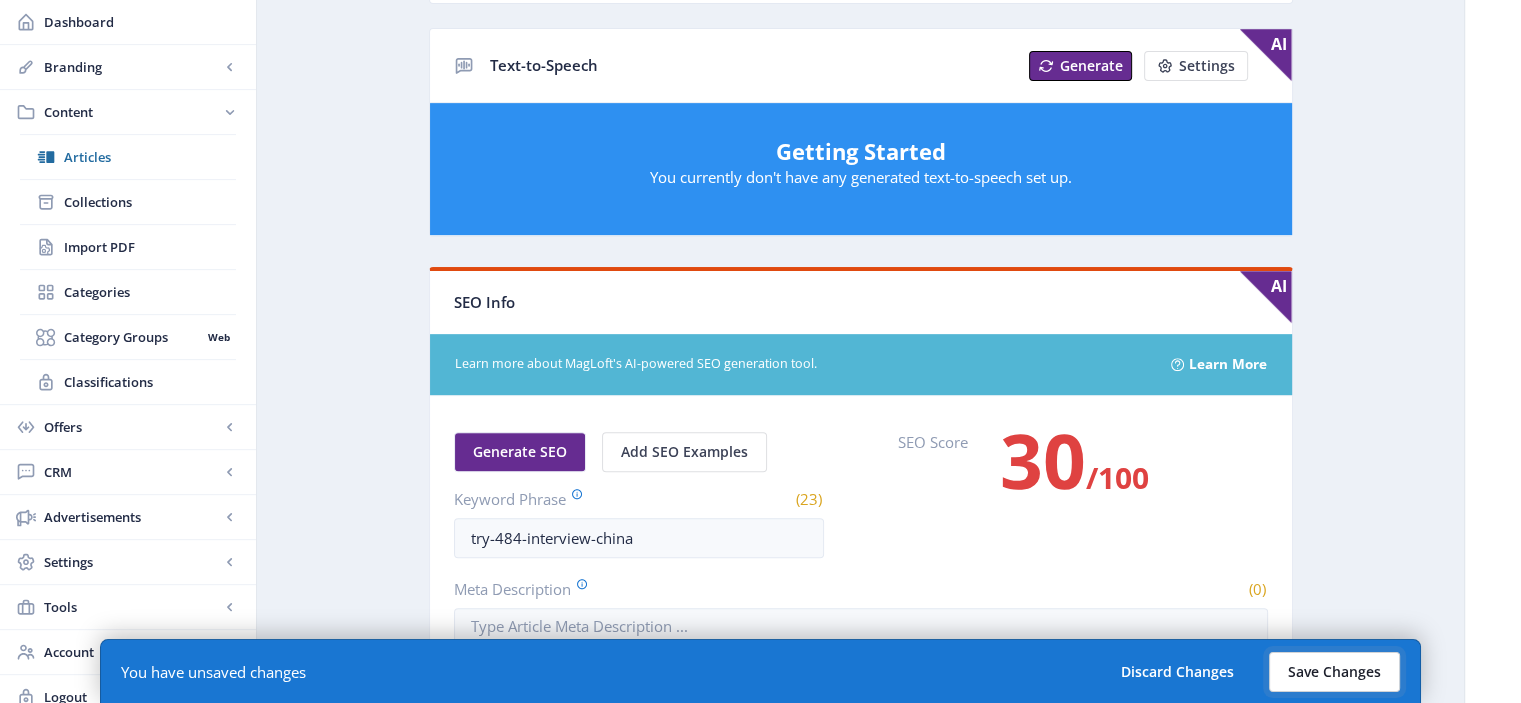 click on "Save Changes" at bounding box center [1334, 672] 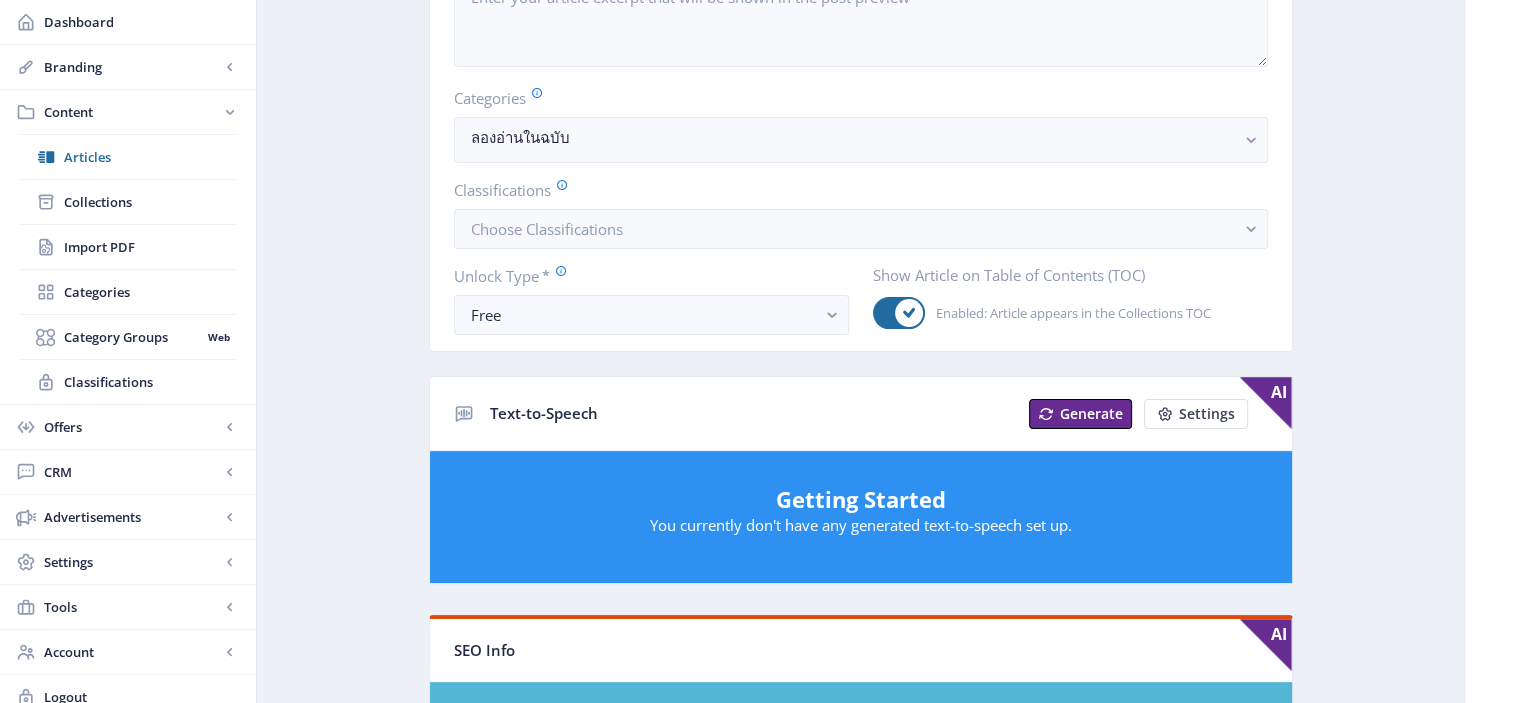 scroll, scrollTop: 438, scrollLeft: 0, axis: vertical 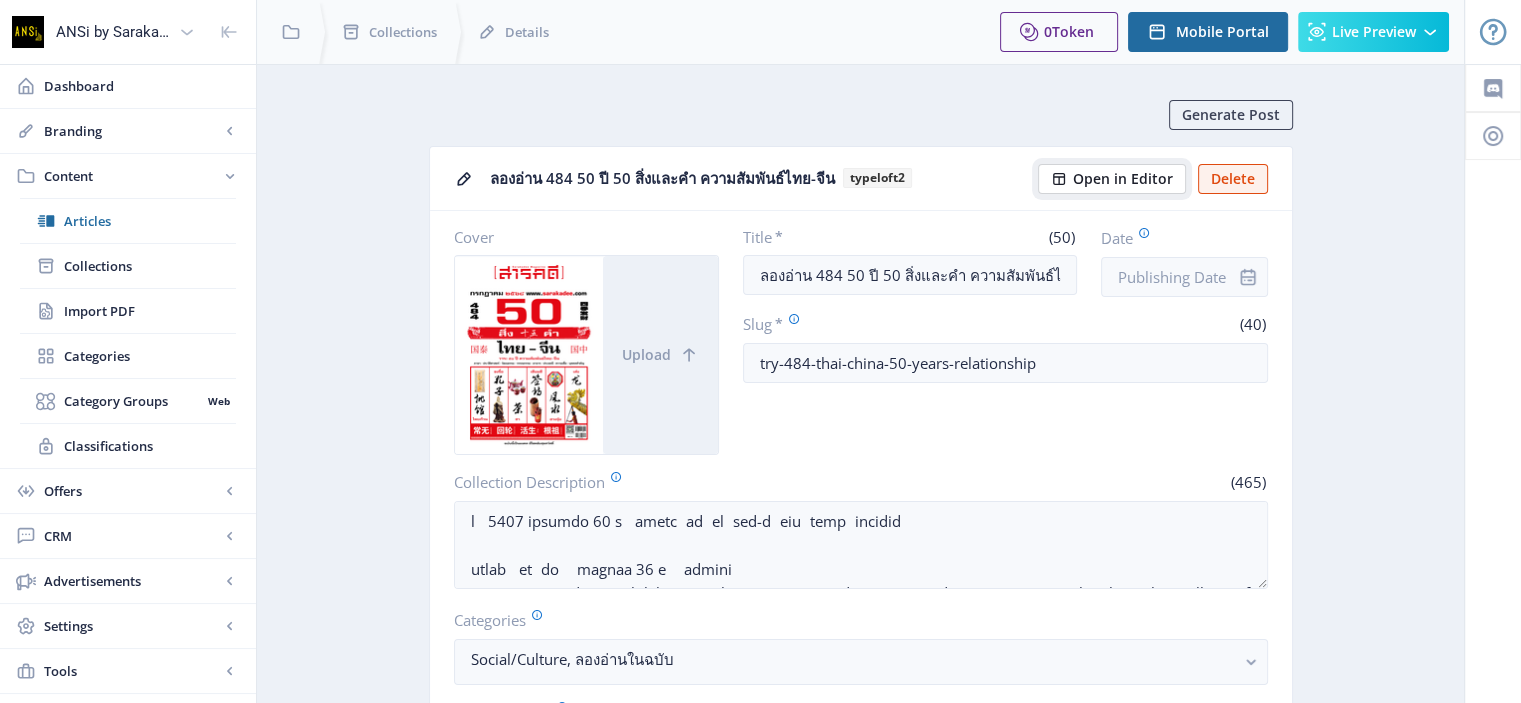 click on "Open in Editor" at bounding box center (1123, 179) 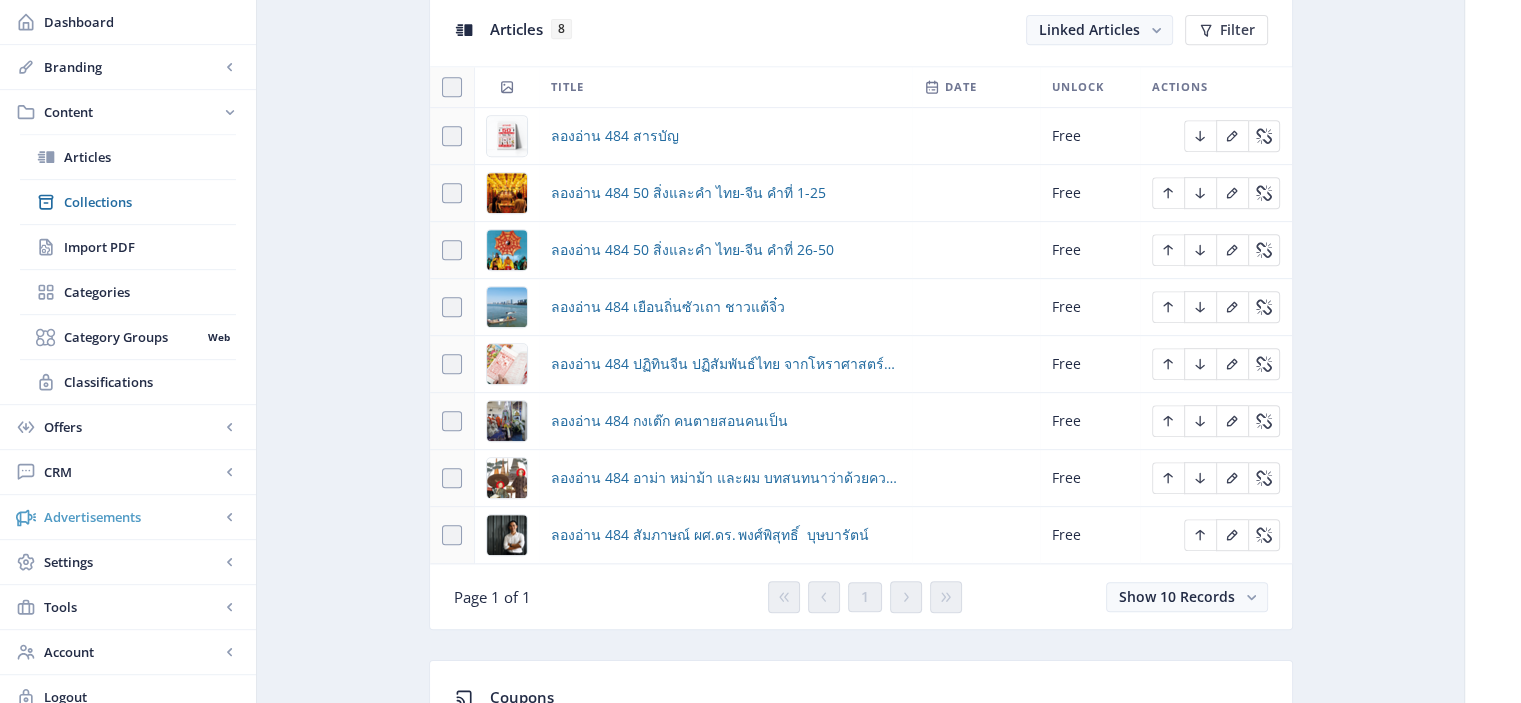 scroll, scrollTop: 916, scrollLeft: 0, axis: vertical 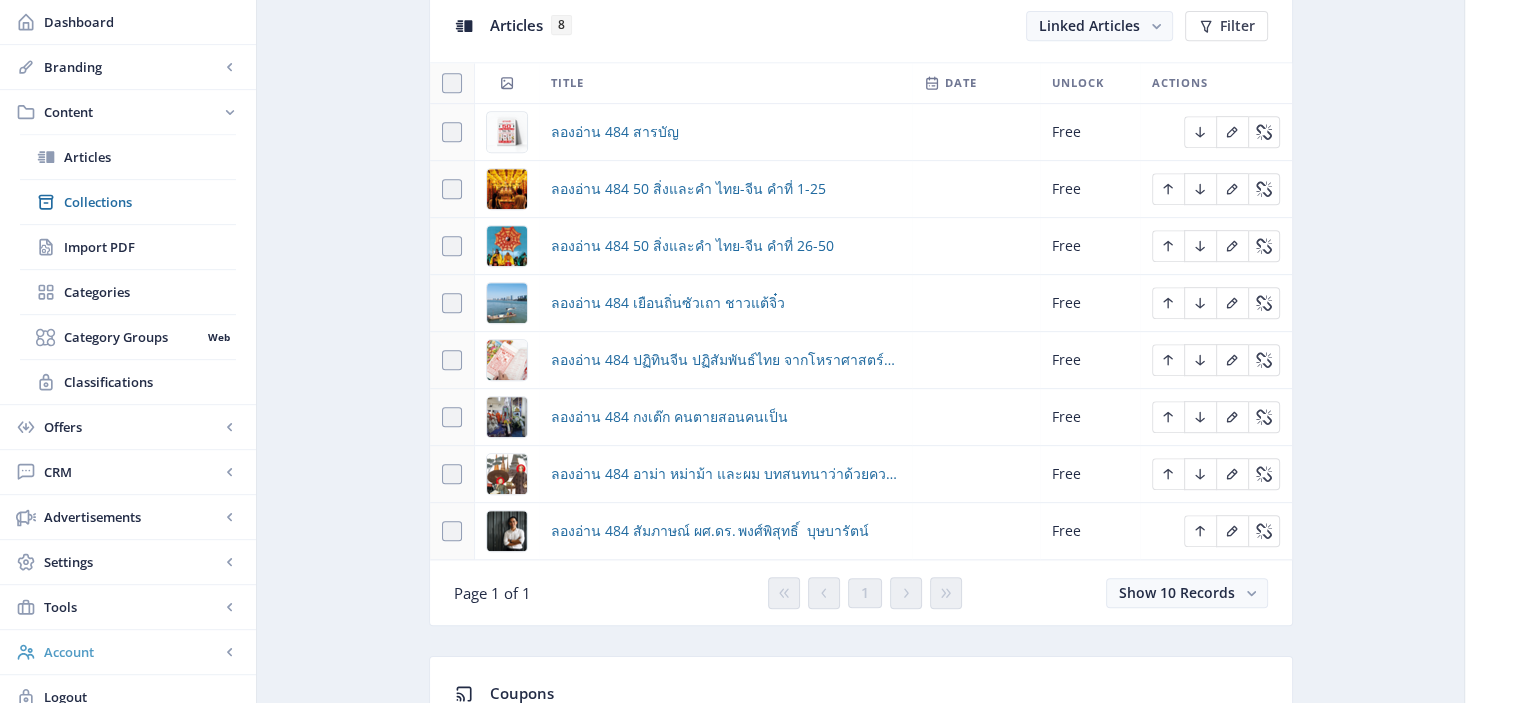 click on "Account" at bounding box center [128, 652] 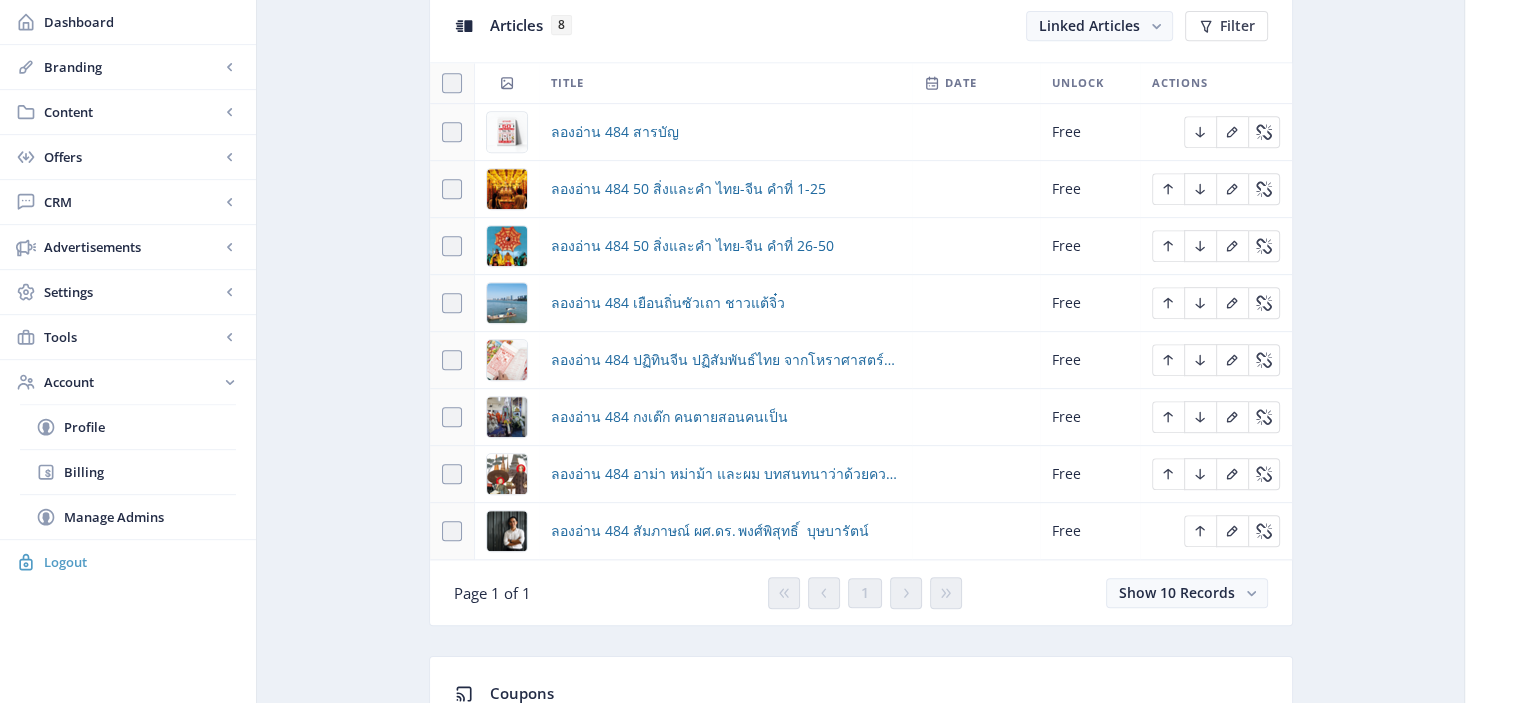 click on "Logout" at bounding box center [128, 562] 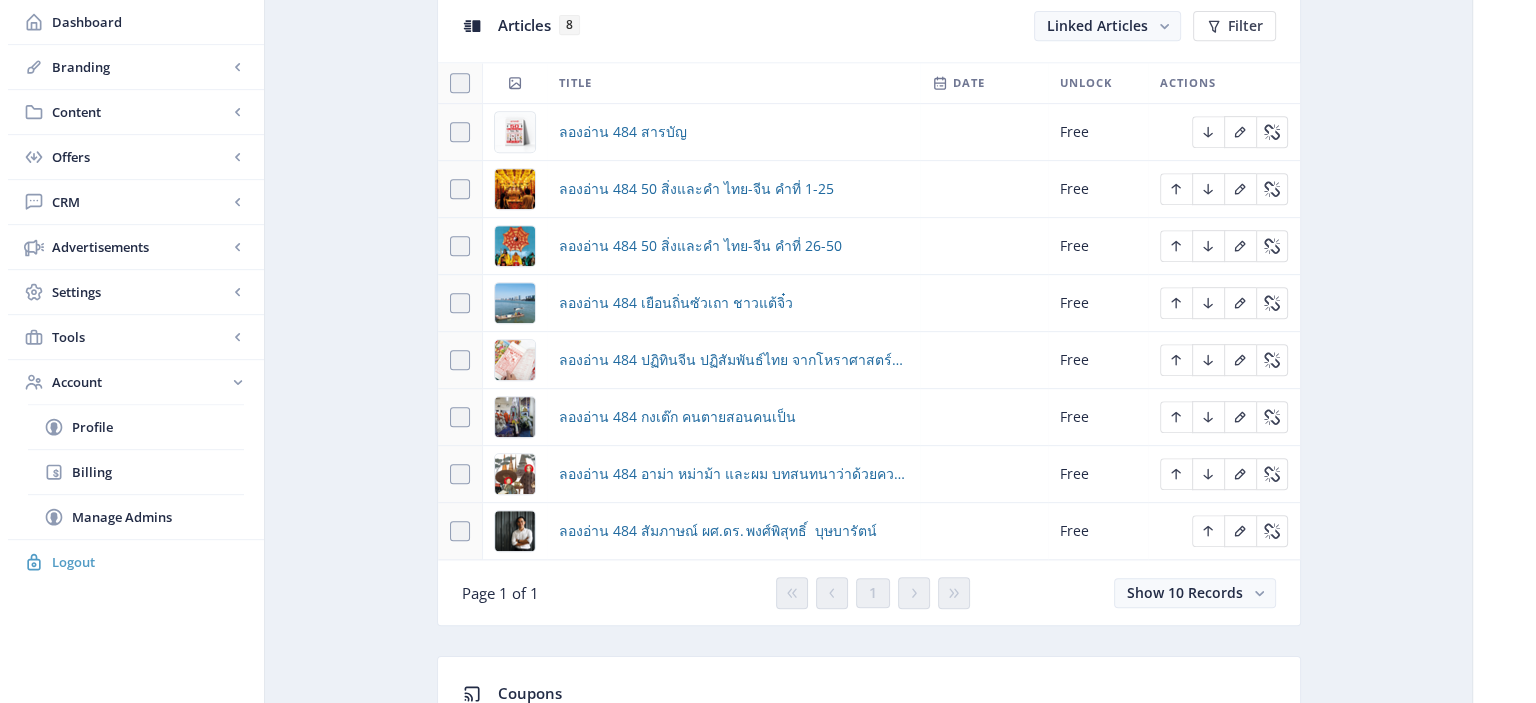 scroll, scrollTop: 0, scrollLeft: 0, axis: both 